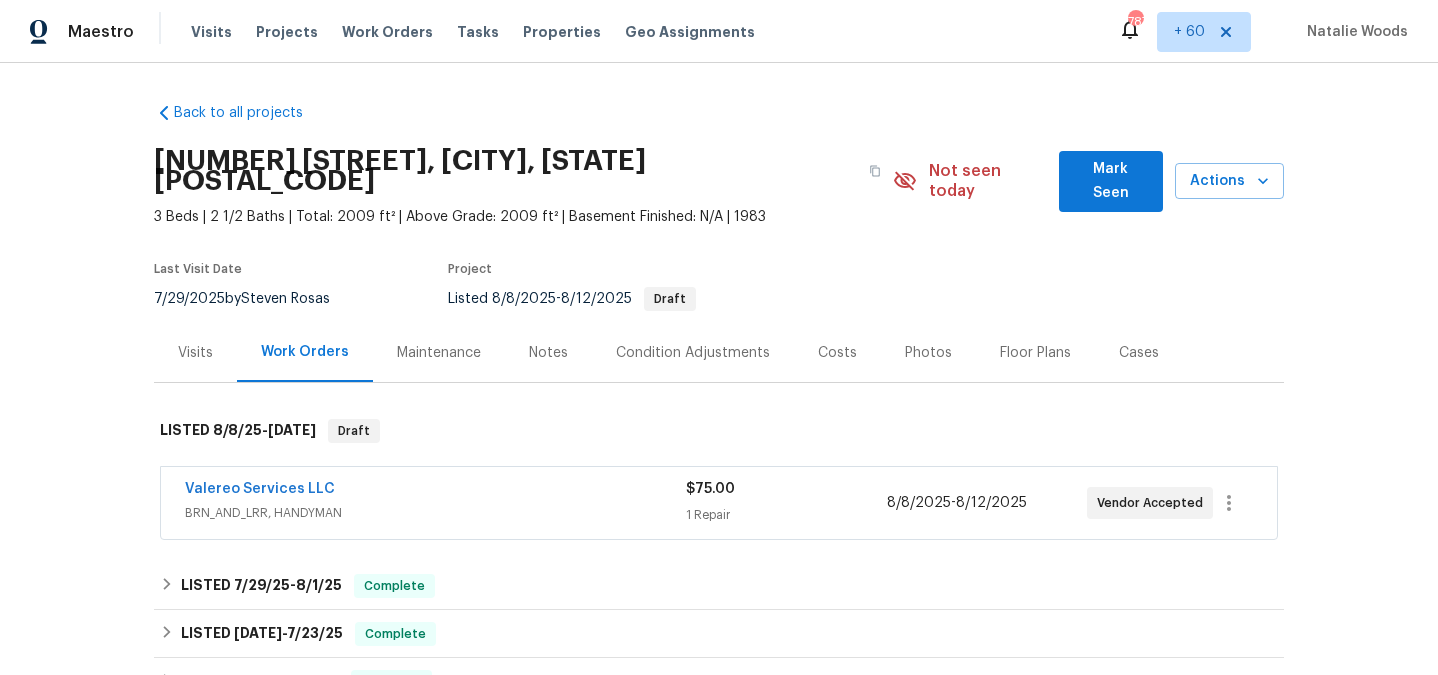 scroll, scrollTop: 0, scrollLeft: 0, axis: both 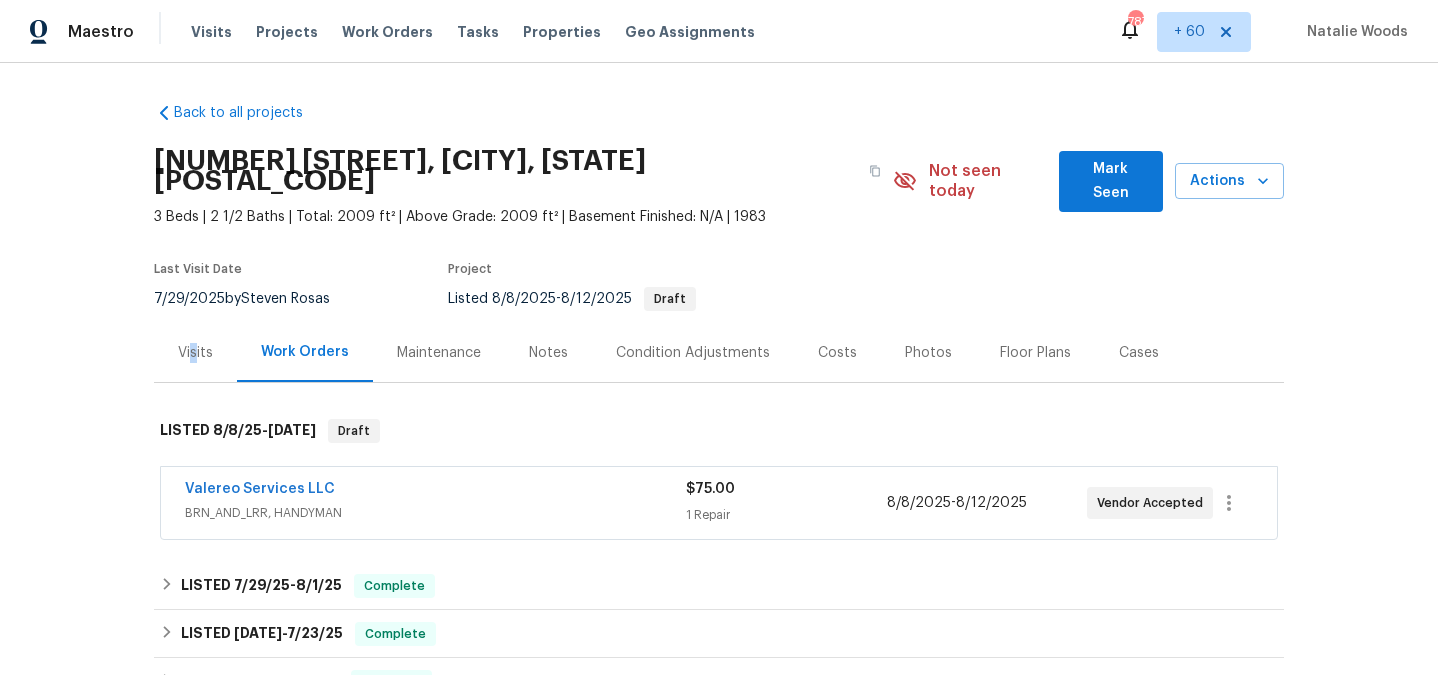 click on "Visits" at bounding box center (195, 353) 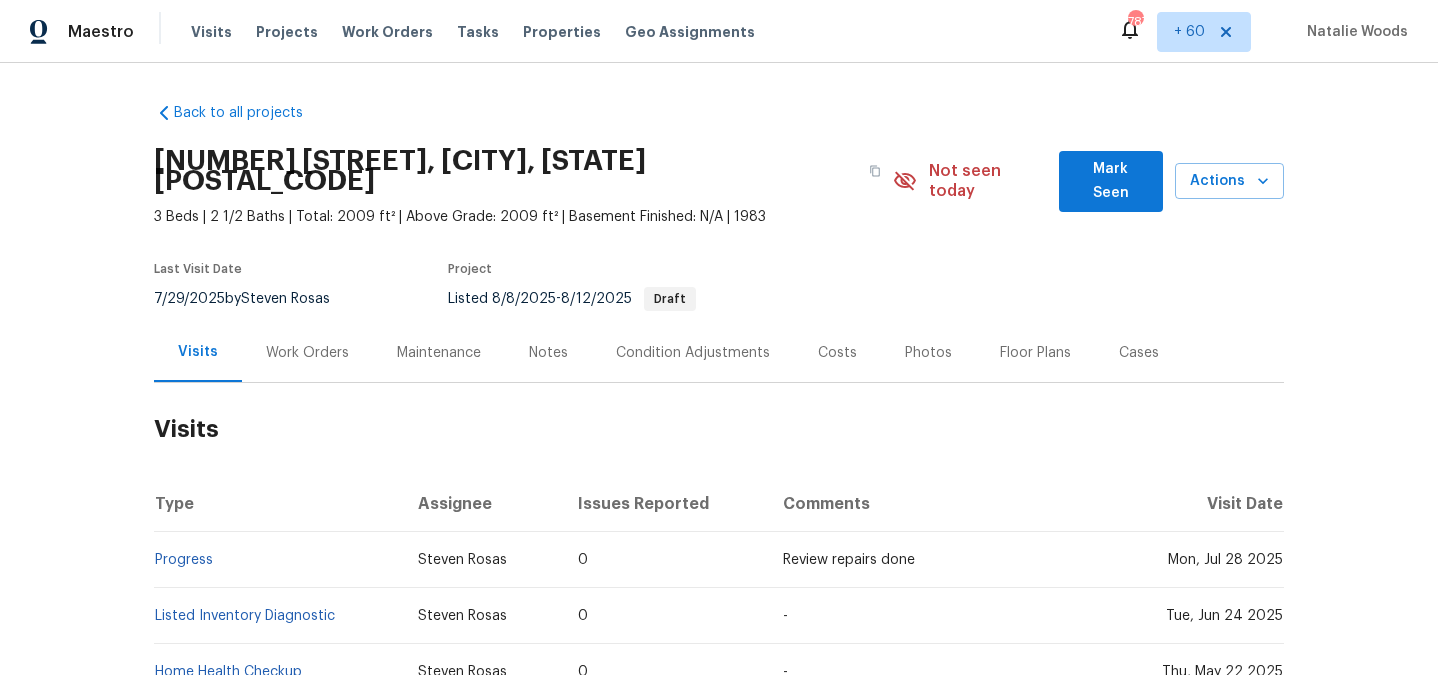 click on "Work Orders" at bounding box center (307, 352) 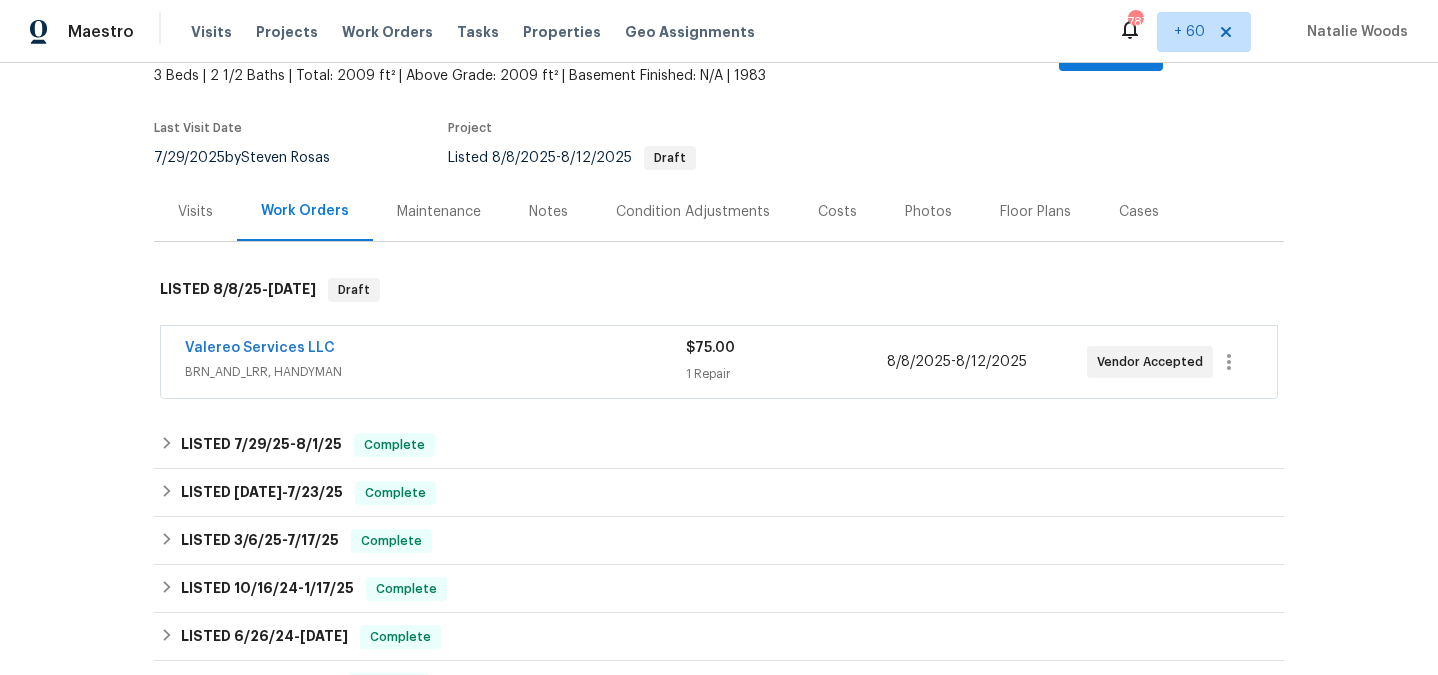 scroll, scrollTop: 153, scrollLeft: 0, axis: vertical 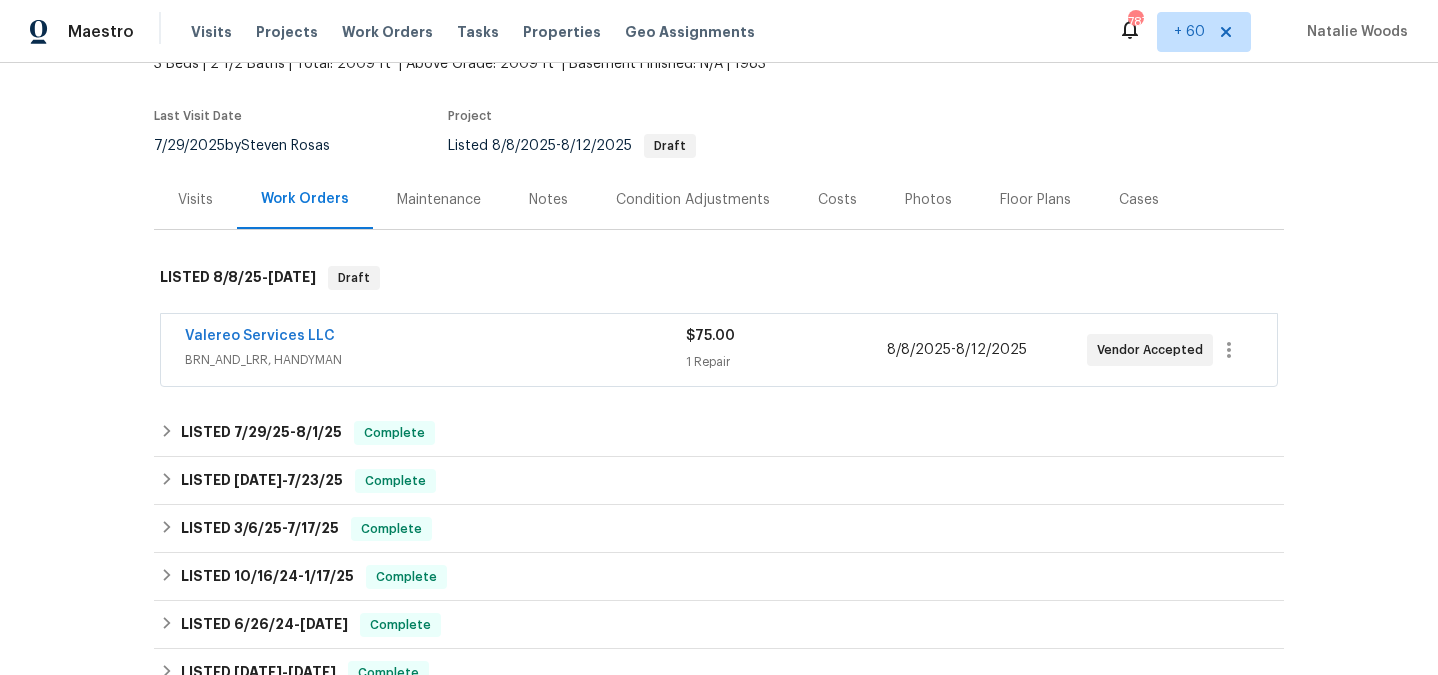 click on "Valereo Services LLC" at bounding box center [435, 338] 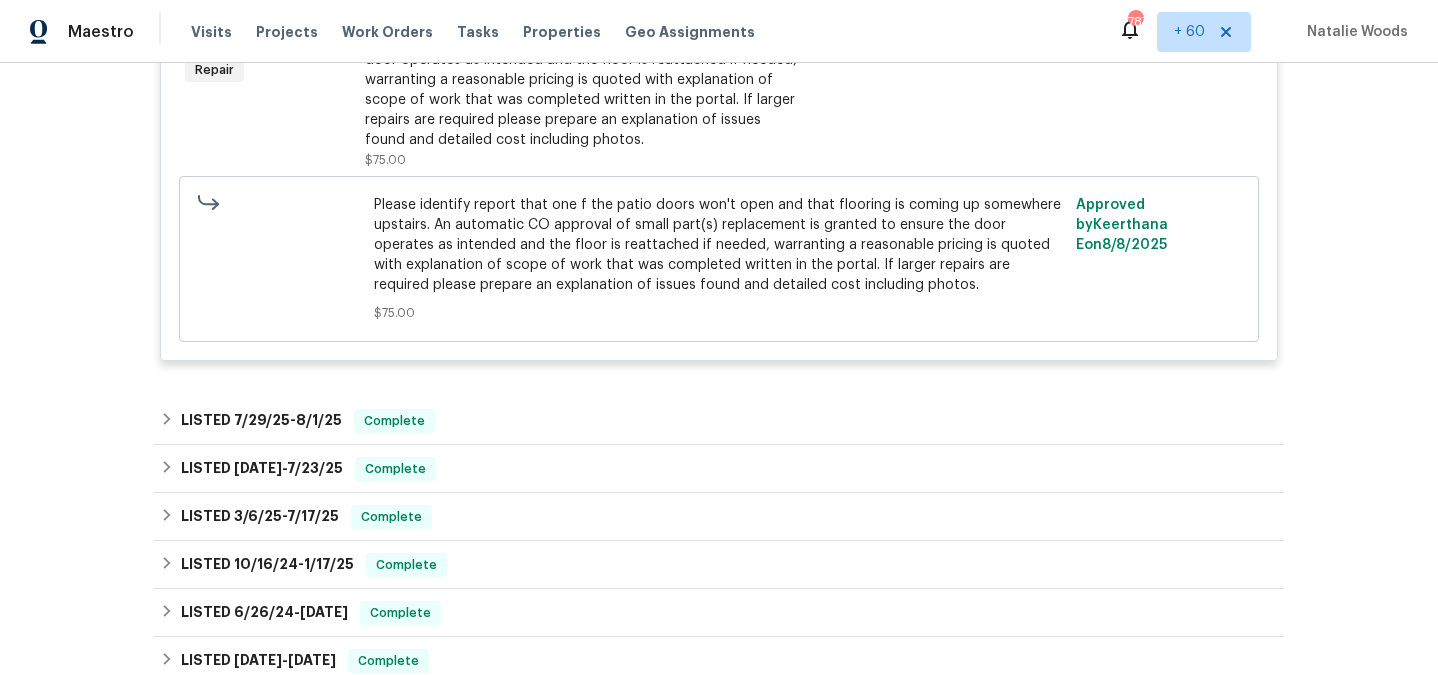 scroll, scrollTop: 628, scrollLeft: 0, axis: vertical 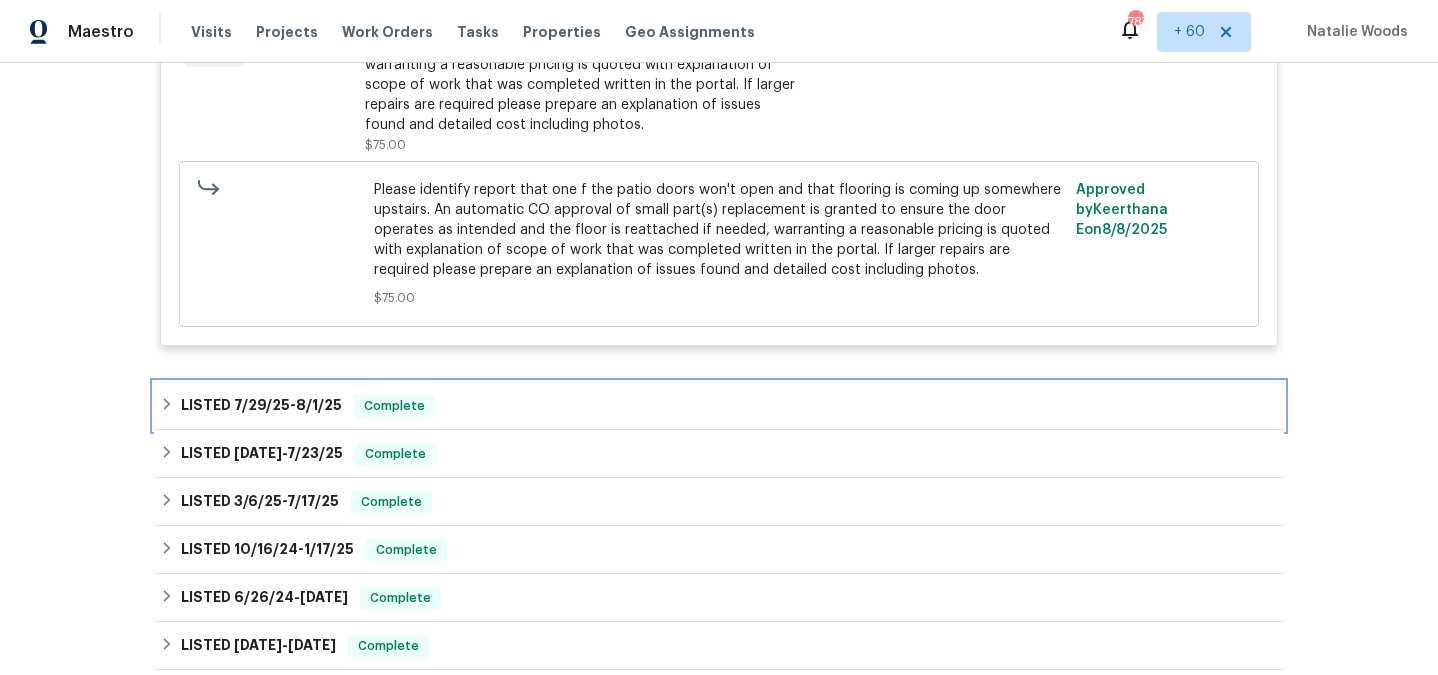 click on "7/29/25" at bounding box center (262, 405) 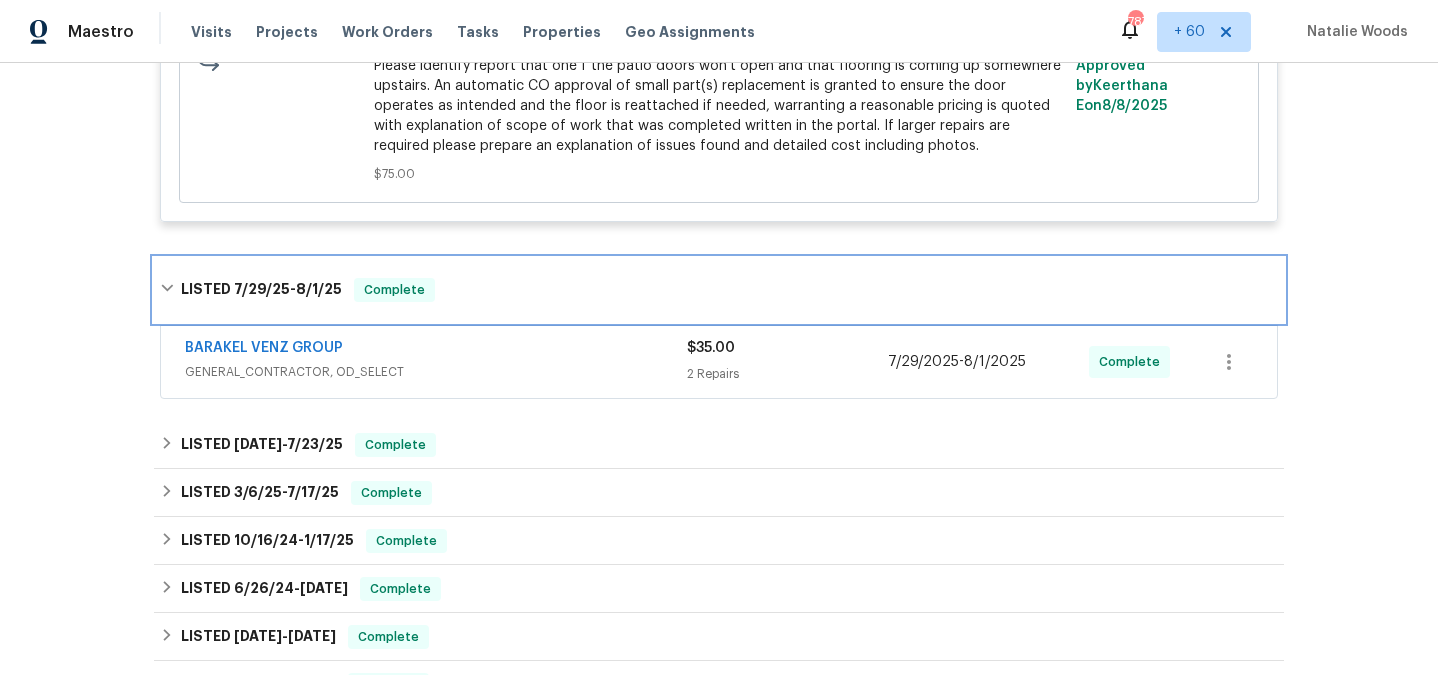 scroll, scrollTop: 770, scrollLeft: 0, axis: vertical 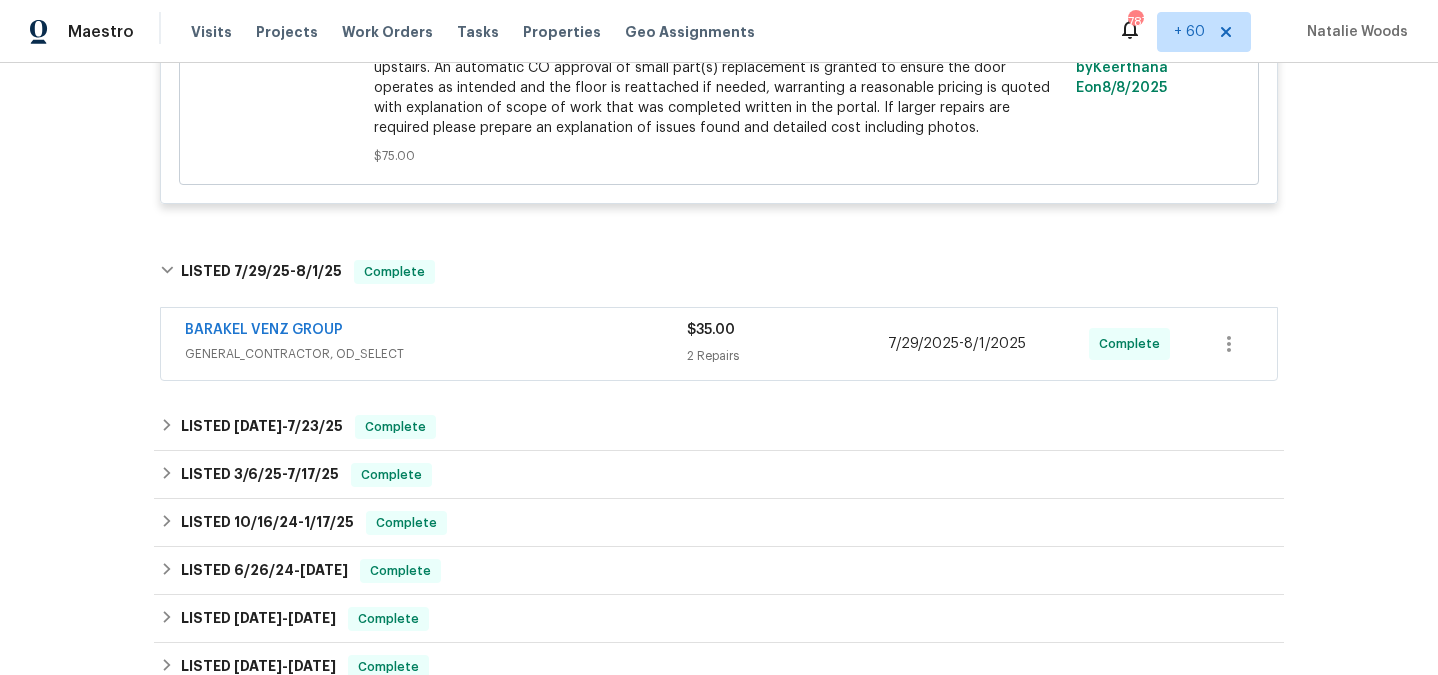 click on "GENERAL_CONTRACTOR, OD_SELECT" at bounding box center (436, 354) 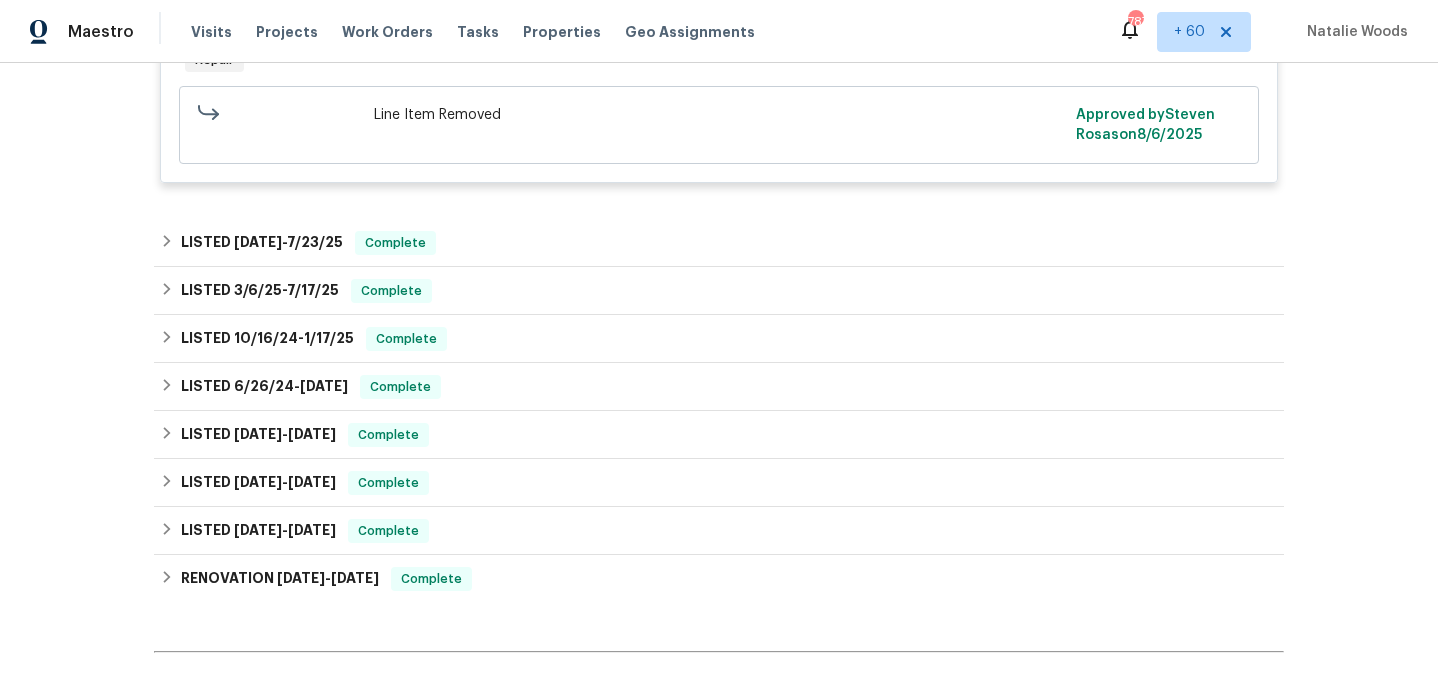 scroll, scrollTop: 1287, scrollLeft: 0, axis: vertical 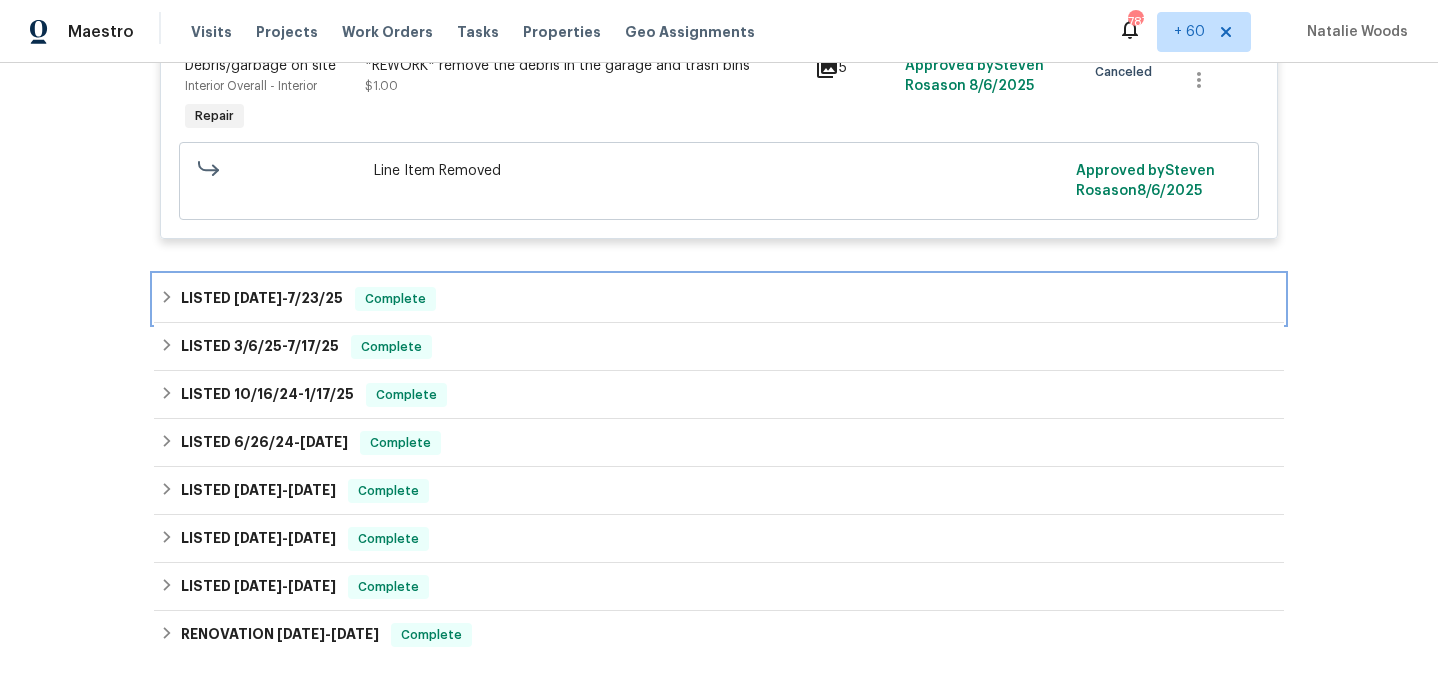 click on "LISTED   7/16/25  -  7/23/25" at bounding box center (262, 299) 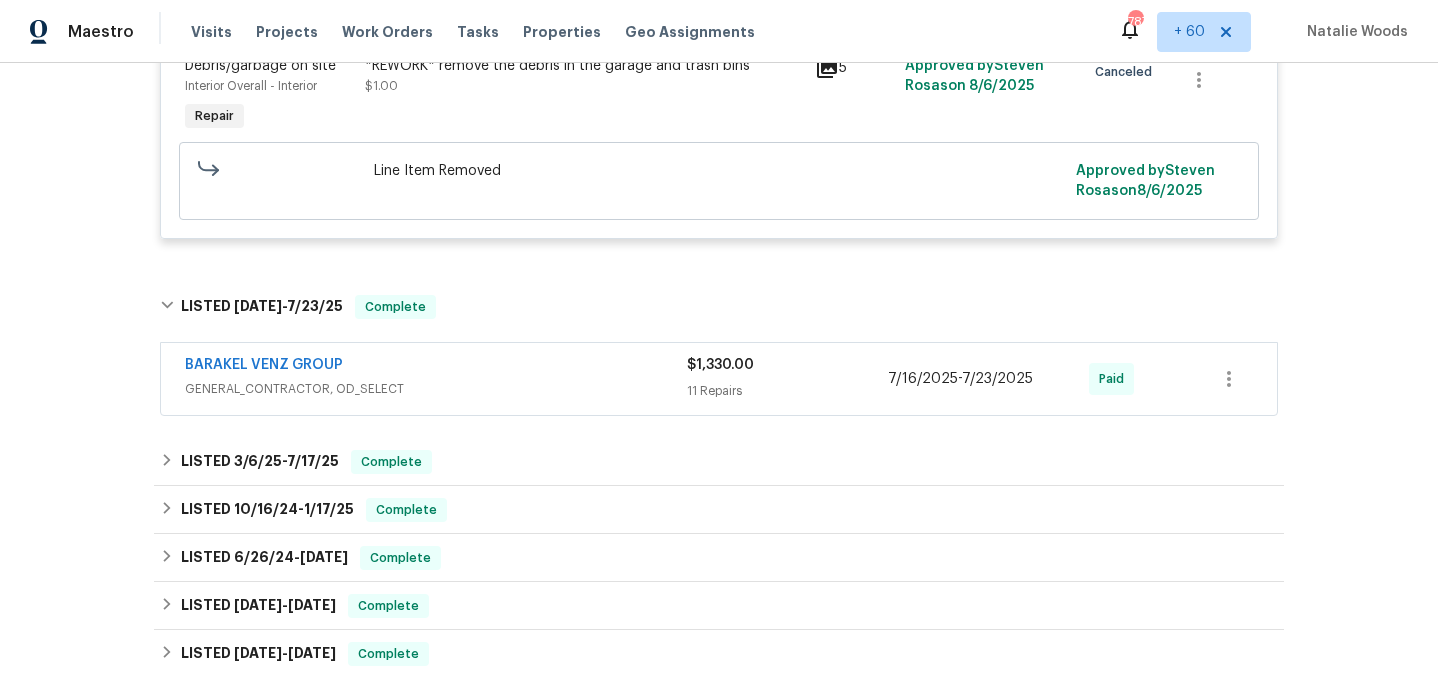 click on "BARAKEL VENZ GROUP" at bounding box center (436, 367) 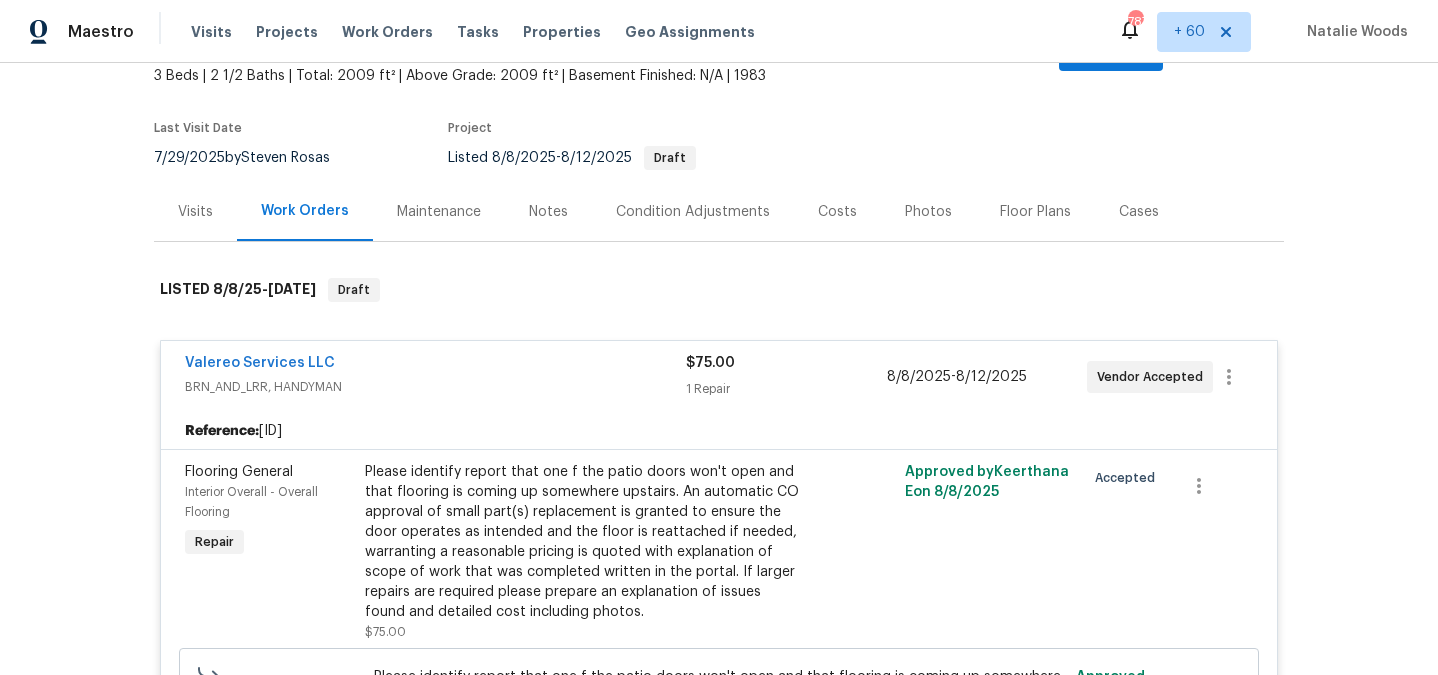 scroll, scrollTop: 0, scrollLeft: 0, axis: both 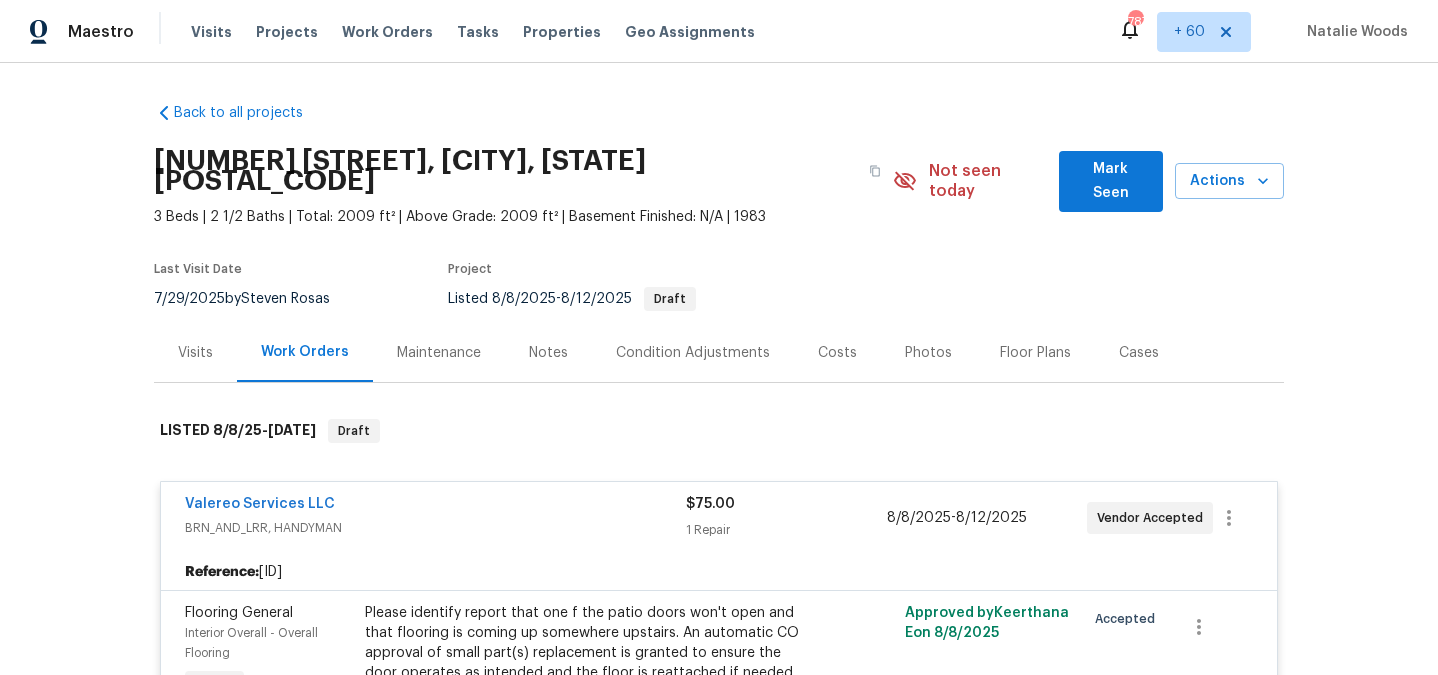 click on "Visits" at bounding box center [195, 353] 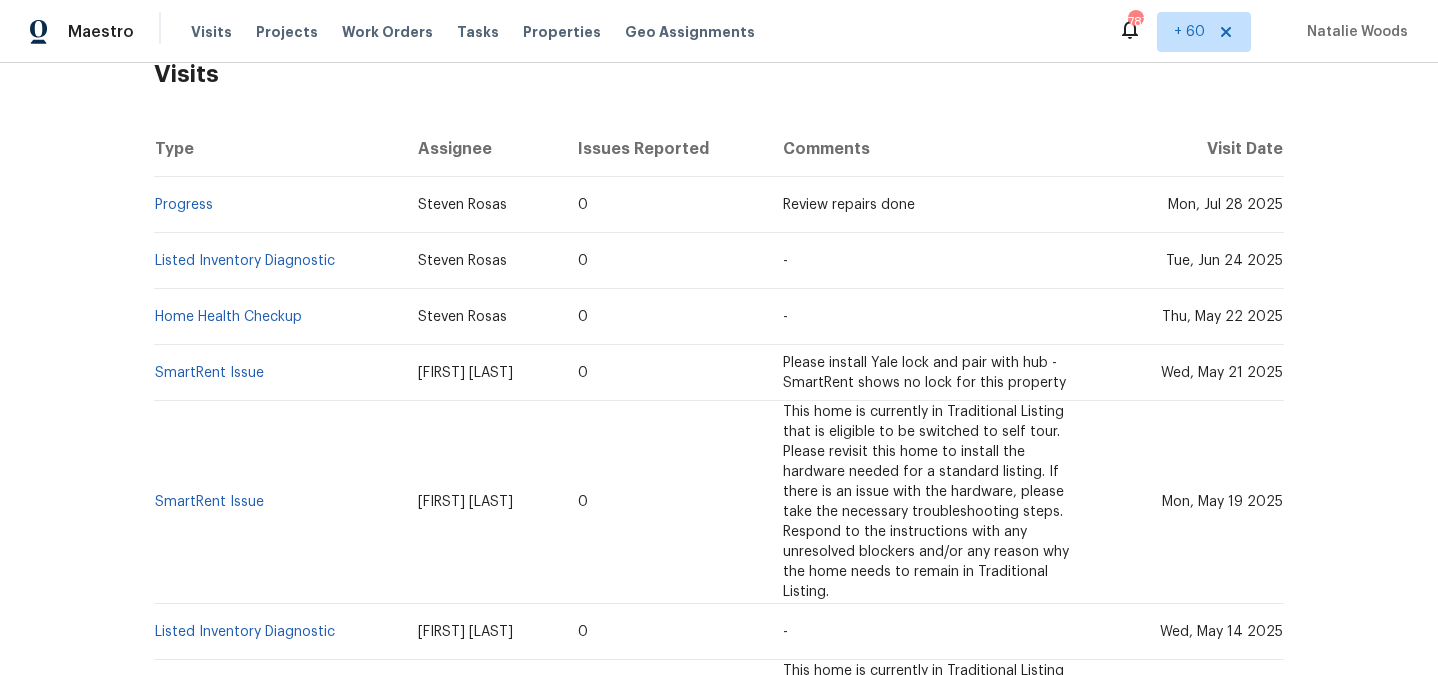 scroll, scrollTop: 356, scrollLeft: 0, axis: vertical 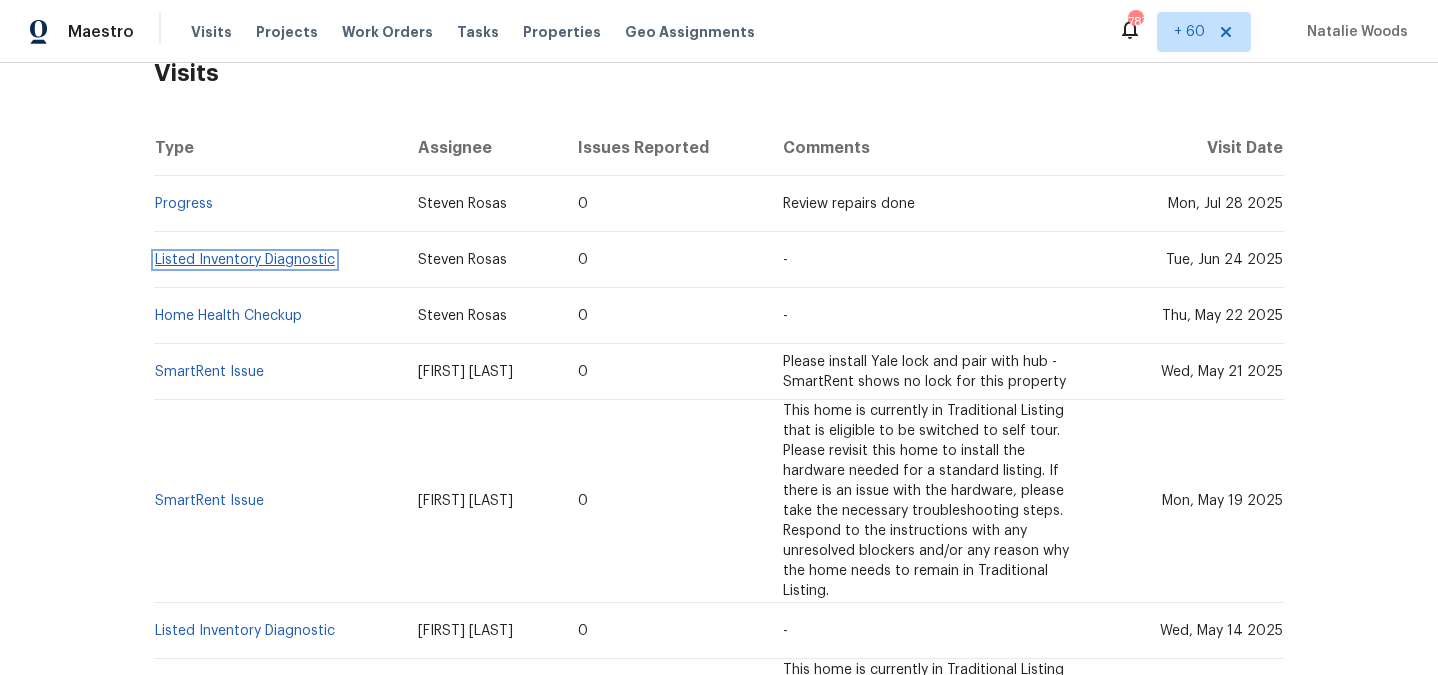 click on "Listed Inventory Diagnostic" at bounding box center [245, 260] 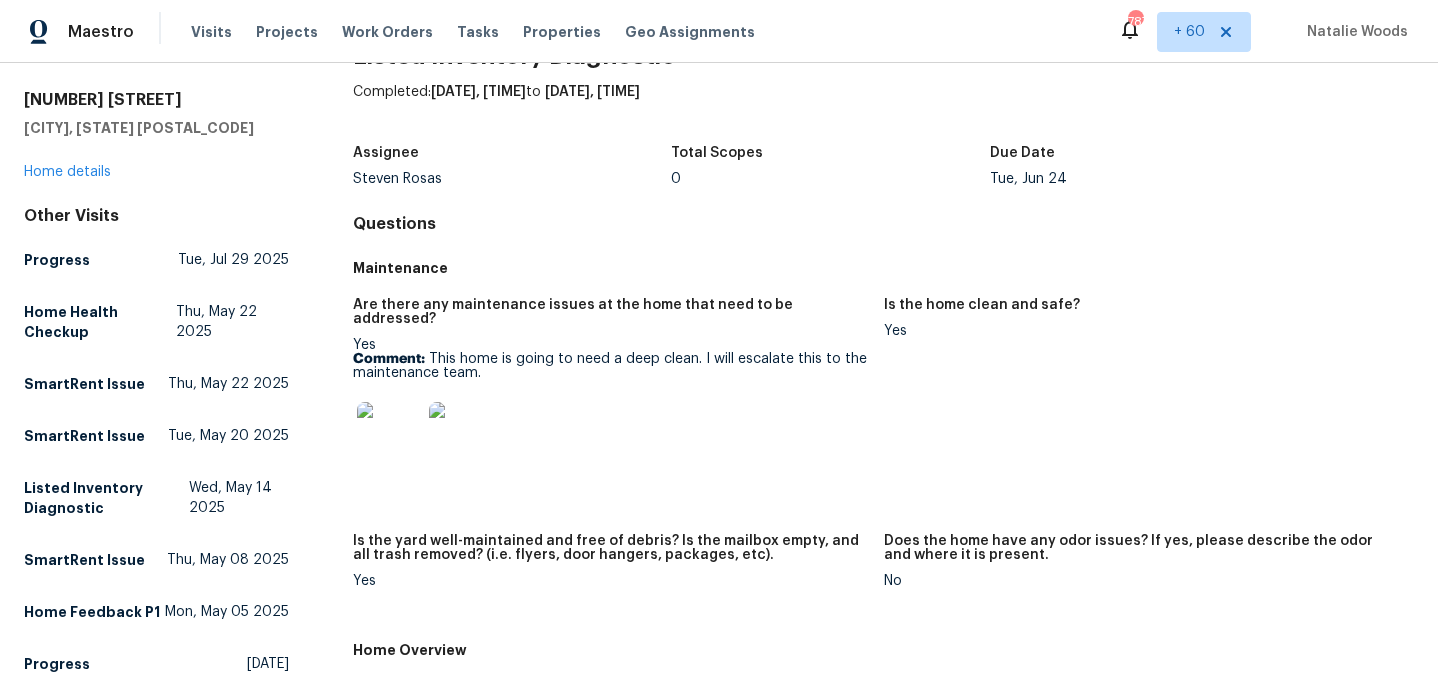 scroll, scrollTop: 0, scrollLeft: 0, axis: both 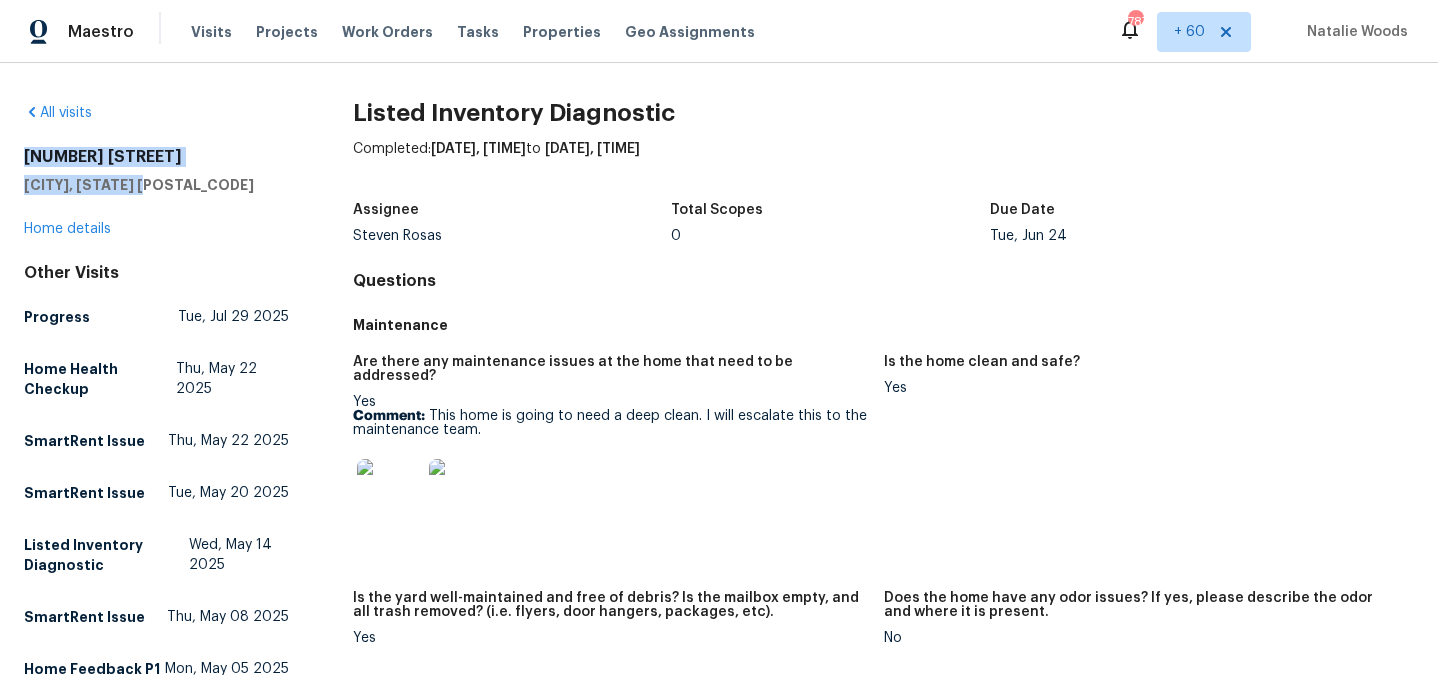 drag, startPoint x: 22, startPoint y: 156, endPoint x: 181, endPoint y: 185, distance: 161.62302 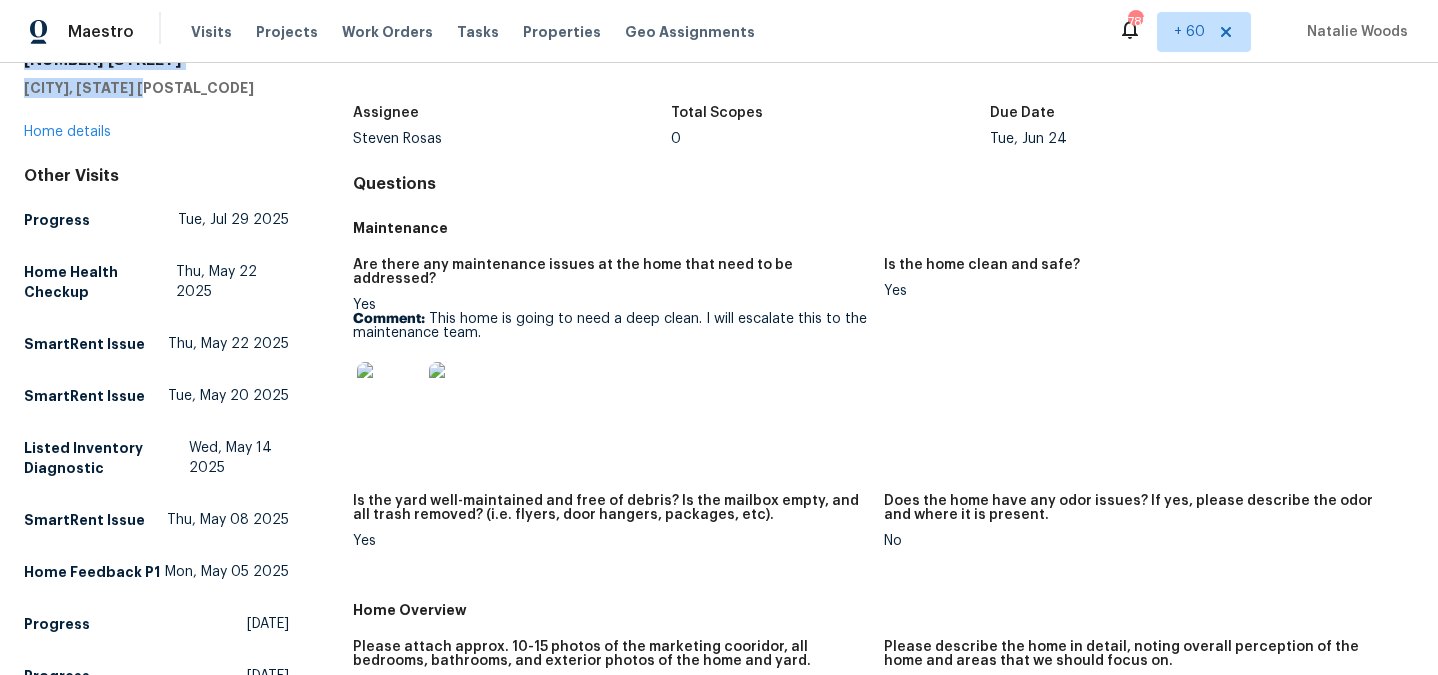 scroll, scrollTop: 112, scrollLeft: 0, axis: vertical 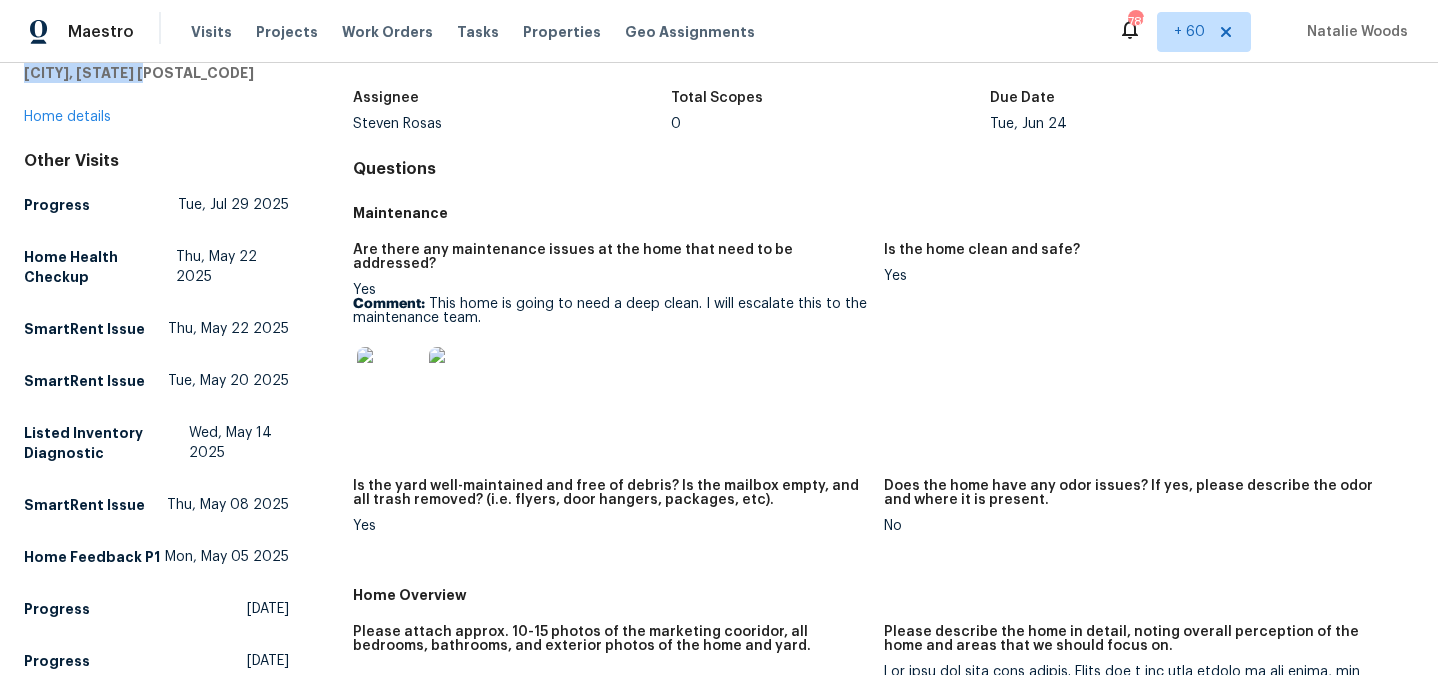 click at bounding box center [389, 379] 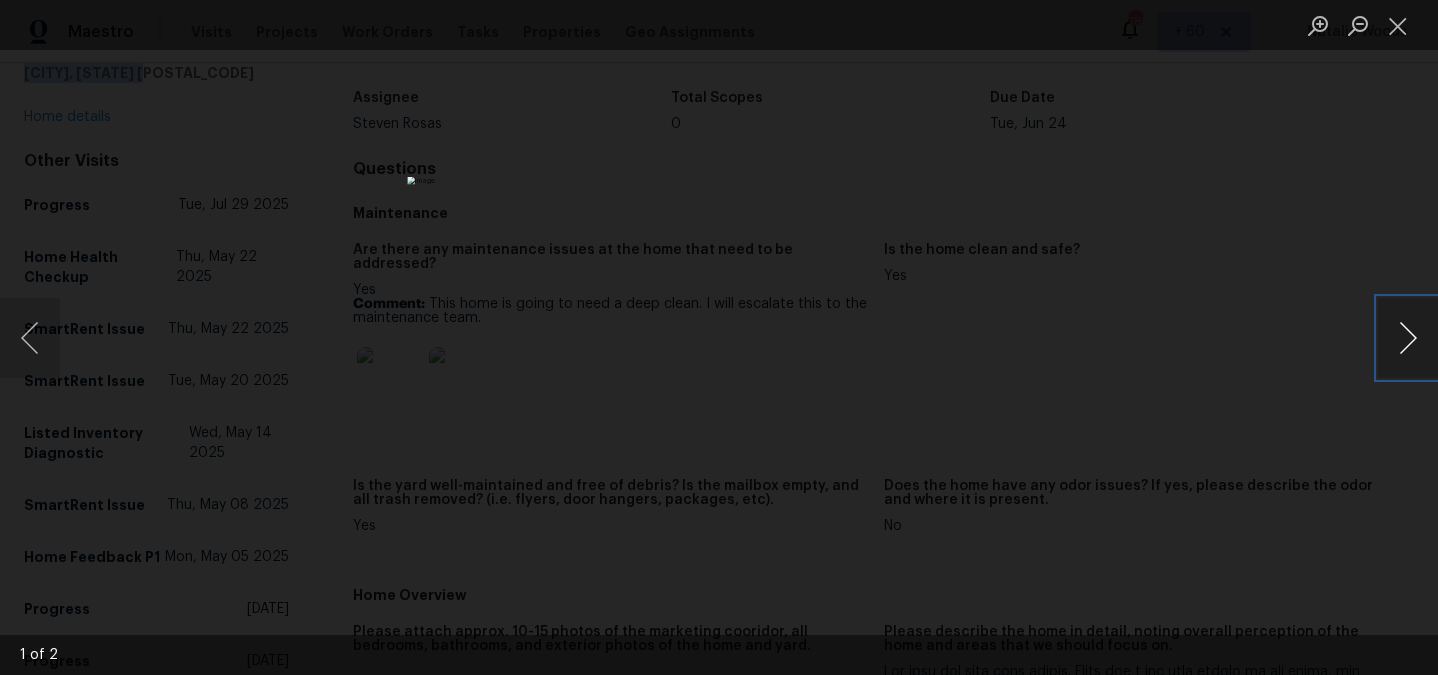 click at bounding box center [1408, 338] 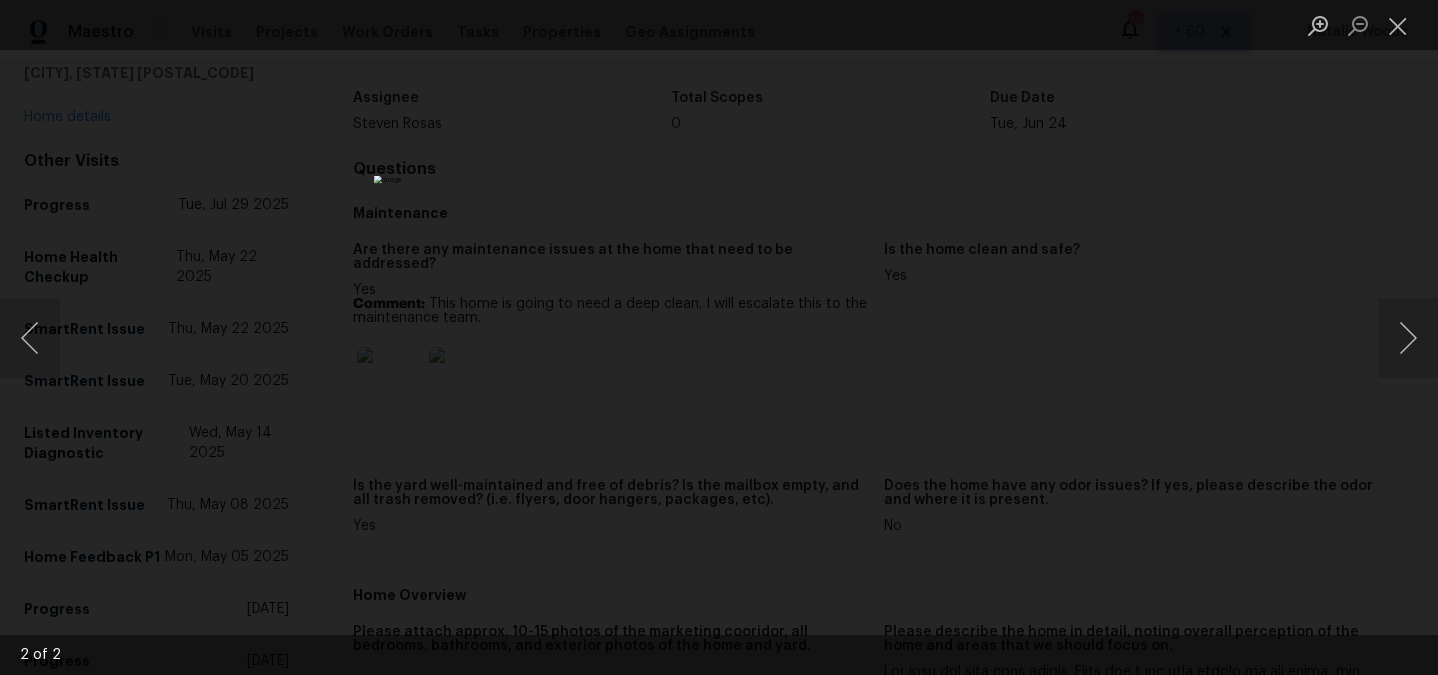 click at bounding box center [719, 337] 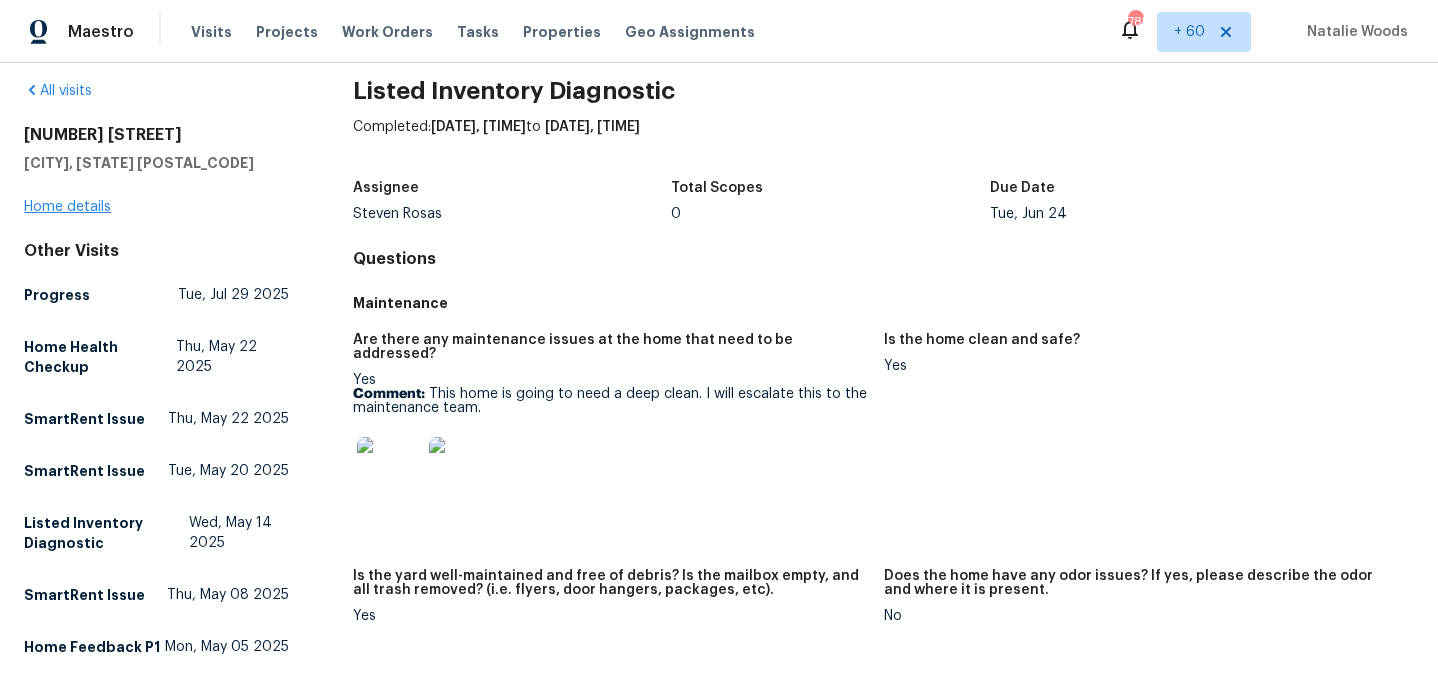 scroll, scrollTop: 17, scrollLeft: 0, axis: vertical 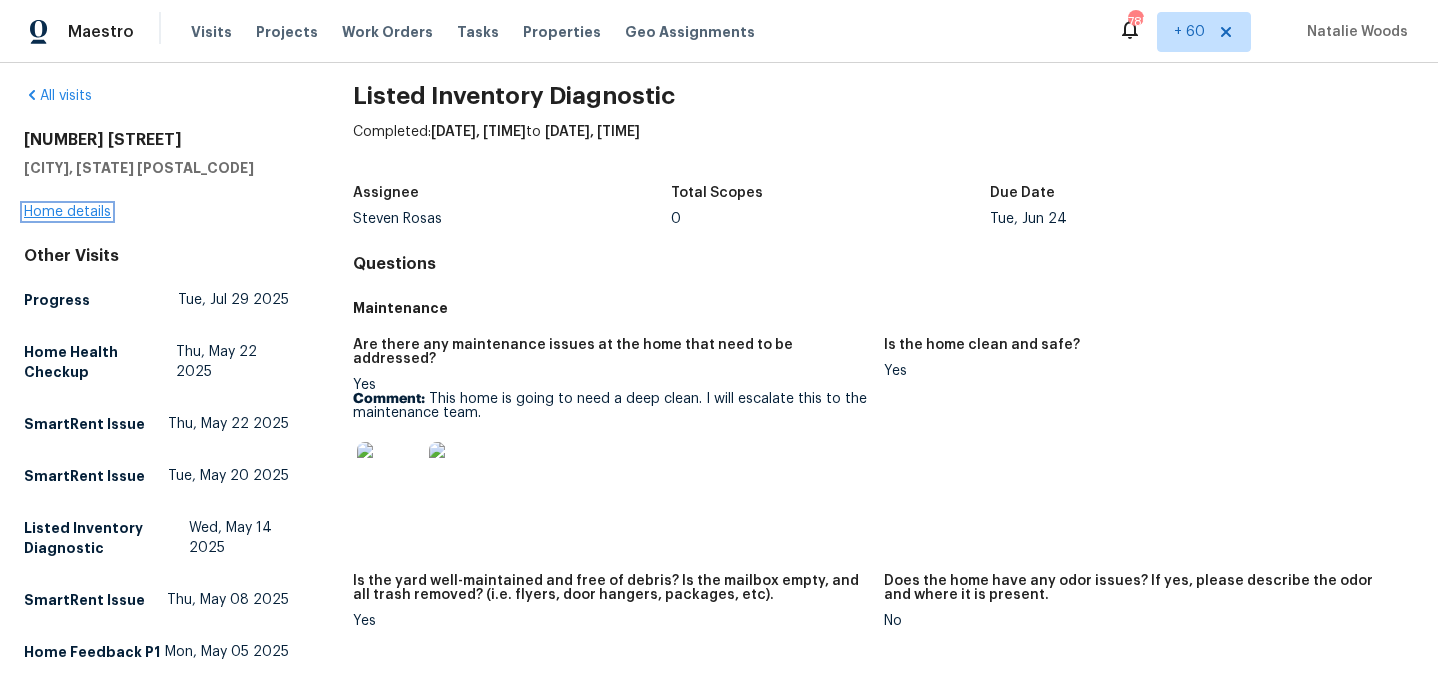 click on "Home details" at bounding box center (67, 212) 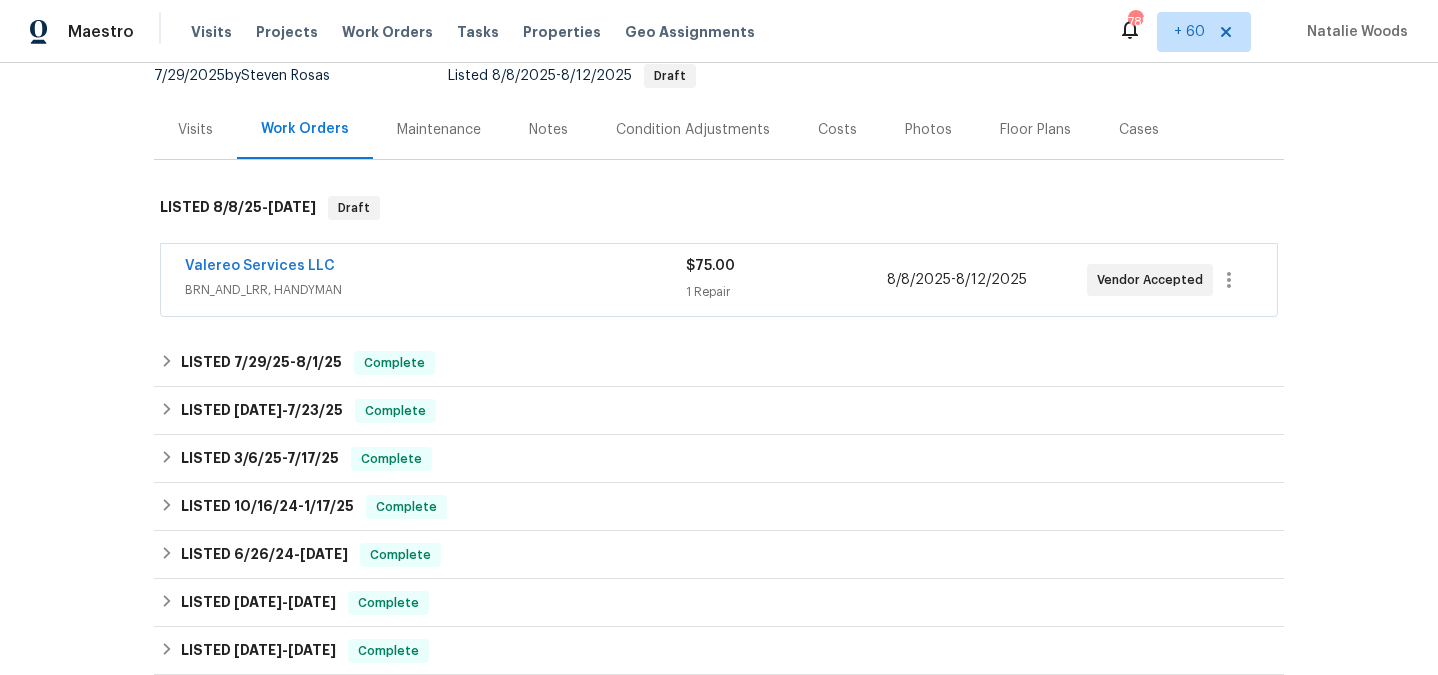 scroll, scrollTop: 288, scrollLeft: 0, axis: vertical 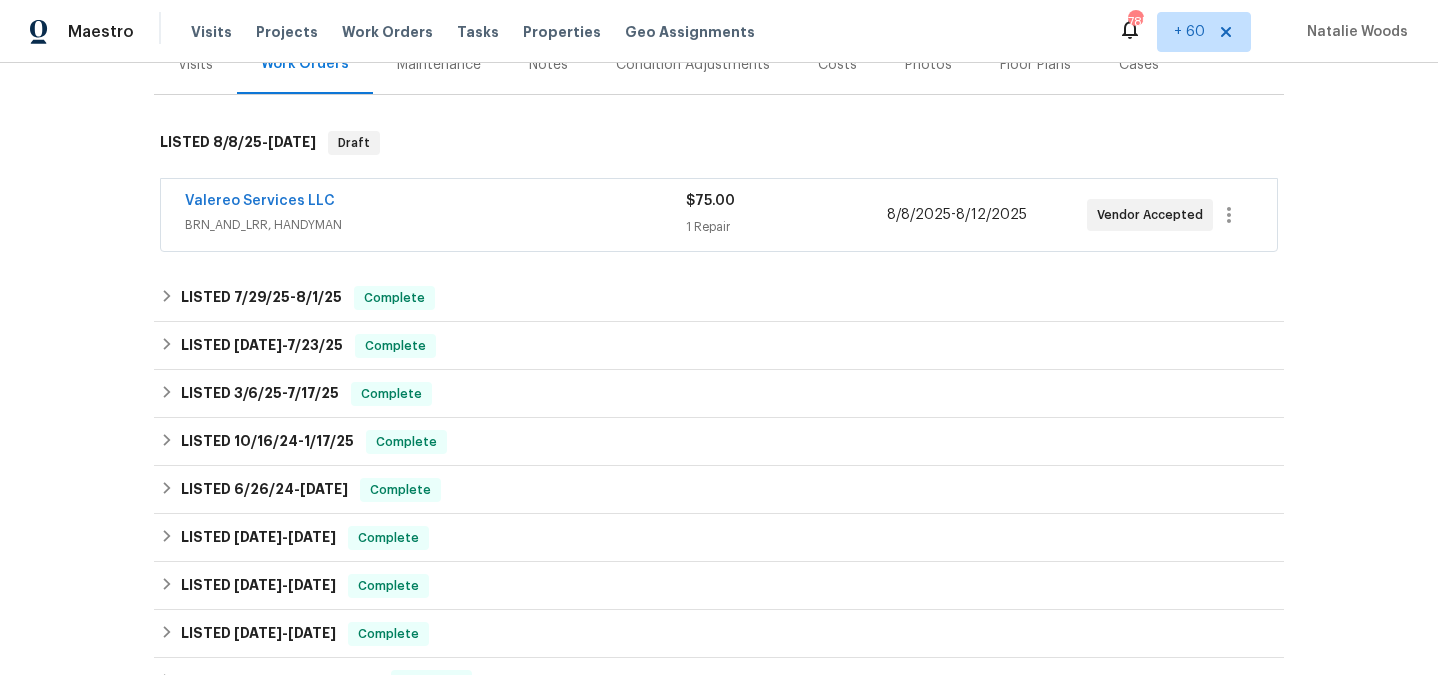 click on "Valereo Services LLC BRN_AND_LRR, HANDYMAN $75.00 1 Repair 8/8/2025  -  8/12/2025 Vendor Accepted" at bounding box center (719, 215) 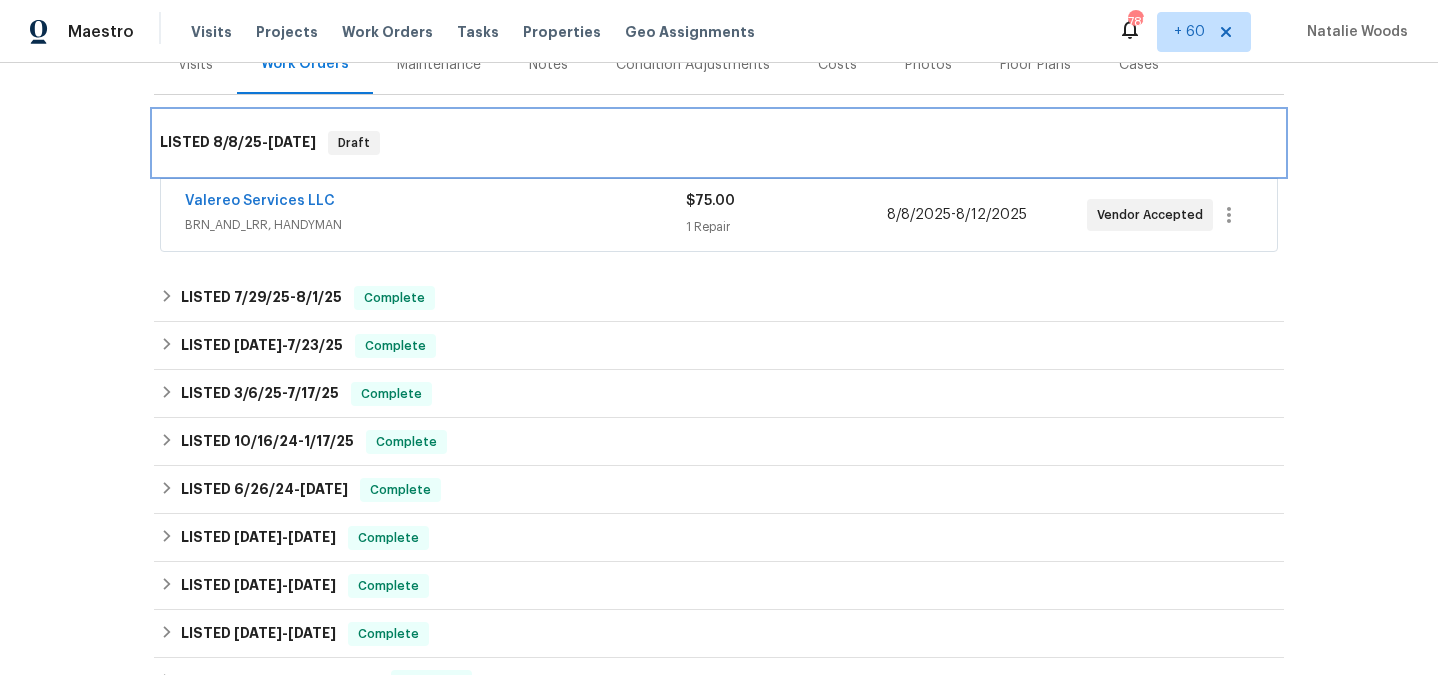 click on "LISTED   8/8/25  -  8/12/25 Draft" at bounding box center (719, 143) 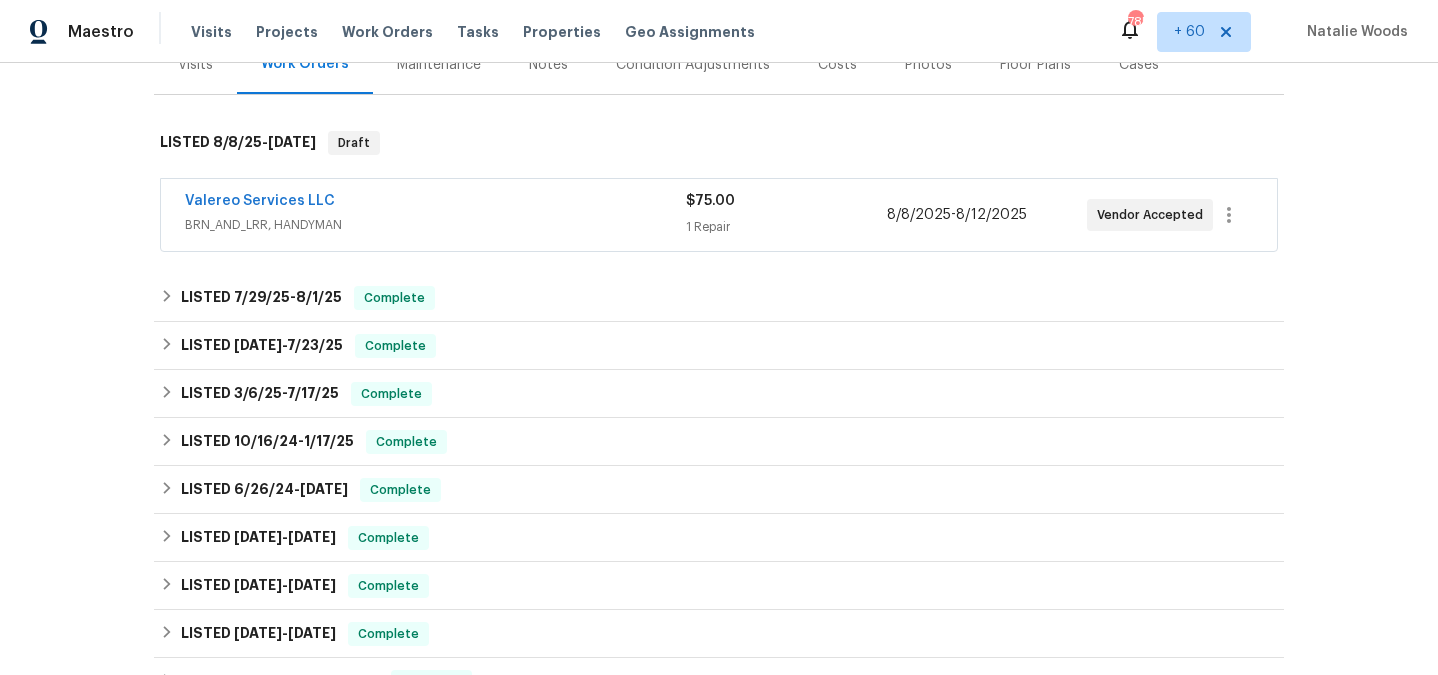click on "BRN_AND_LRR, HANDYMAN" at bounding box center (435, 225) 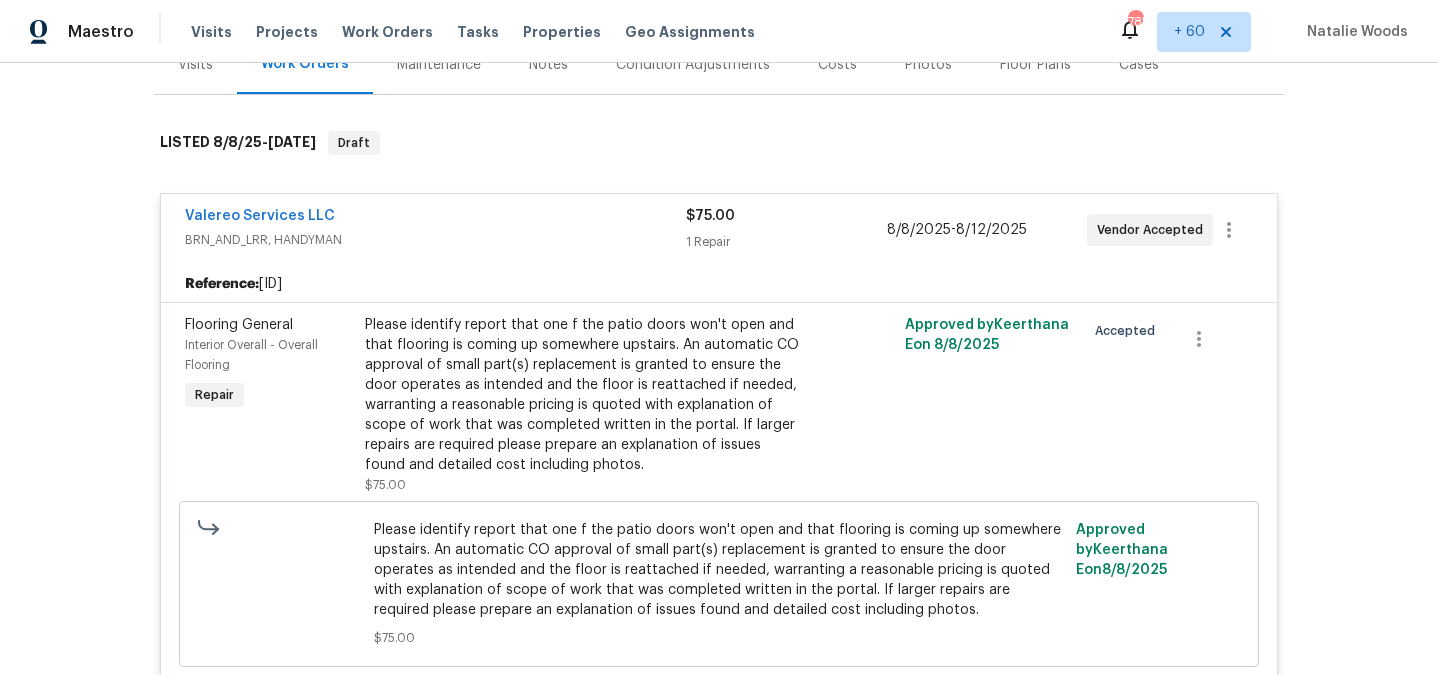 click on "Valereo Services LLC" at bounding box center (435, 218) 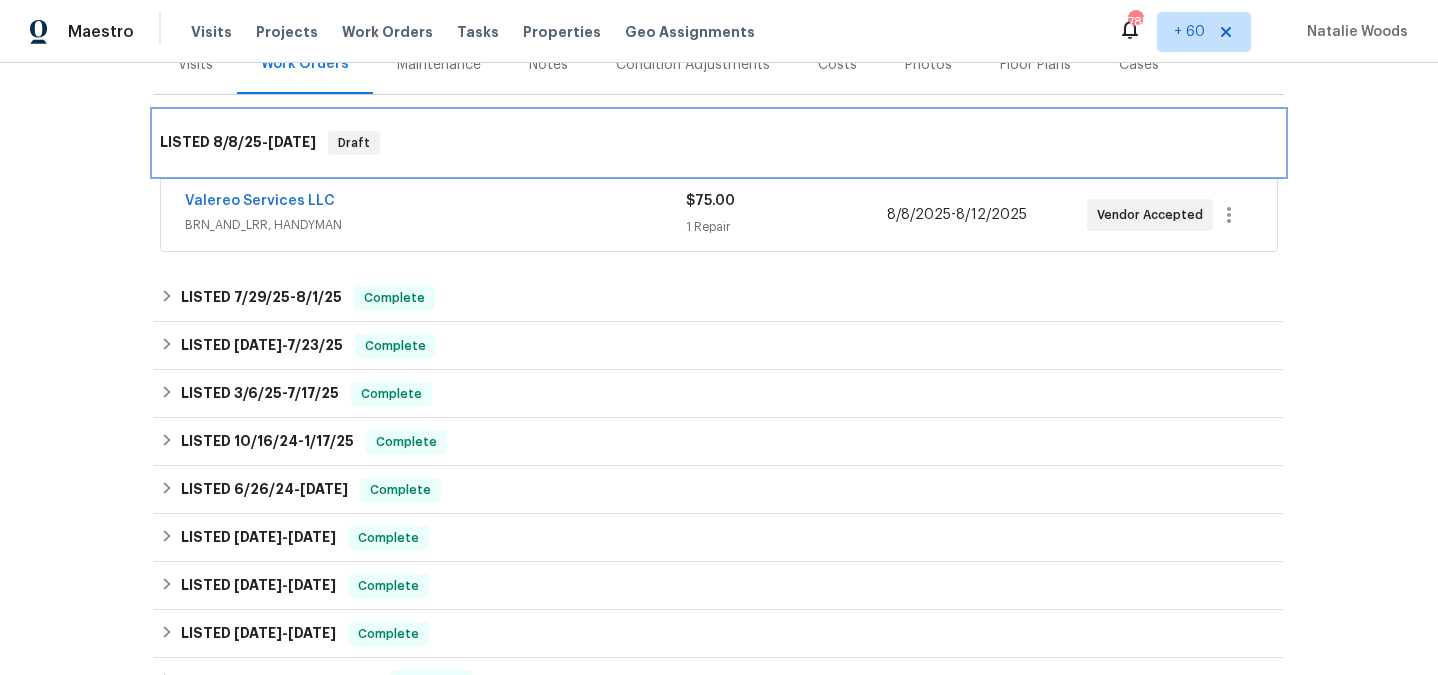 click on "LISTED   8/8/25  -  8/12/25 Draft" at bounding box center (719, 143) 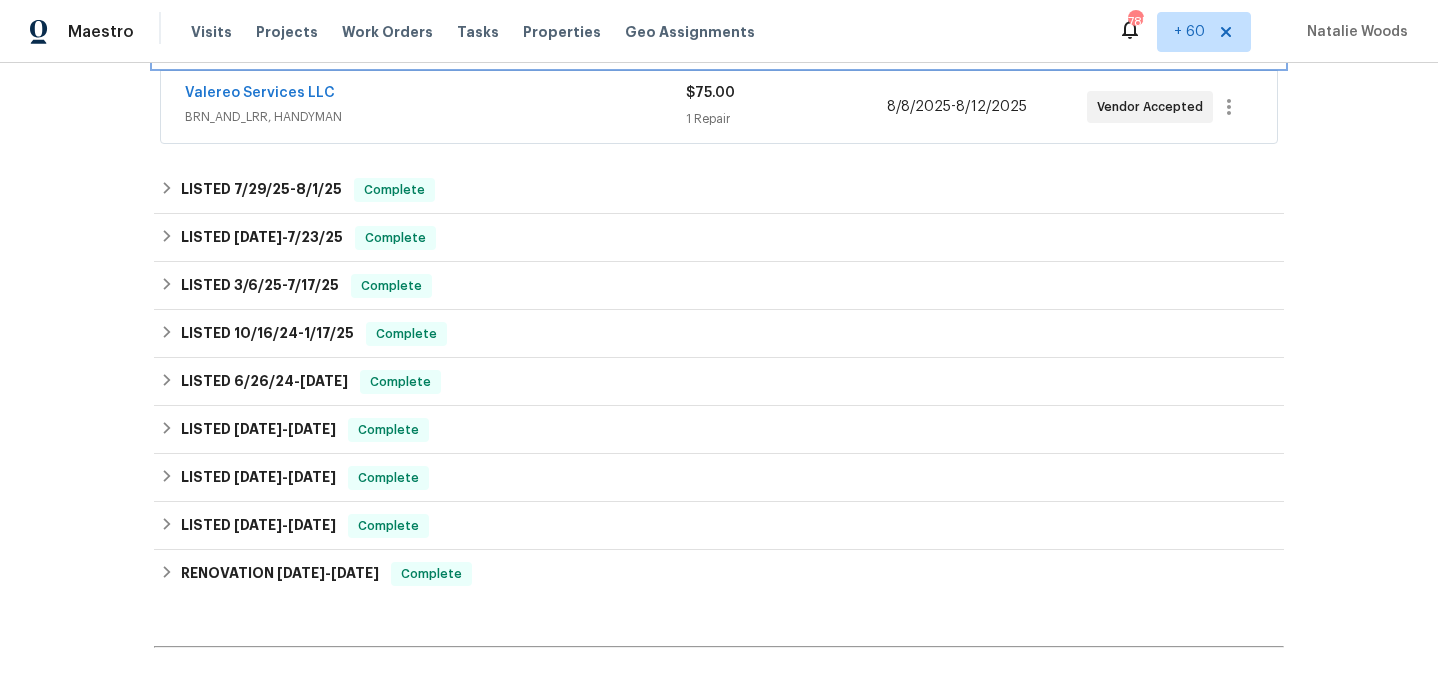 scroll, scrollTop: 419, scrollLeft: 0, axis: vertical 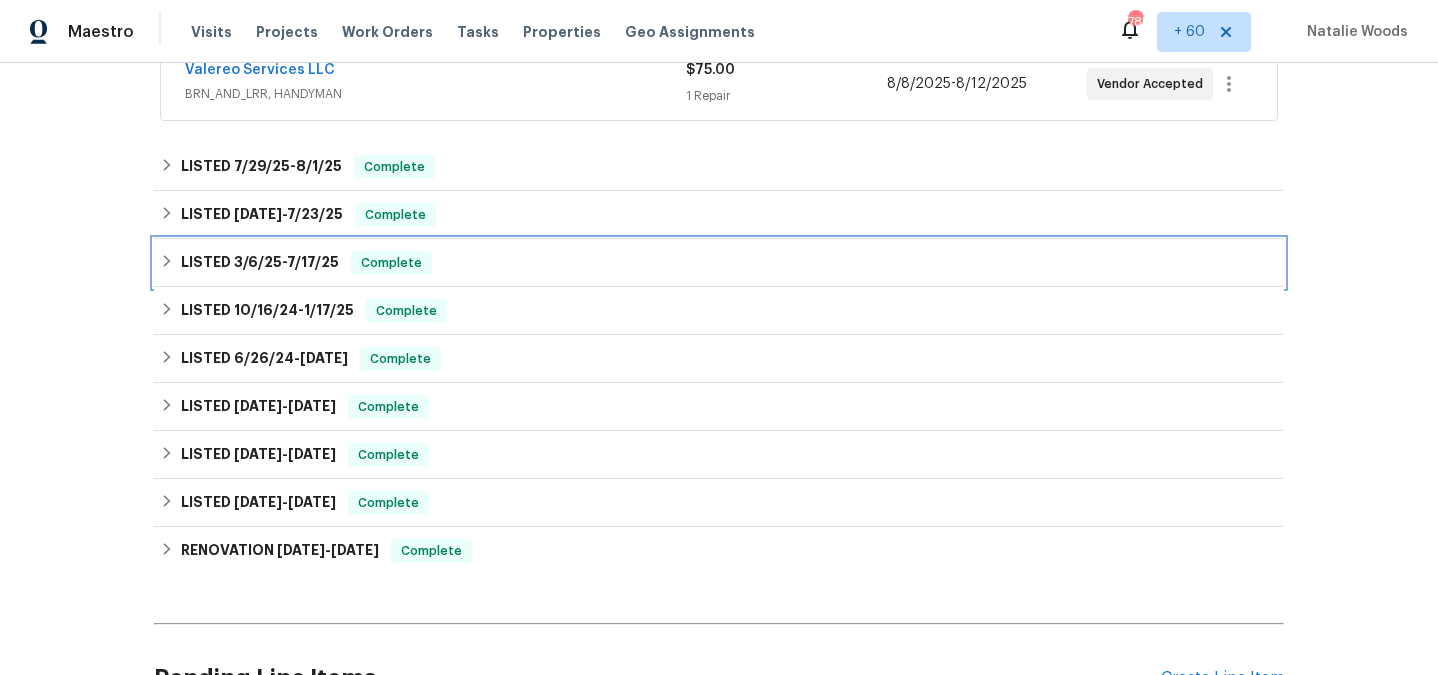 click on "LISTED   3/6/25  -  7/17/25 Complete" at bounding box center (719, 263) 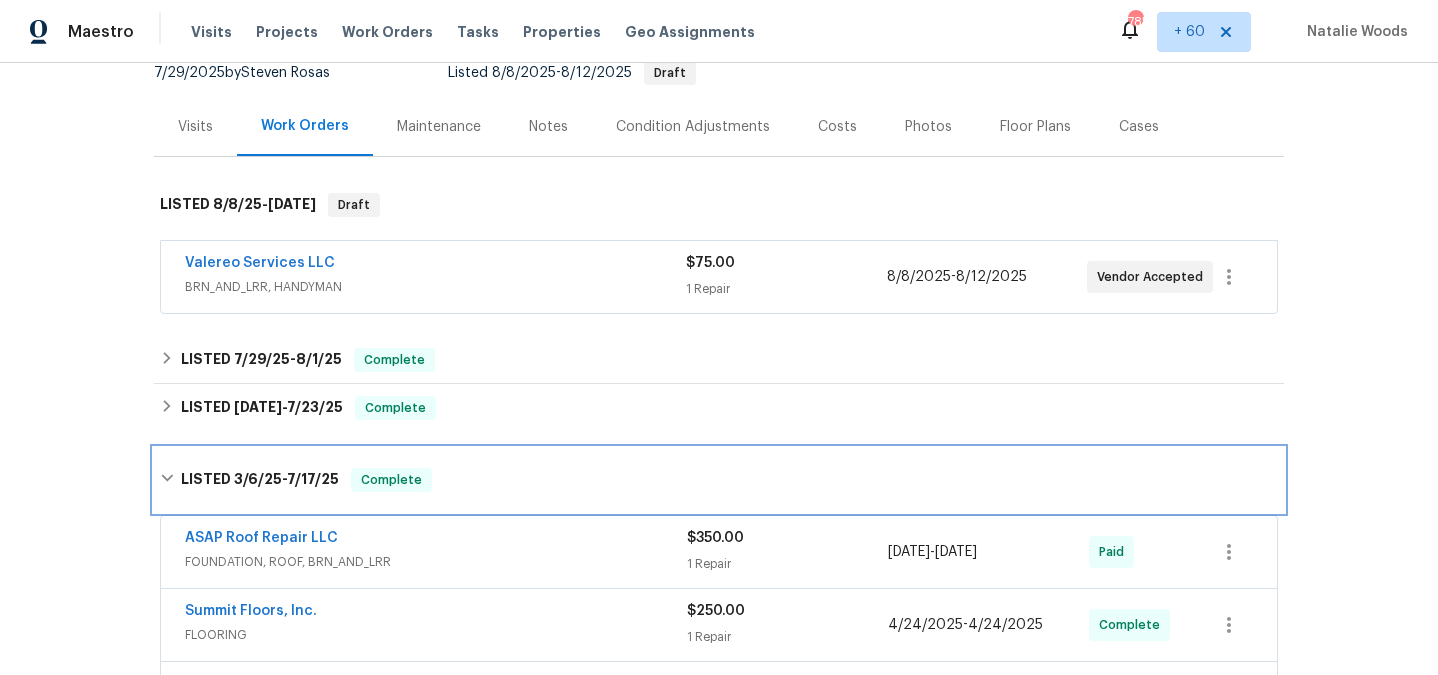 scroll, scrollTop: 0, scrollLeft: 0, axis: both 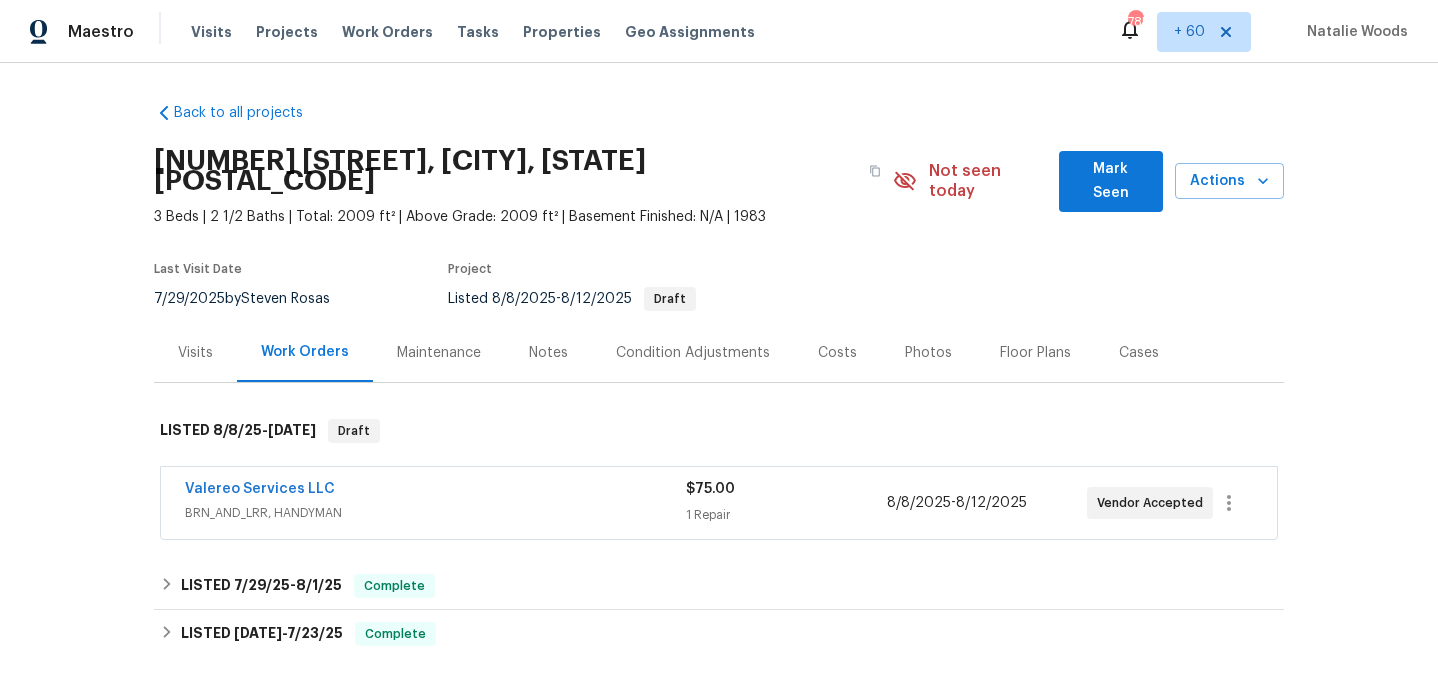 click on "Visits" at bounding box center (195, 353) 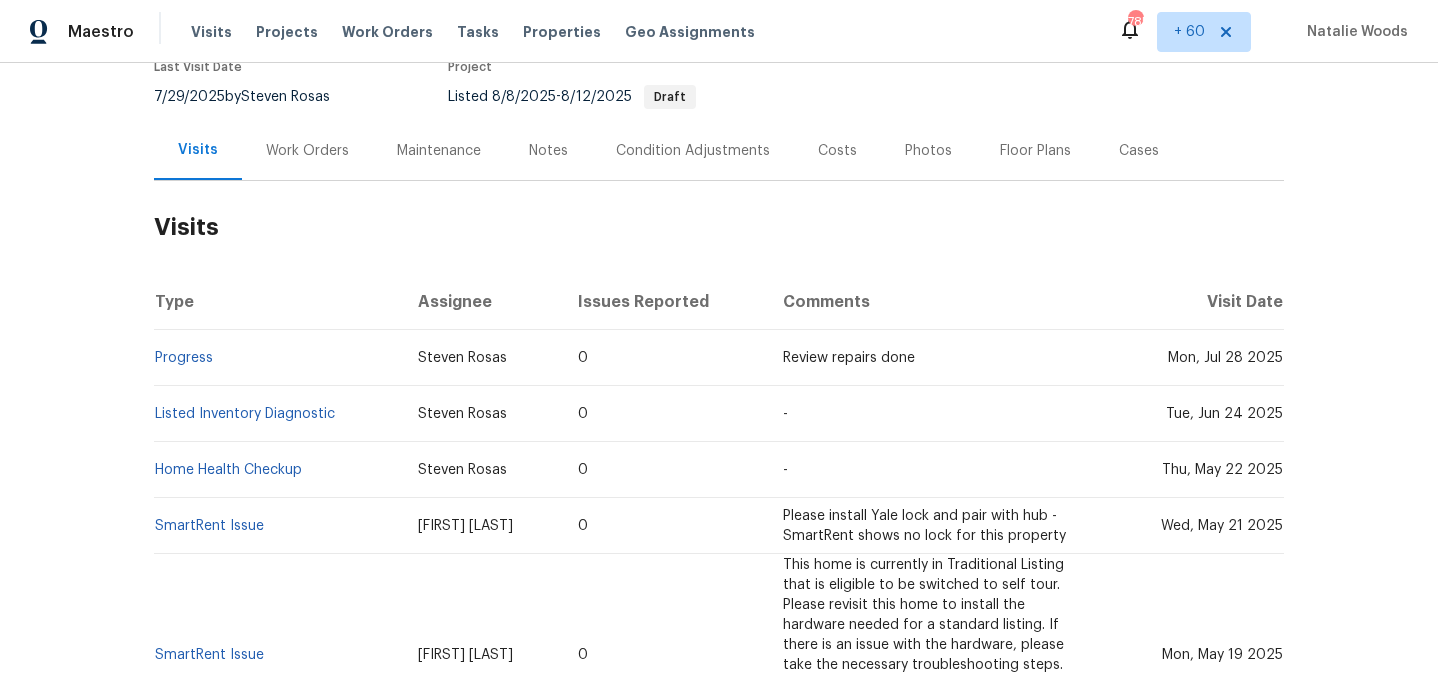 scroll, scrollTop: 207, scrollLeft: 0, axis: vertical 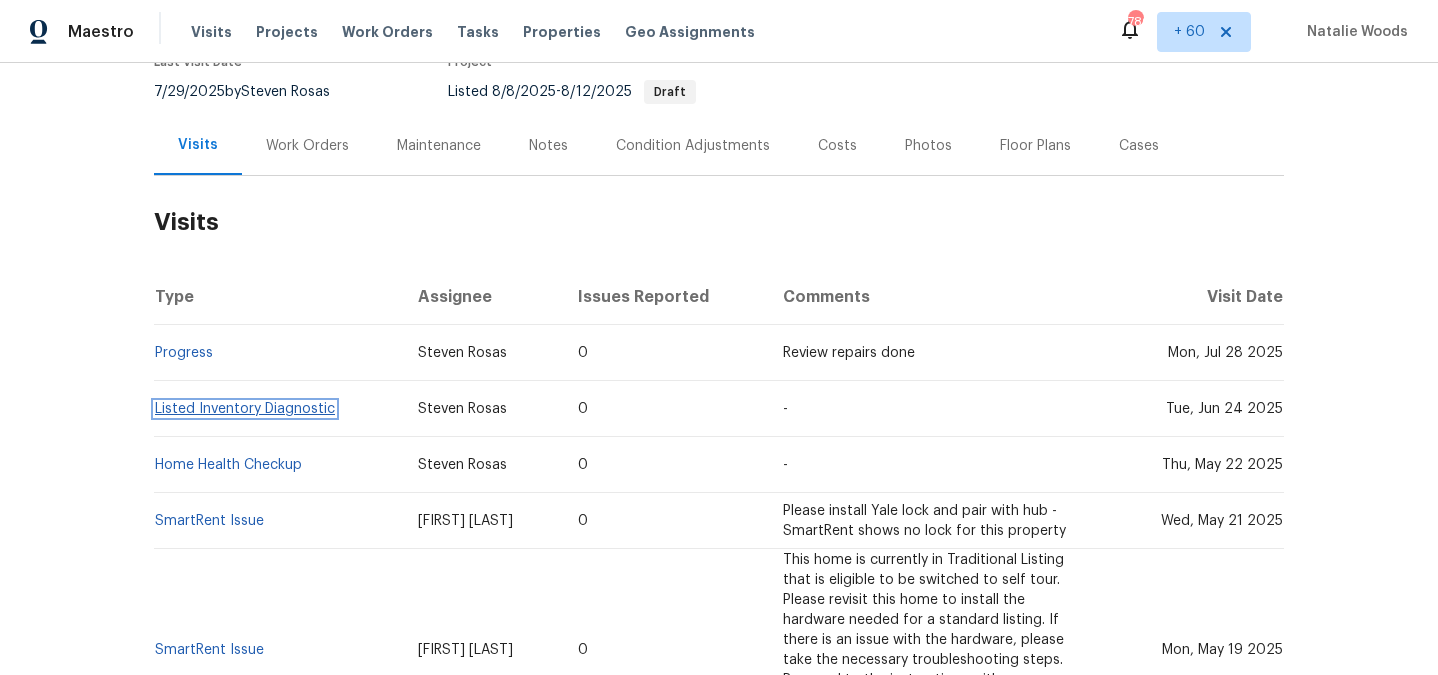 click on "Listed Inventory Diagnostic" at bounding box center (245, 409) 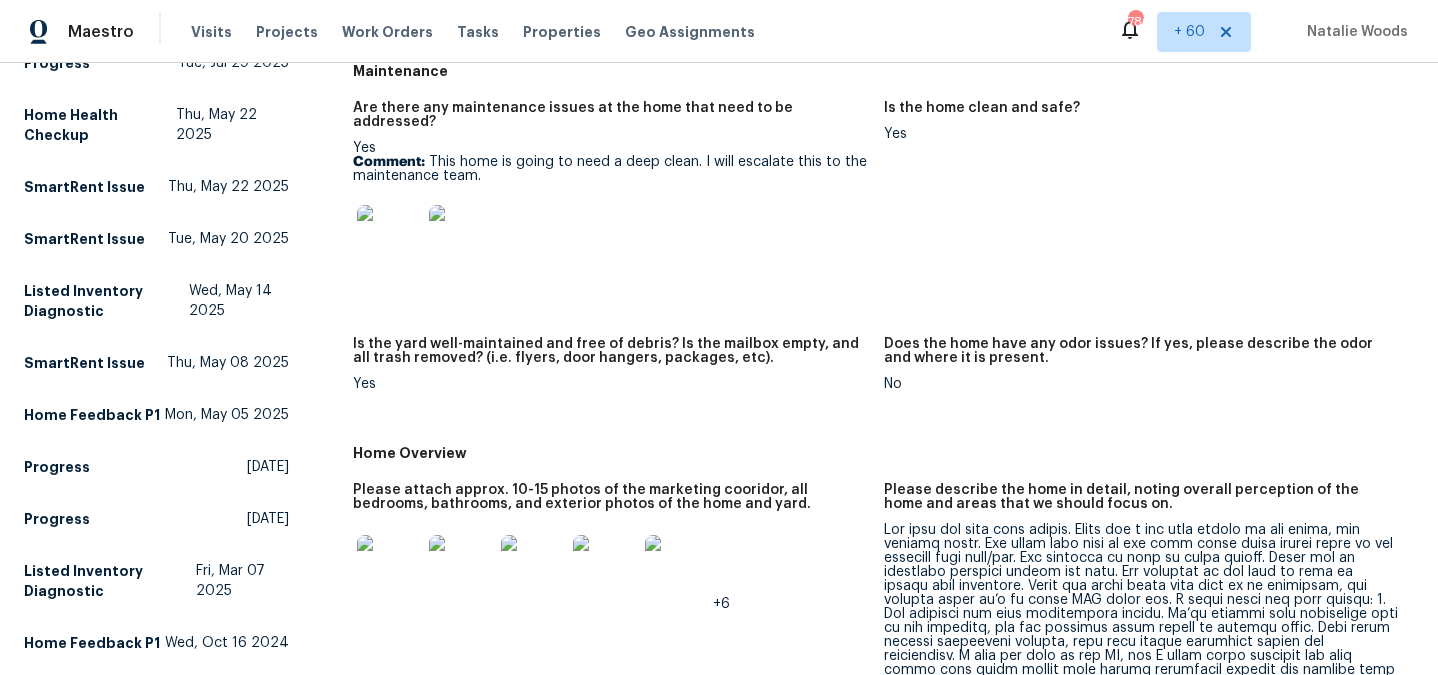 scroll, scrollTop: 438, scrollLeft: 0, axis: vertical 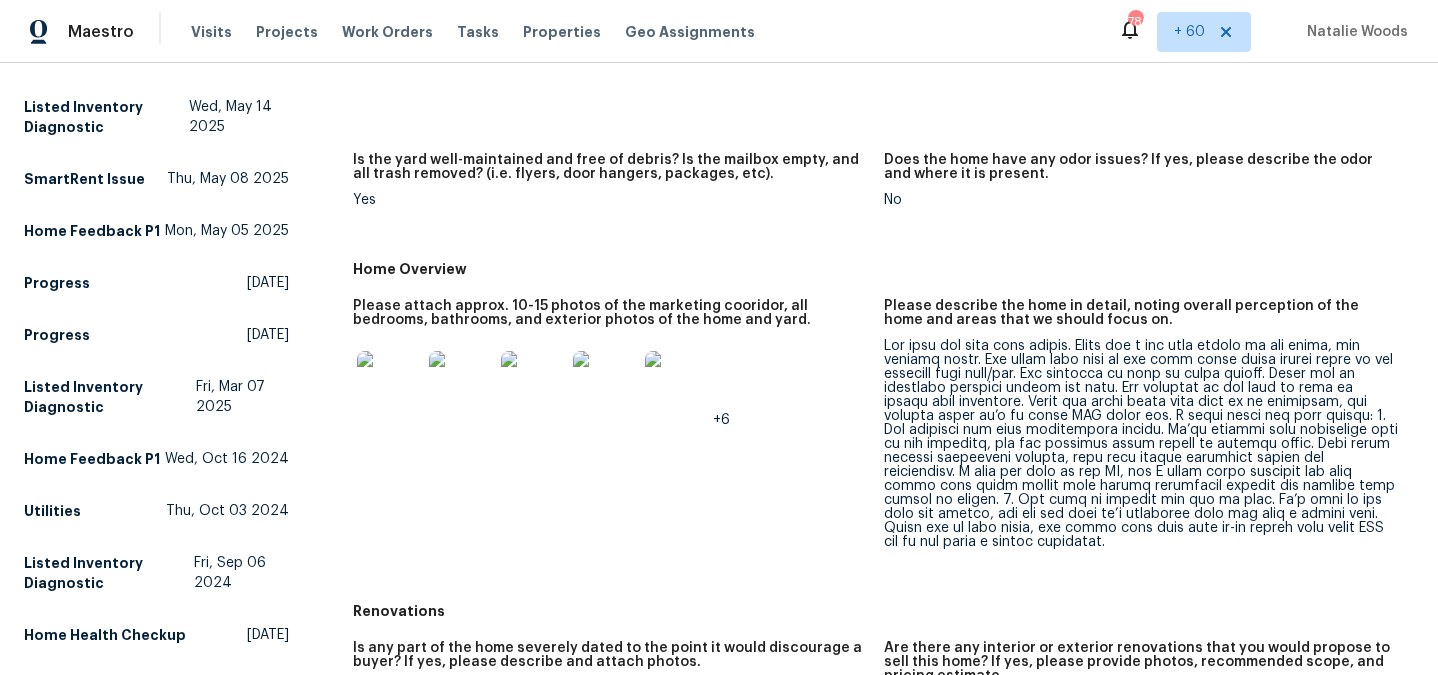 drag, startPoint x: 1171, startPoint y: 381, endPoint x: 1200, endPoint y: 422, distance: 50.219517 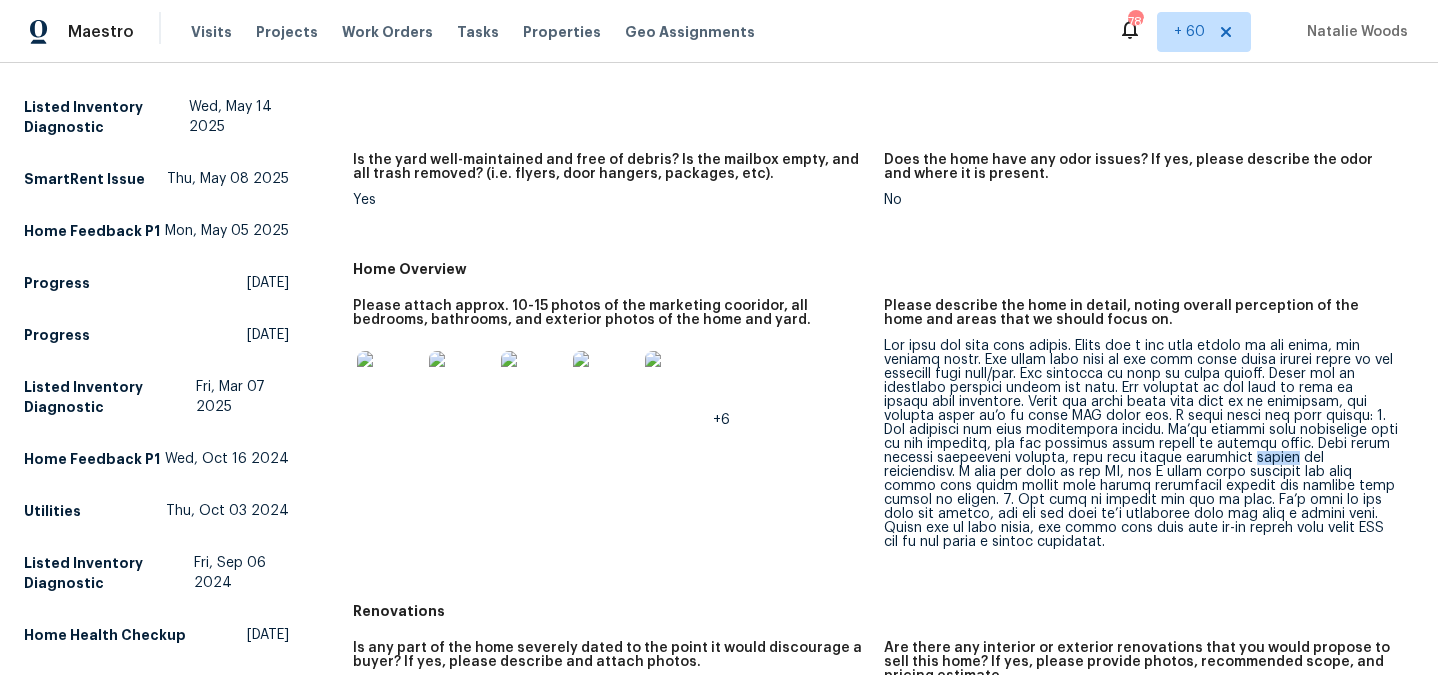 click at bounding box center (1141, 444) 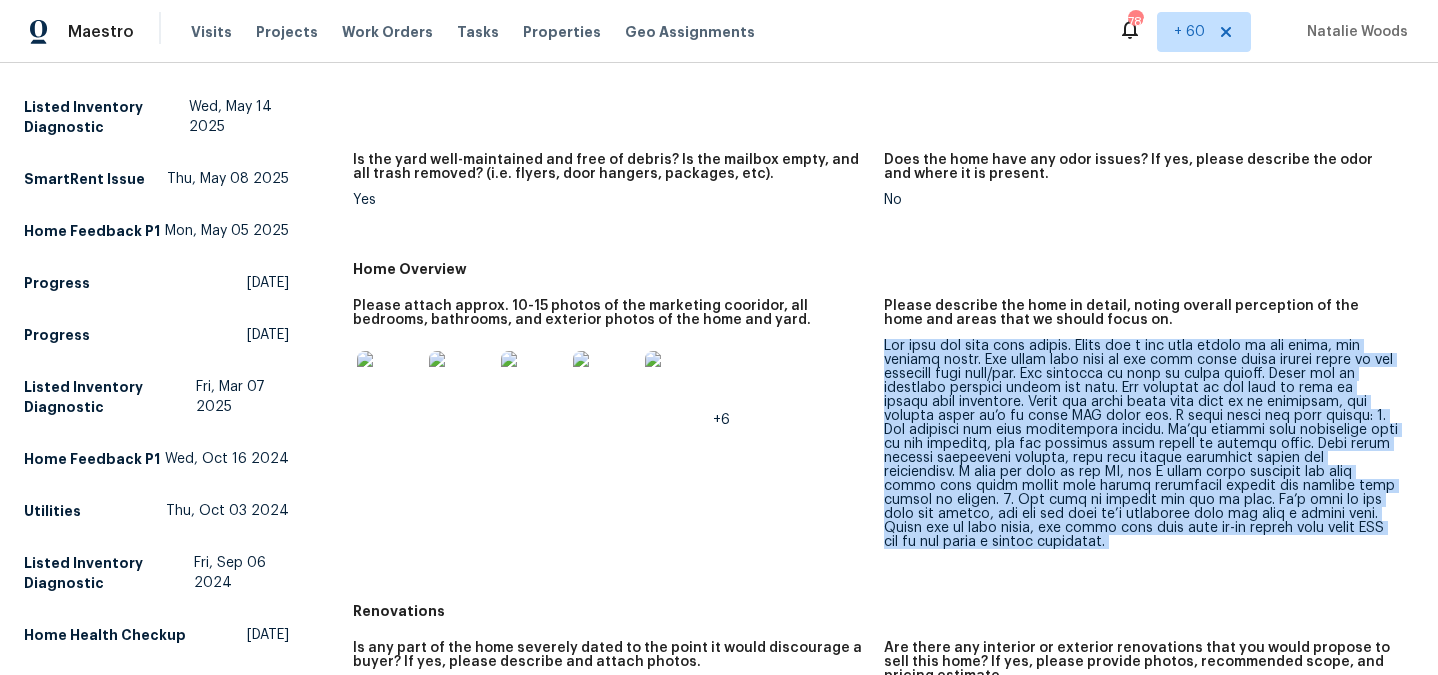 click at bounding box center (1141, 444) 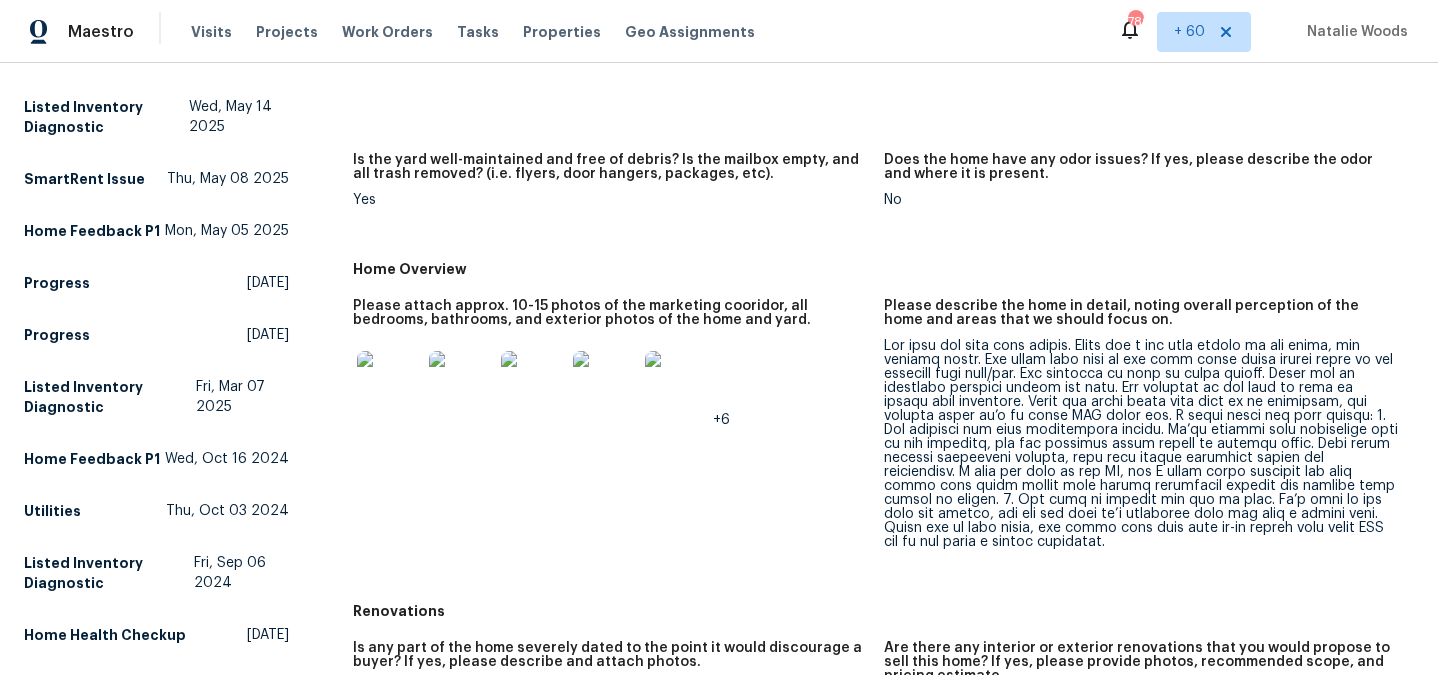 click at bounding box center (1141, 444) 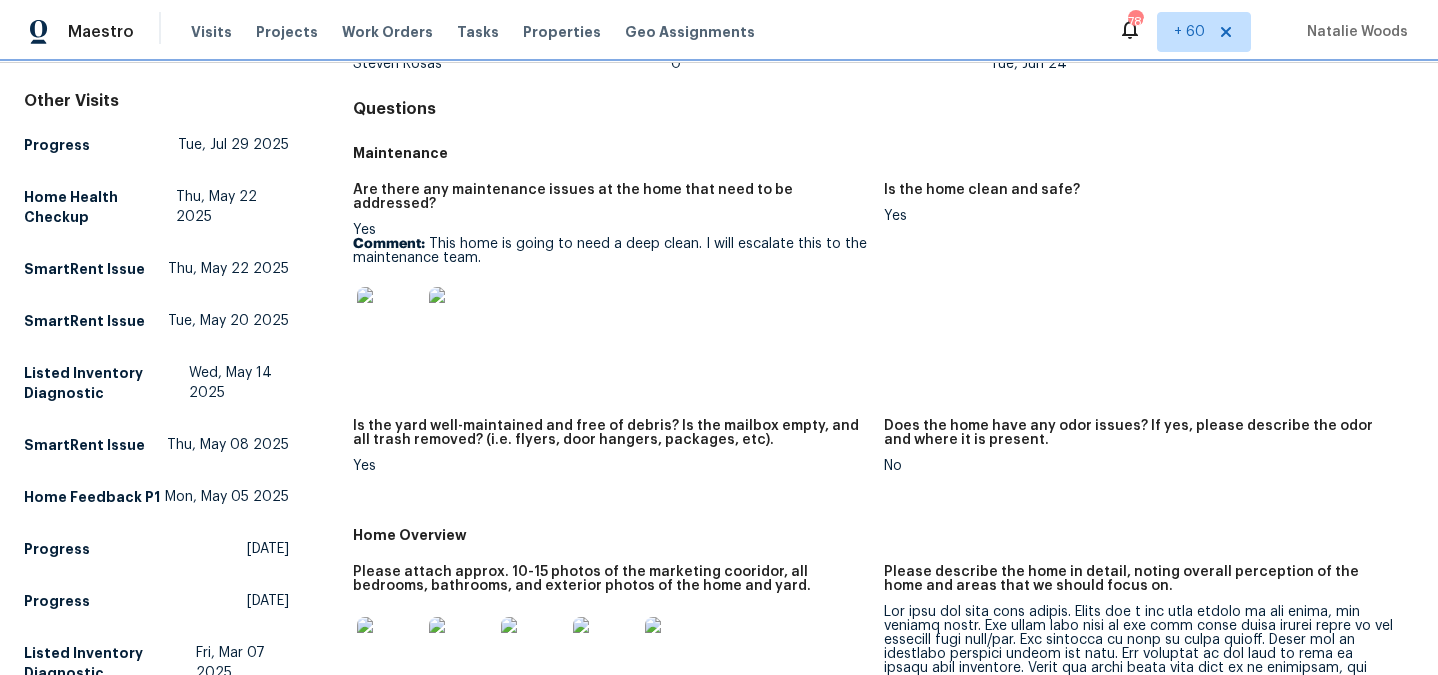 scroll, scrollTop: 0, scrollLeft: 0, axis: both 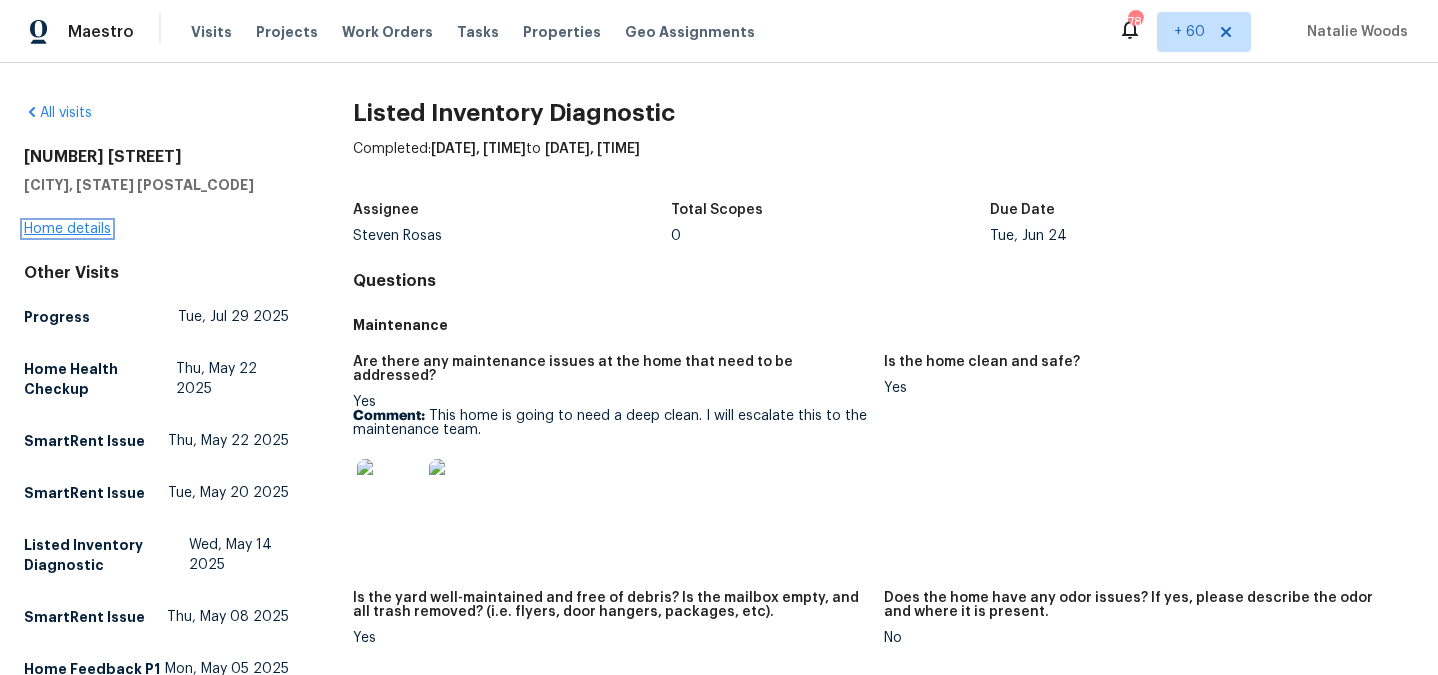 click on "Home details" at bounding box center [67, 229] 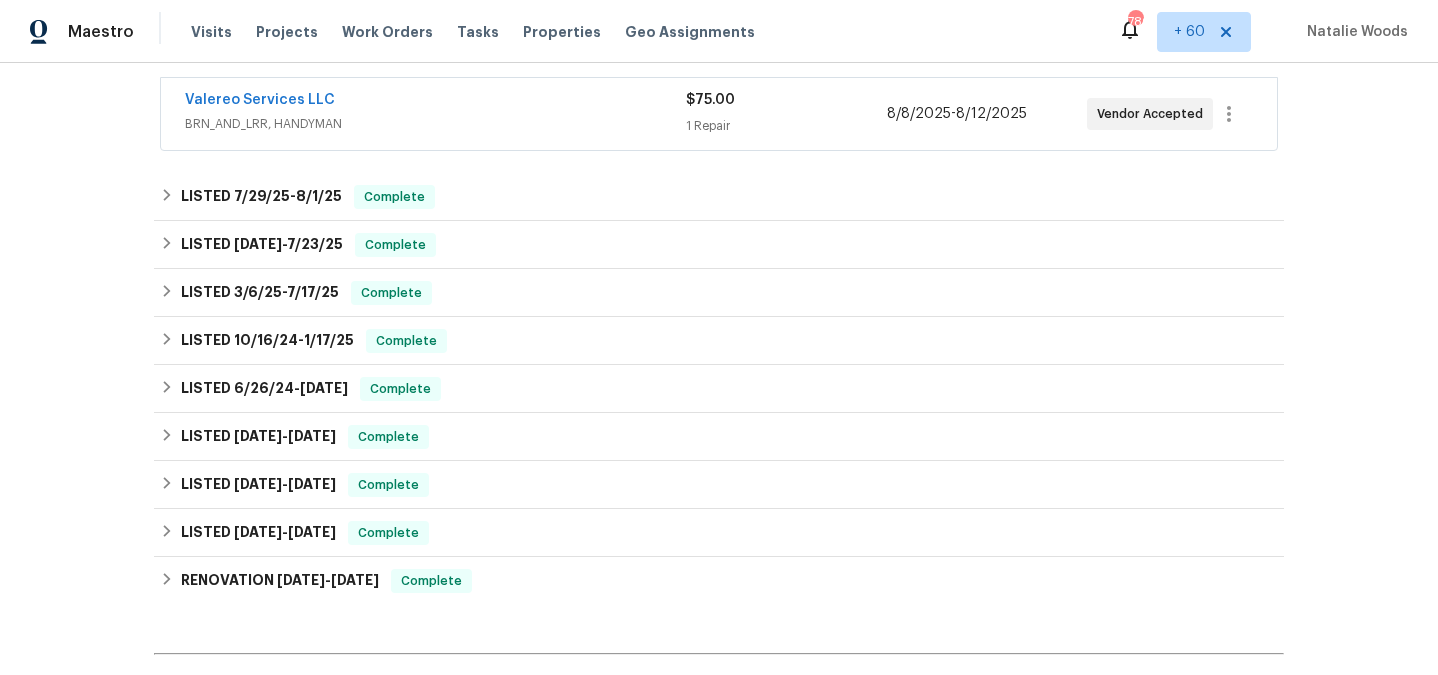 scroll, scrollTop: 373, scrollLeft: 0, axis: vertical 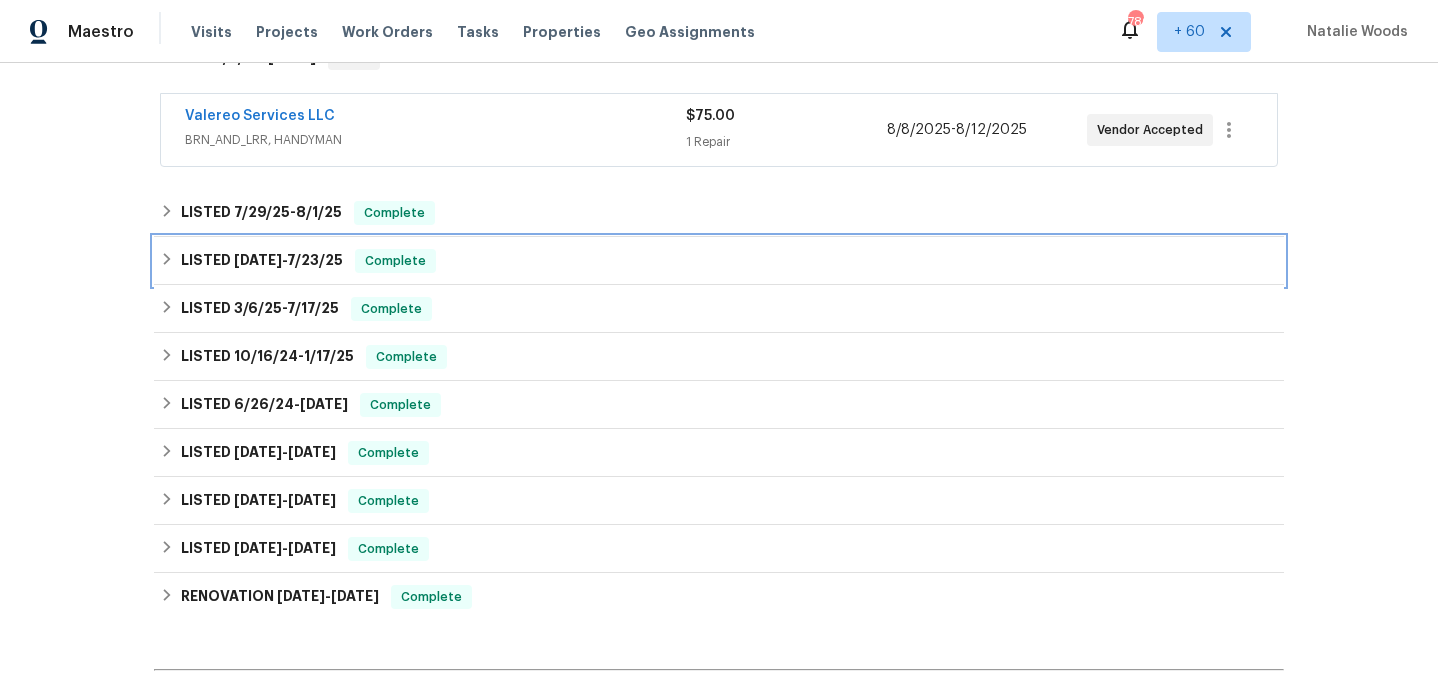 click on "7/16/25" at bounding box center [258, 260] 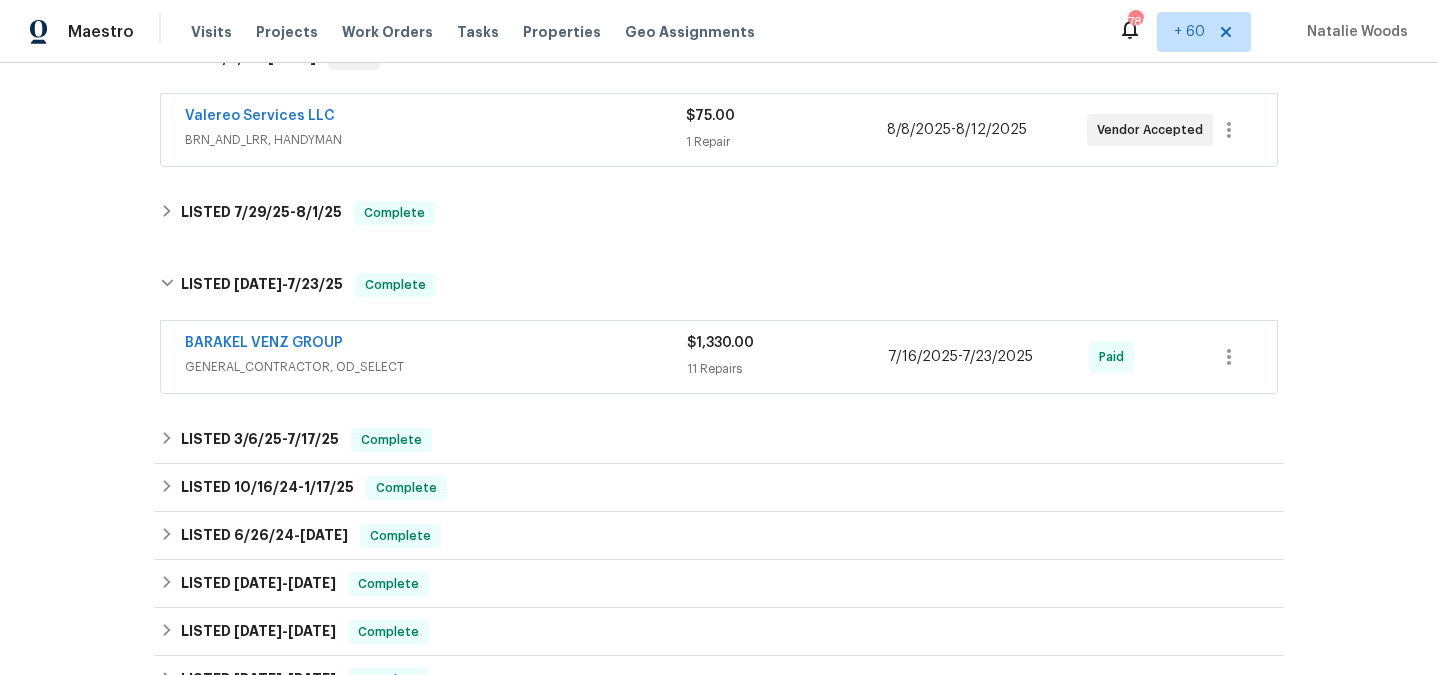 click on "GENERAL_CONTRACTOR, OD_SELECT" at bounding box center (436, 367) 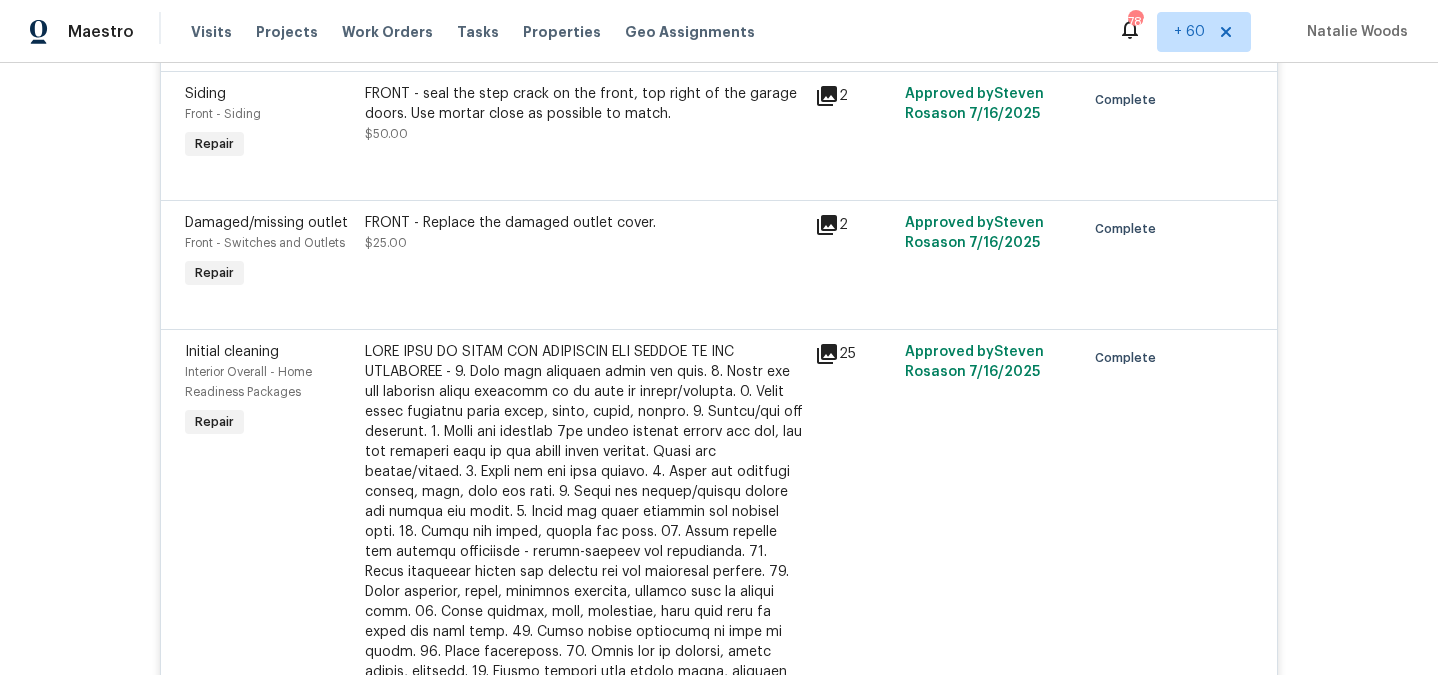 scroll, scrollTop: 1676, scrollLeft: 0, axis: vertical 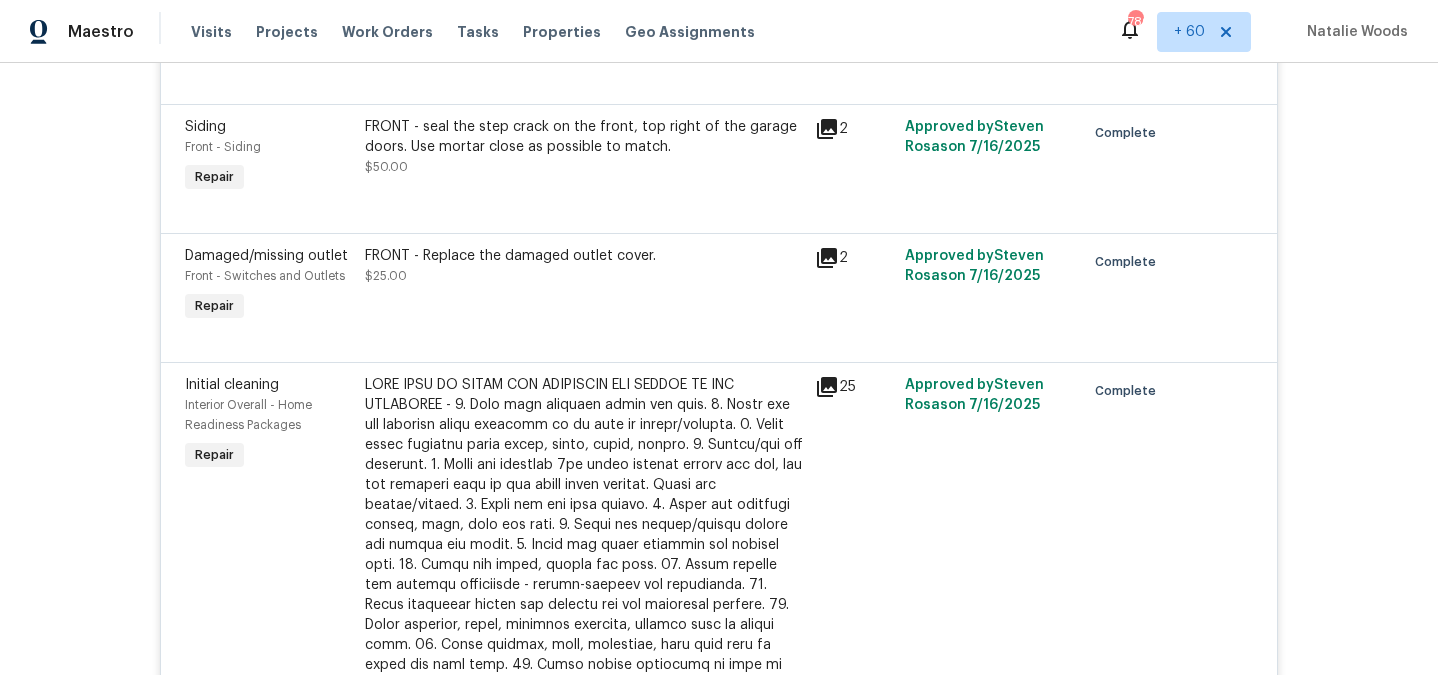click at bounding box center (584, 605) 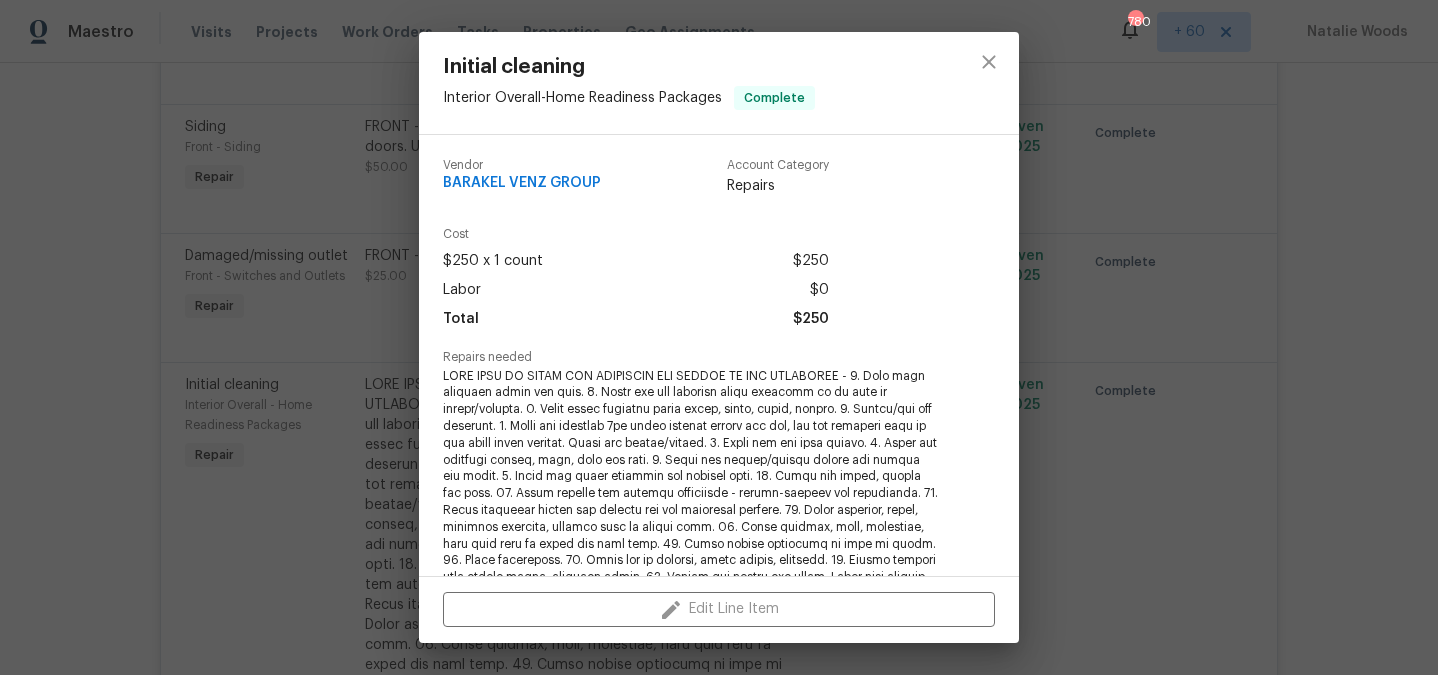 scroll, scrollTop: 414, scrollLeft: 0, axis: vertical 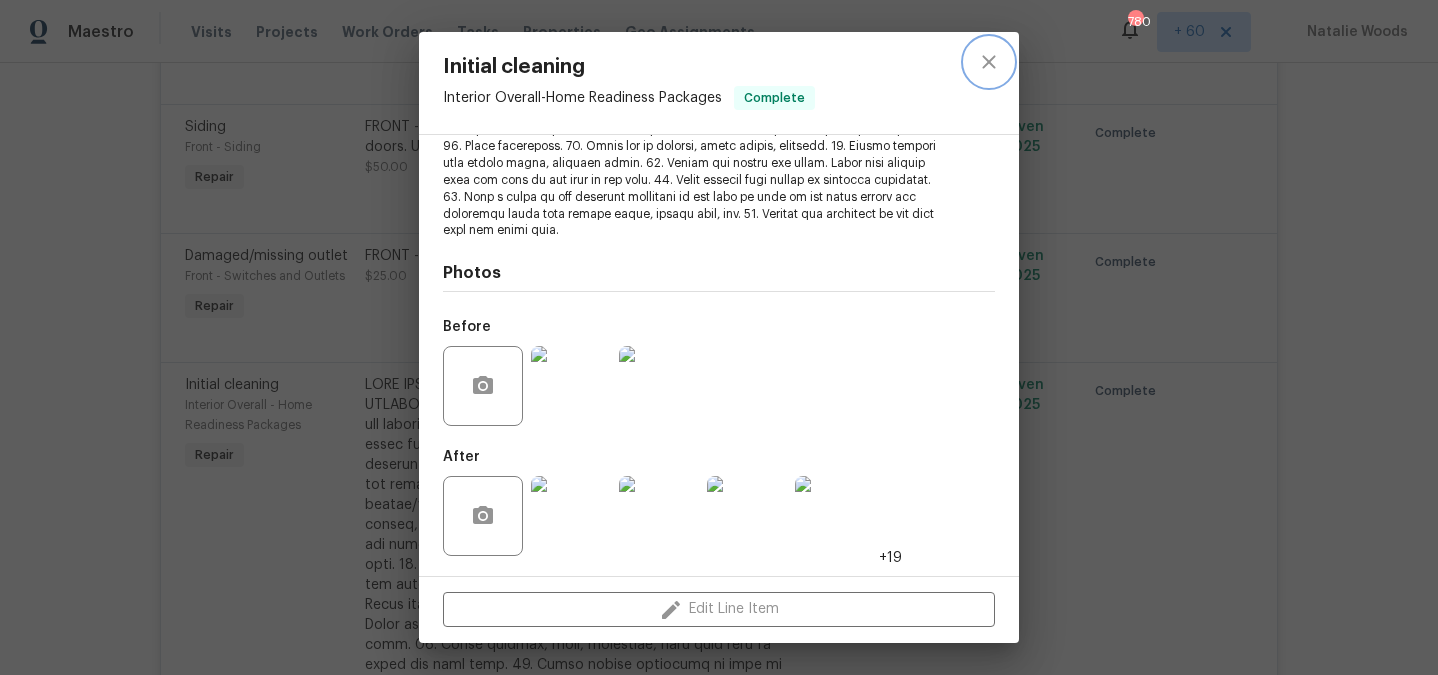 click 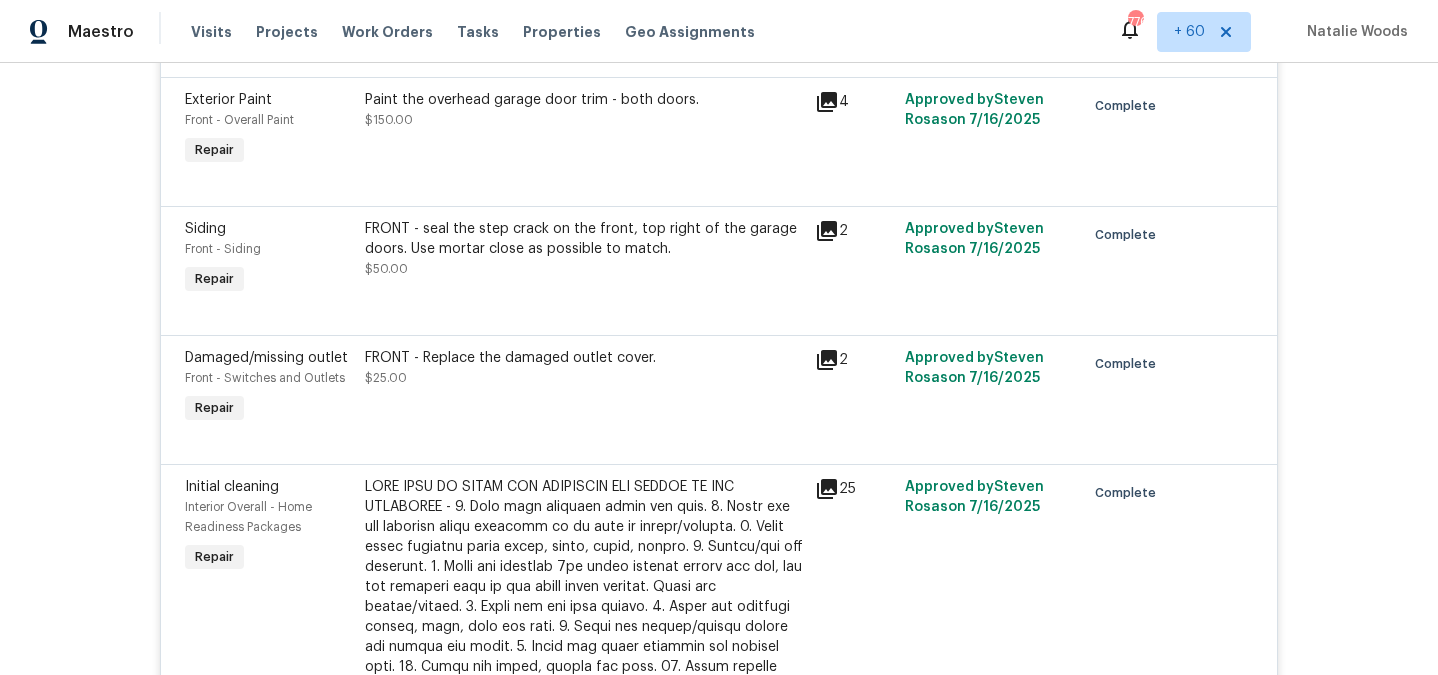 scroll, scrollTop: 1944, scrollLeft: 0, axis: vertical 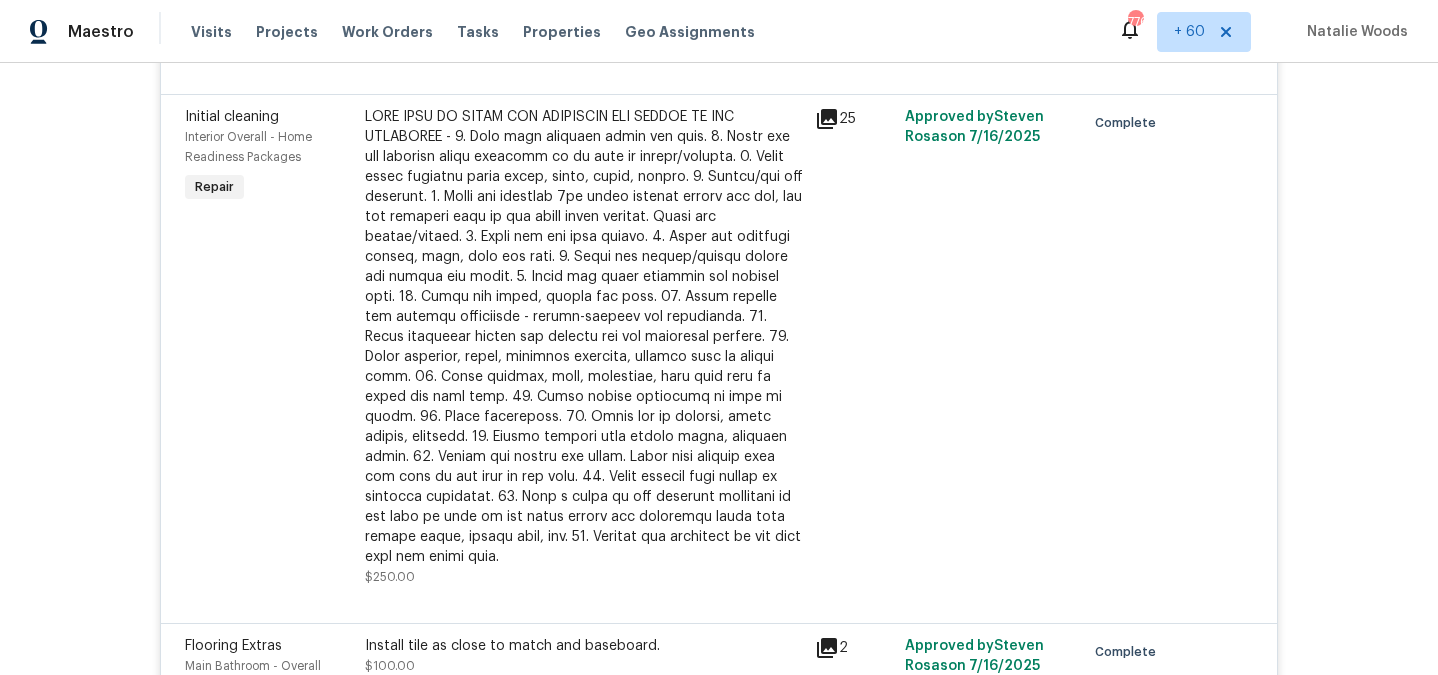 click 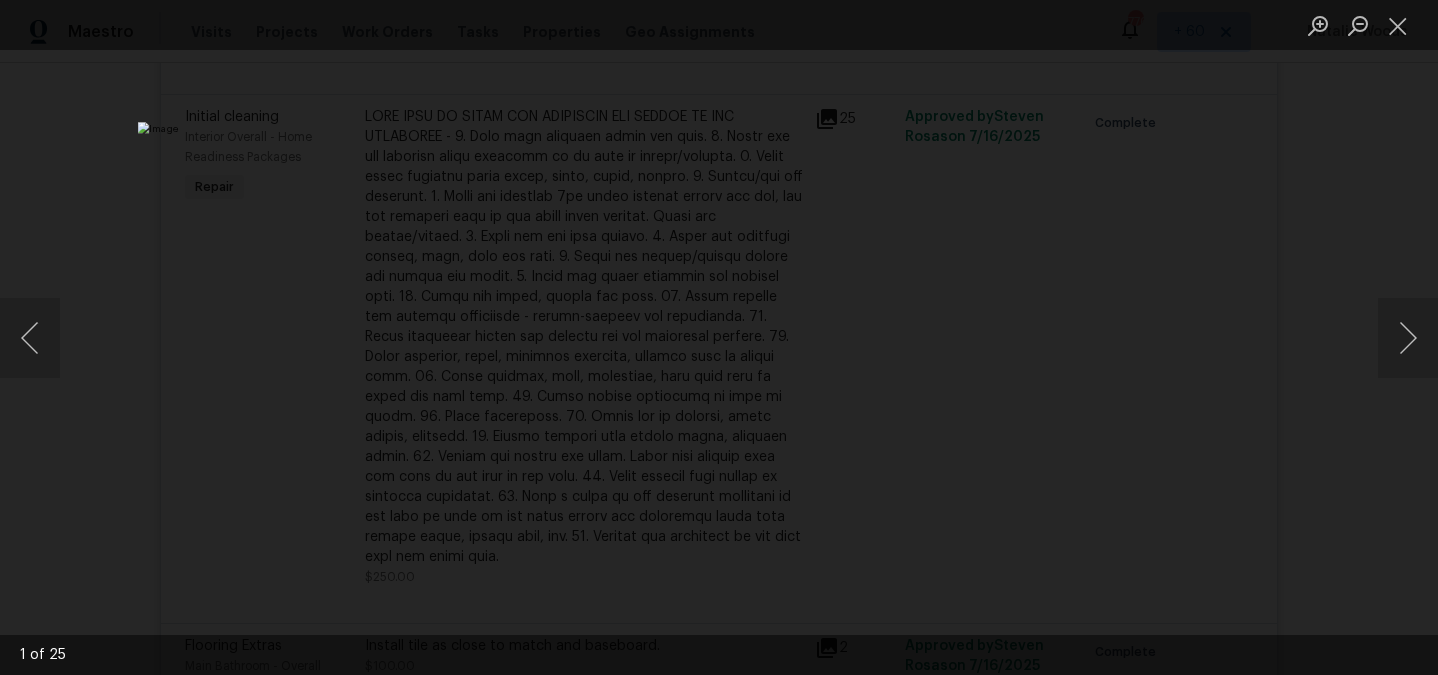 click at bounding box center [719, 337] 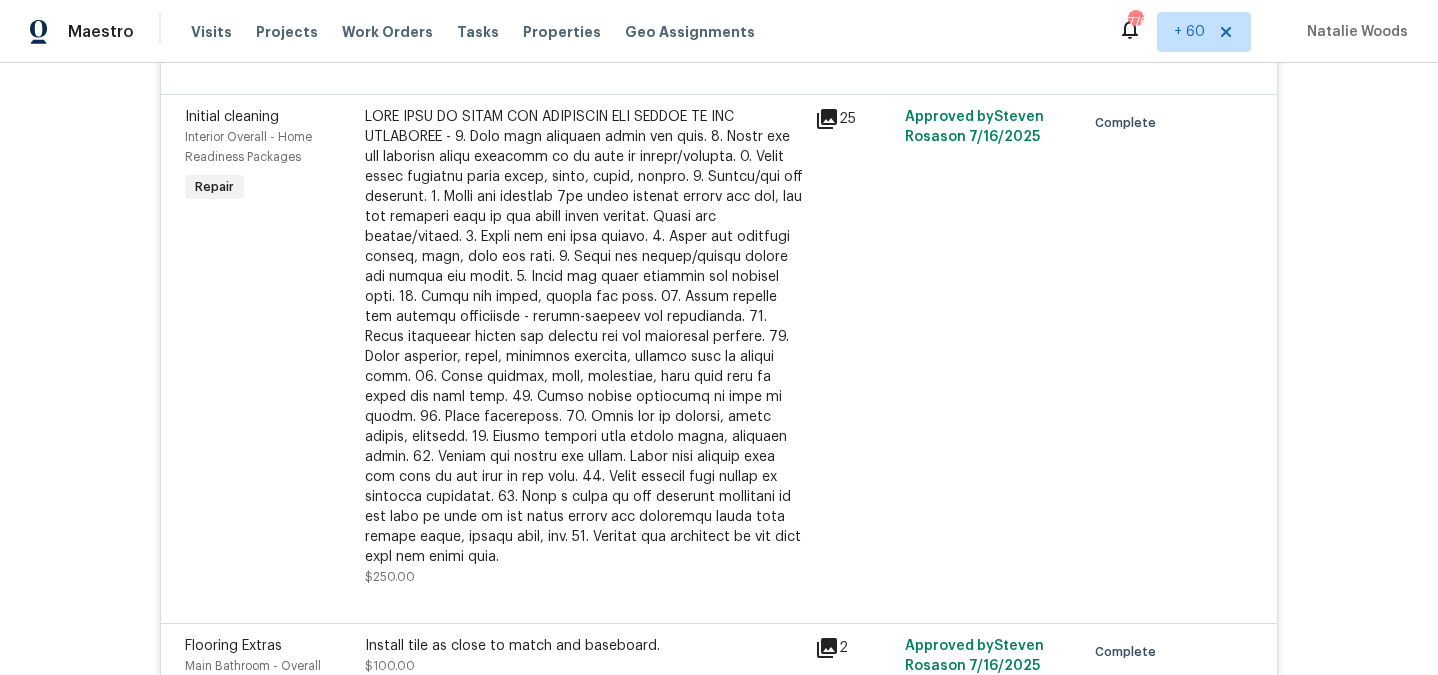 click 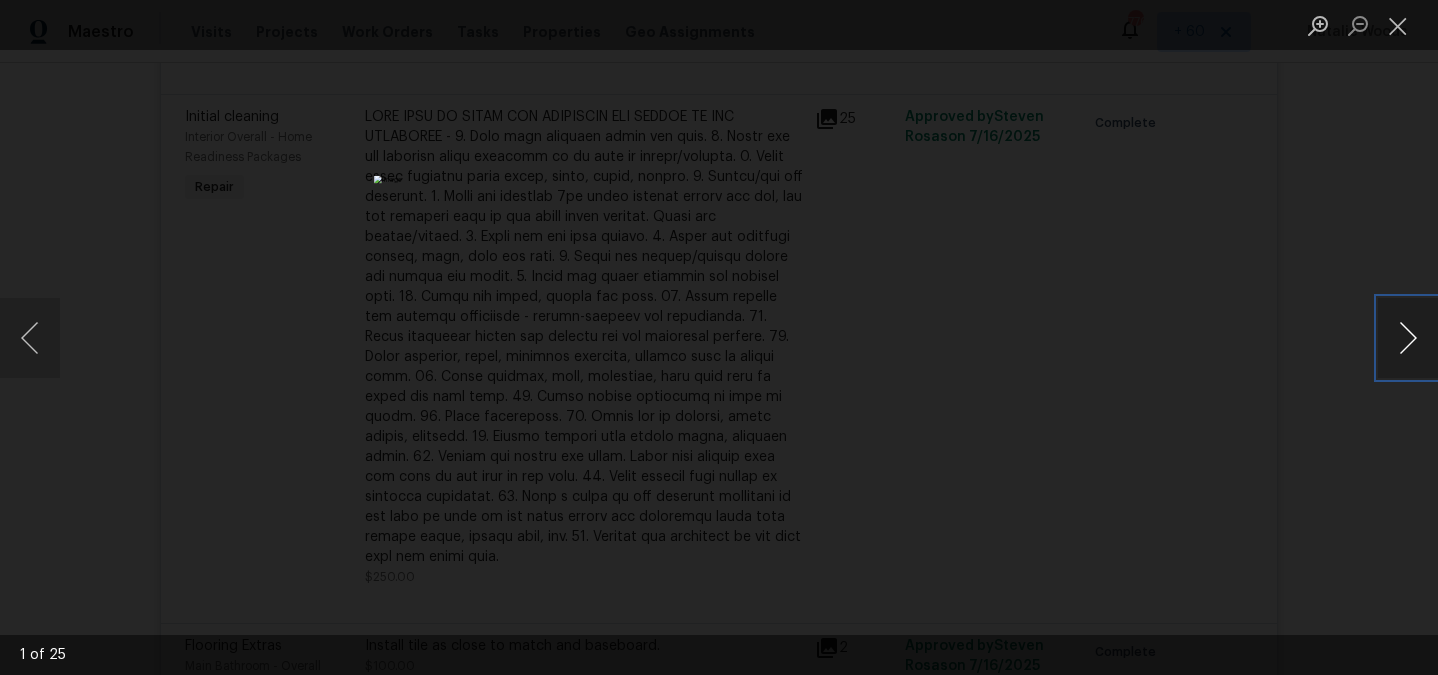 click at bounding box center (1408, 338) 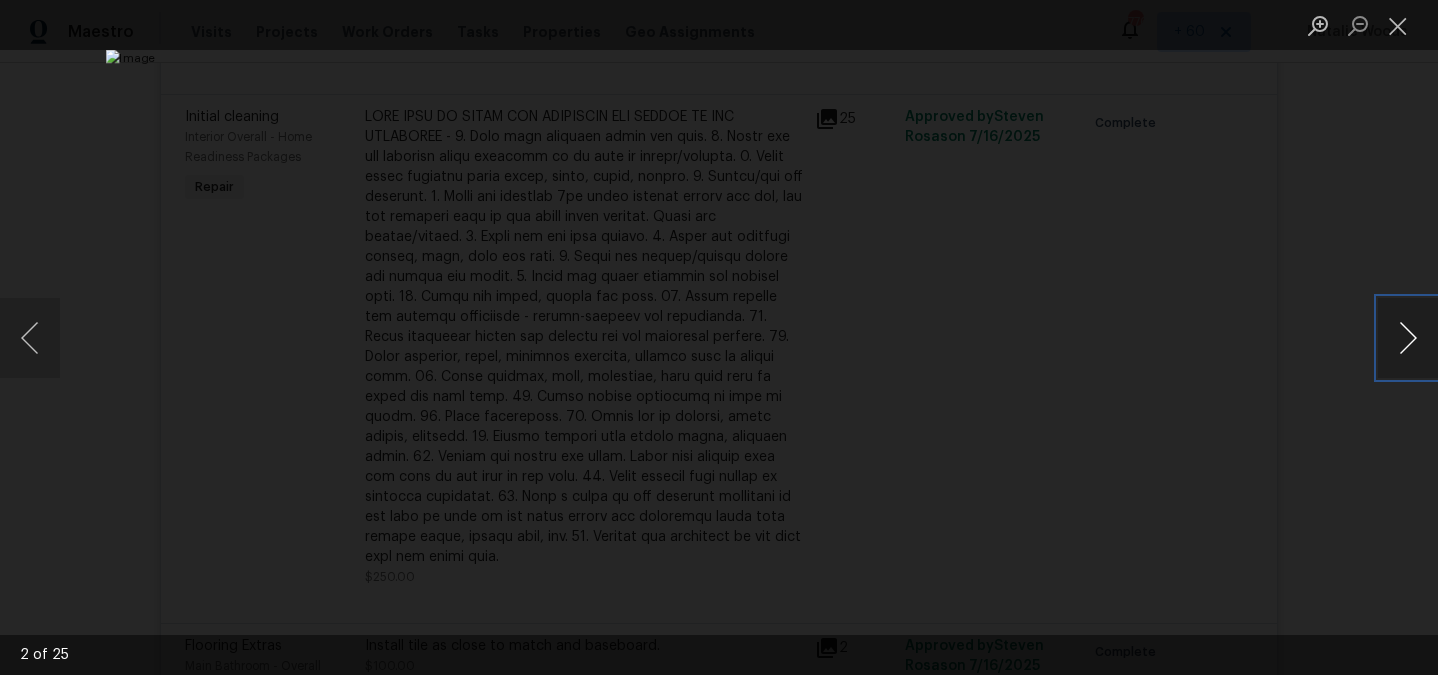 click at bounding box center [1408, 338] 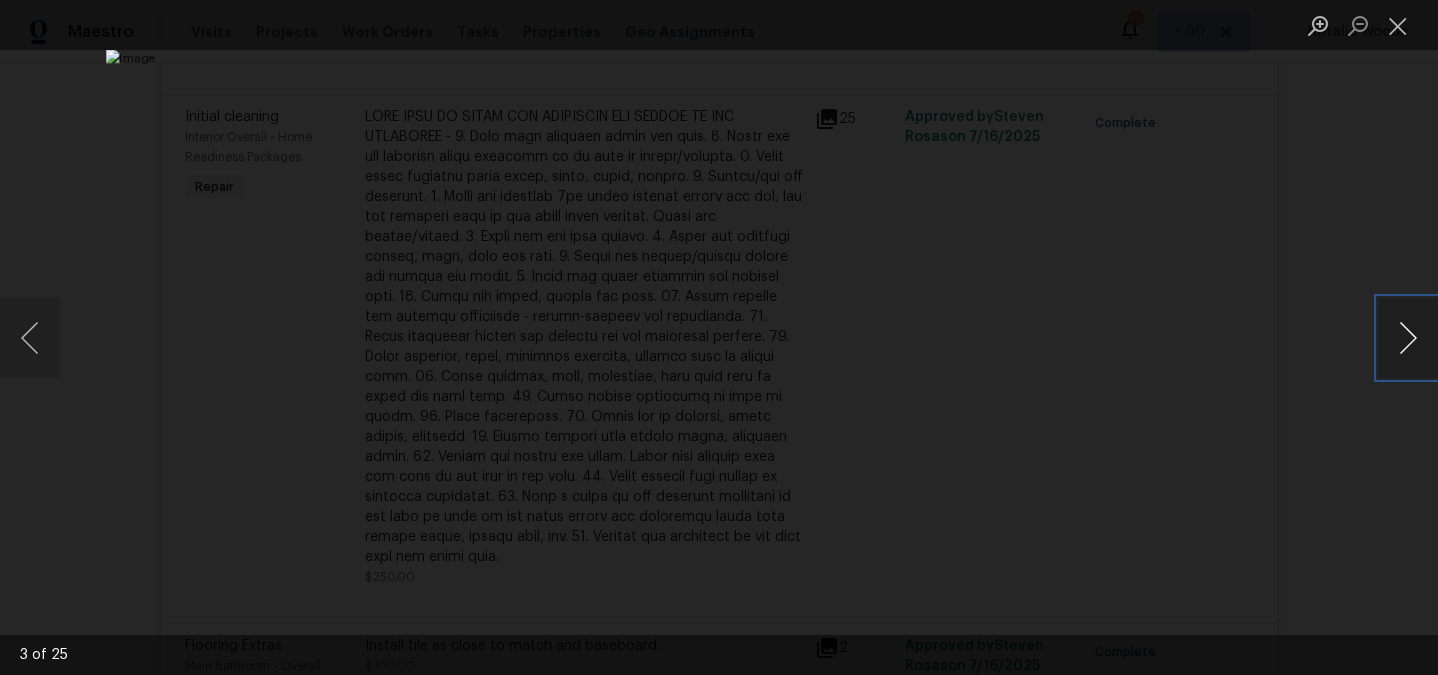 click at bounding box center (1408, 338) 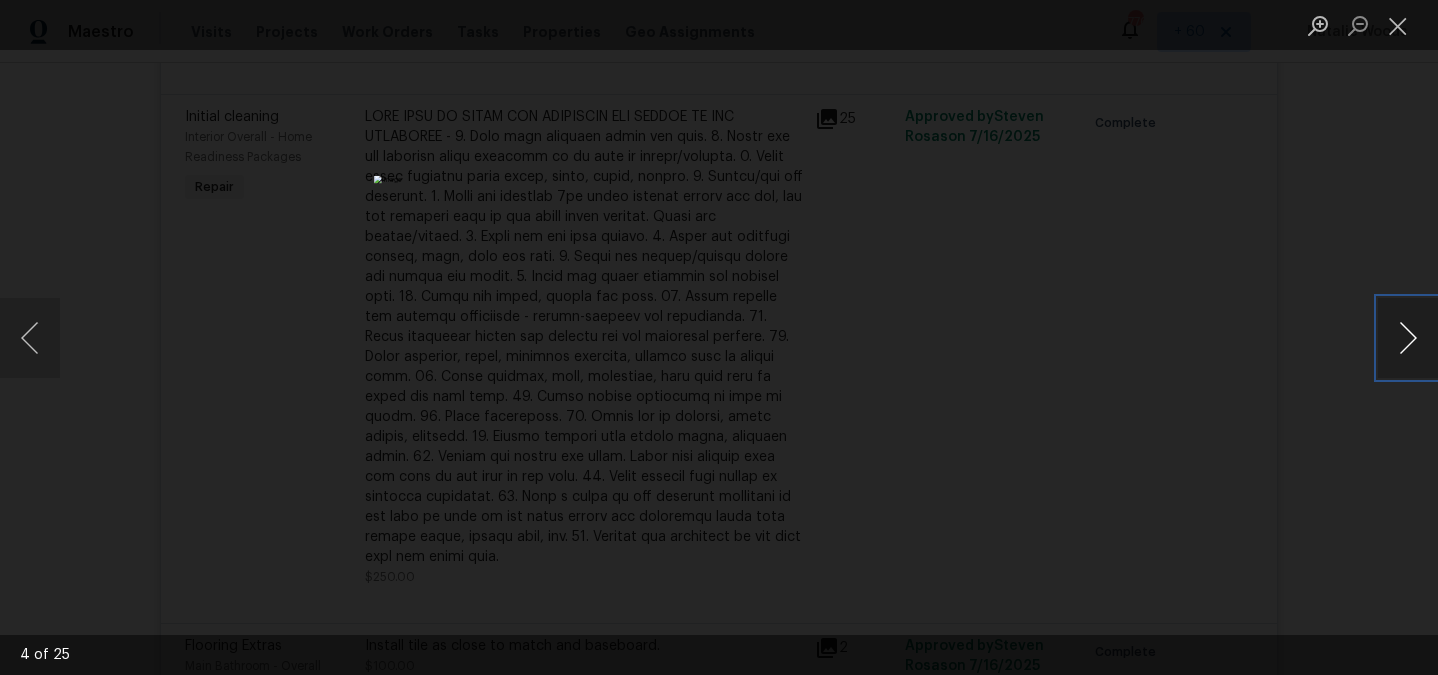 click at bounding box center (1408, 338) 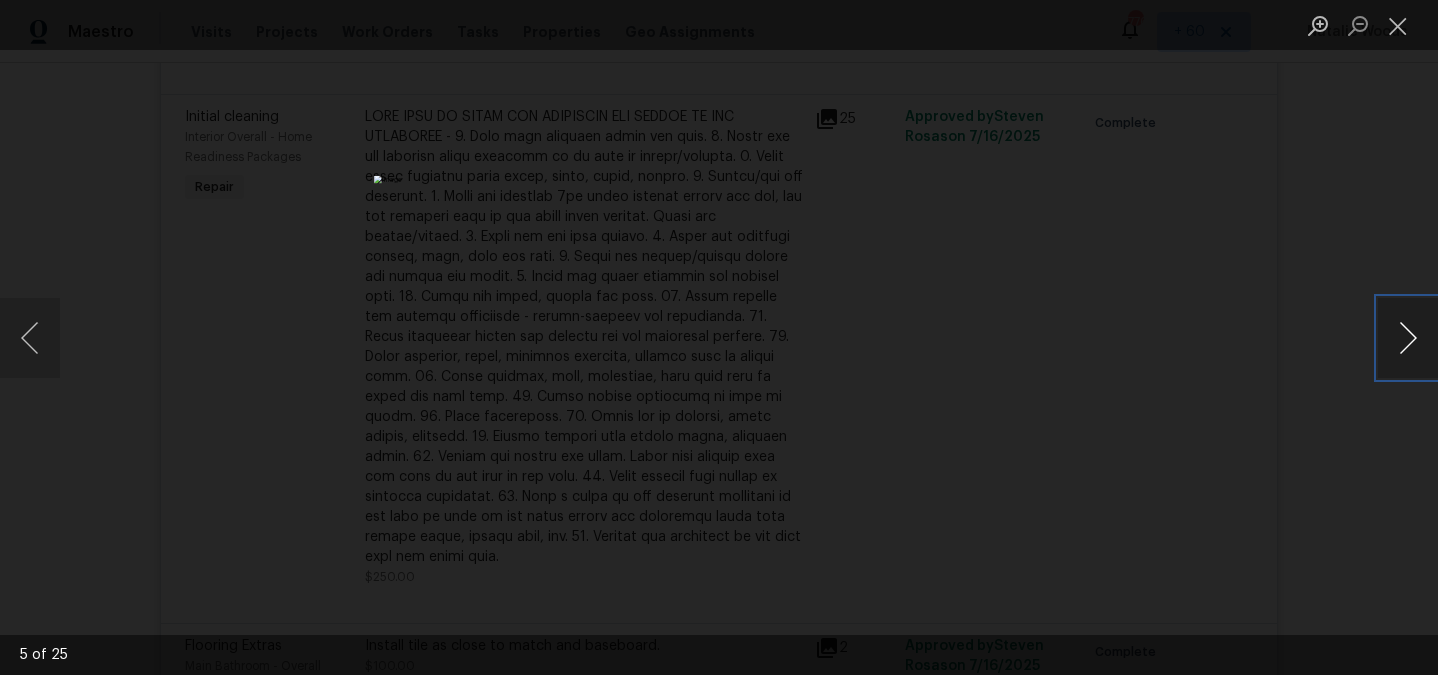 click at bounding box center (1408, 338) 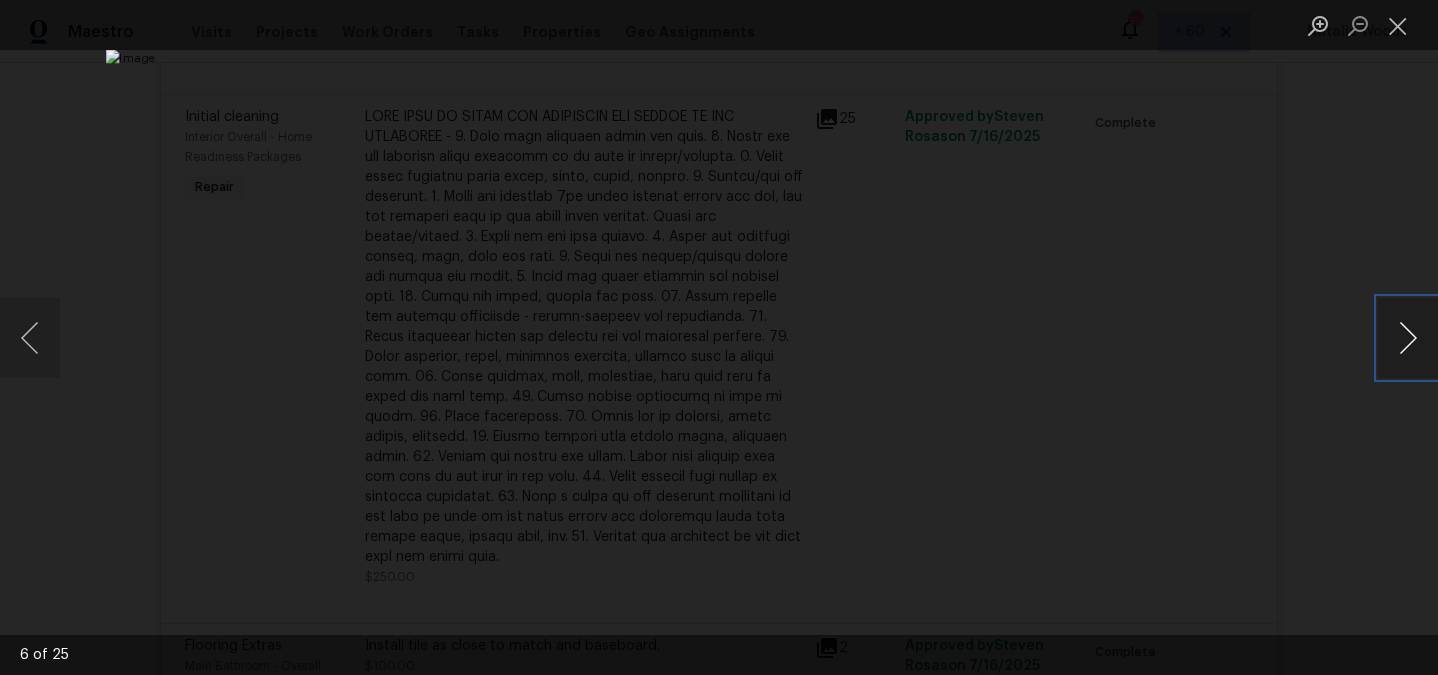 click at bounding box center [1408, 338] 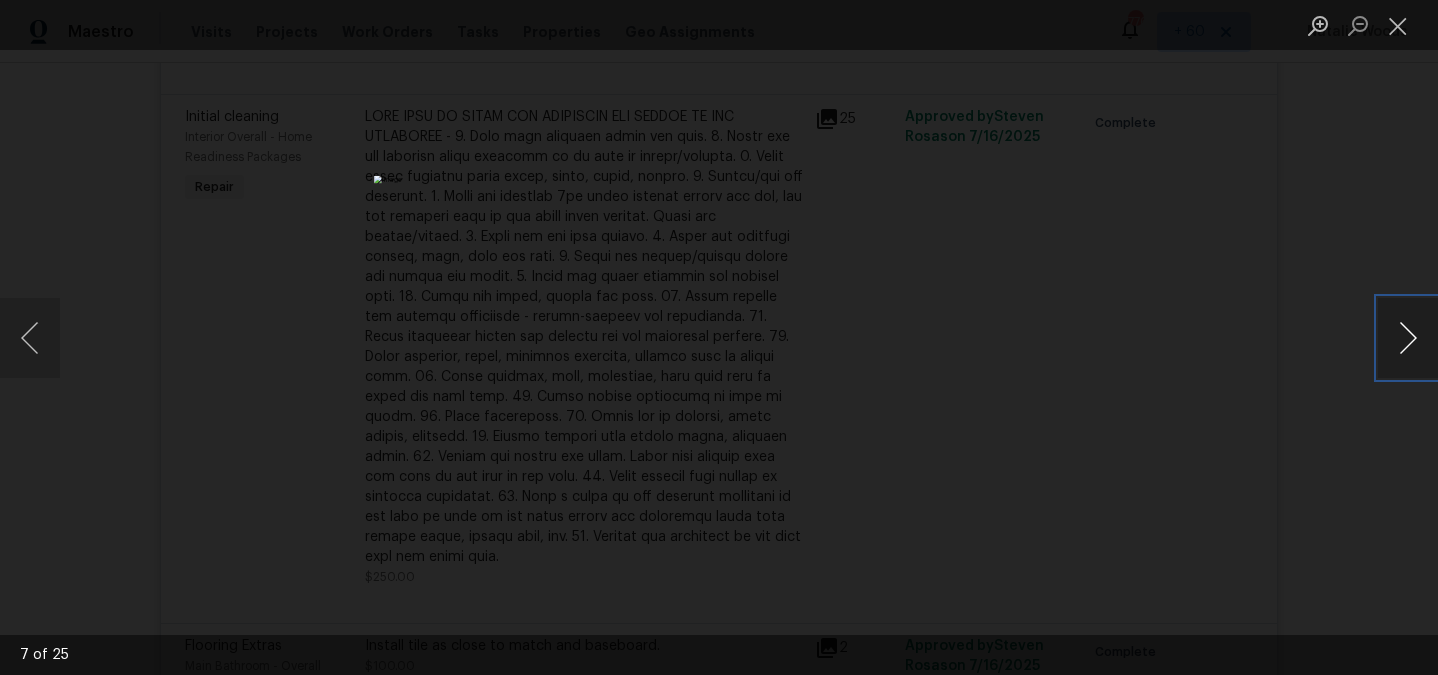 click at bounding box center (1408, 338) 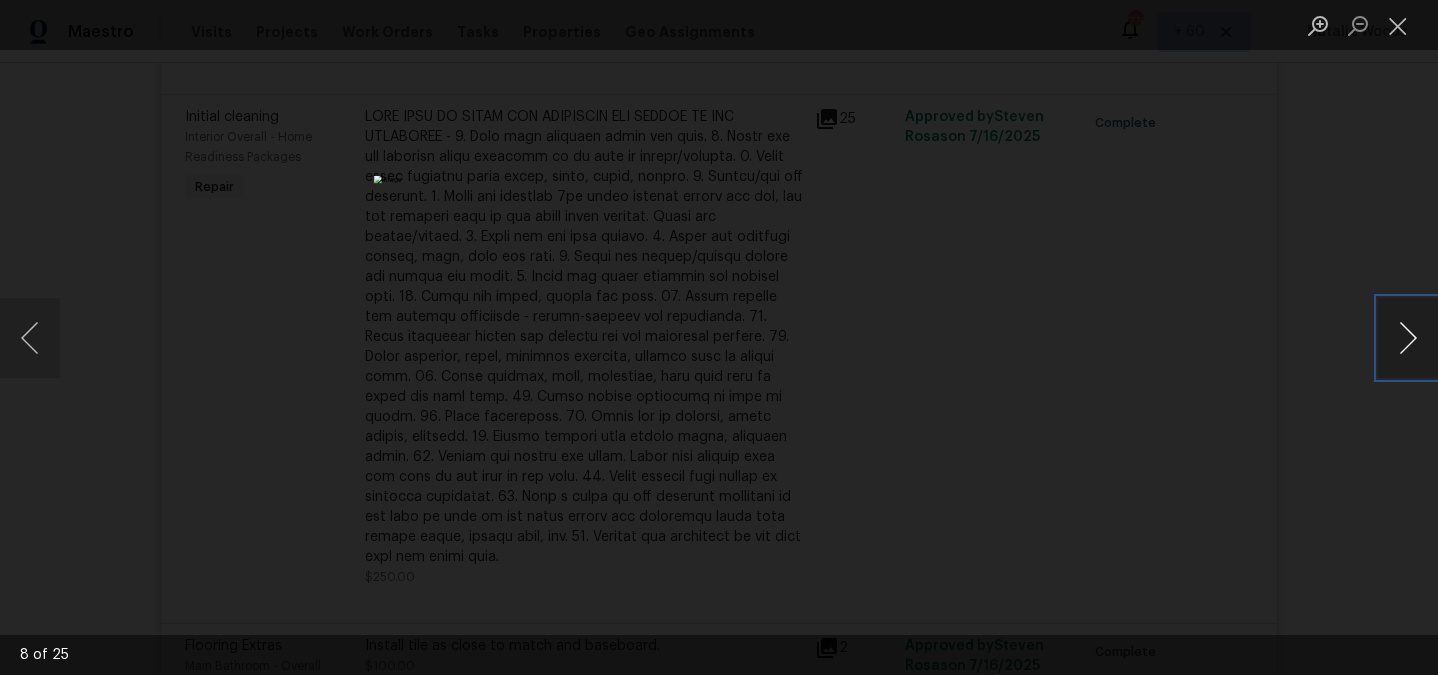 click at bounding box center [1408, 338] 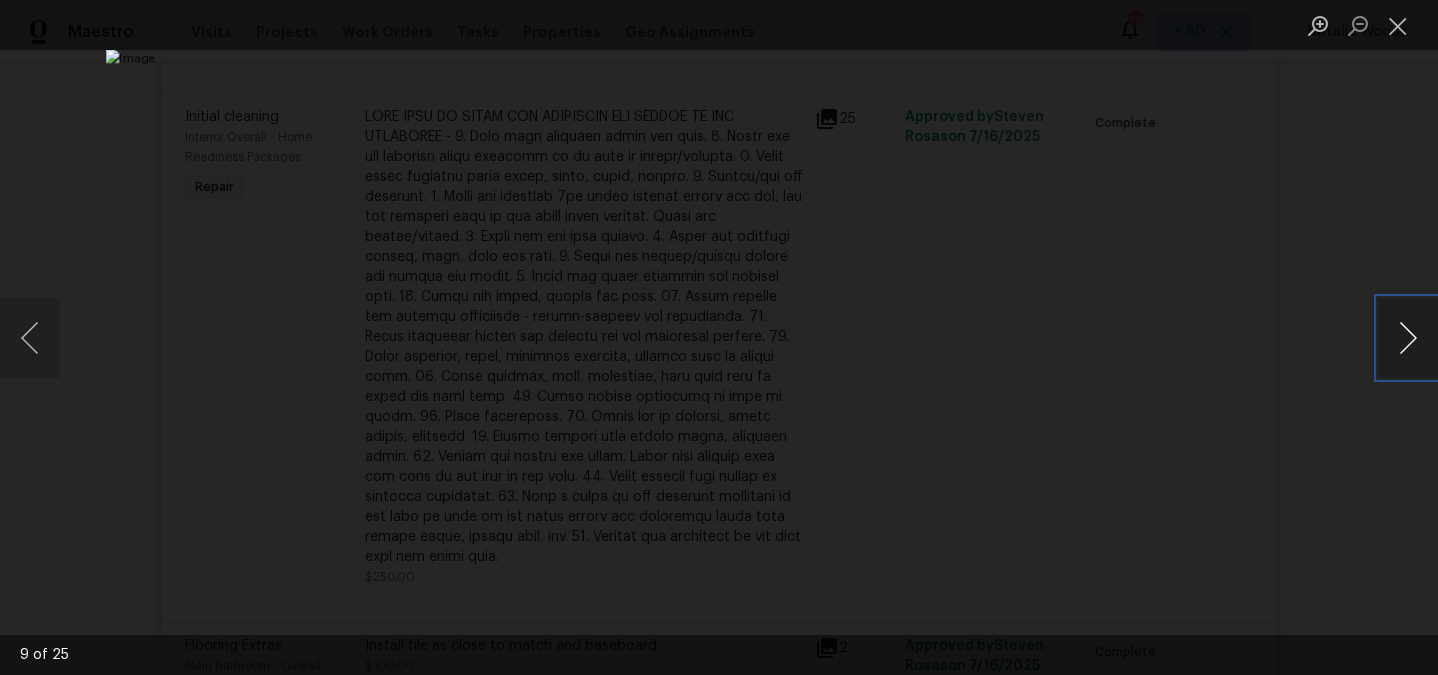 click at bounding box center (1408, 338) 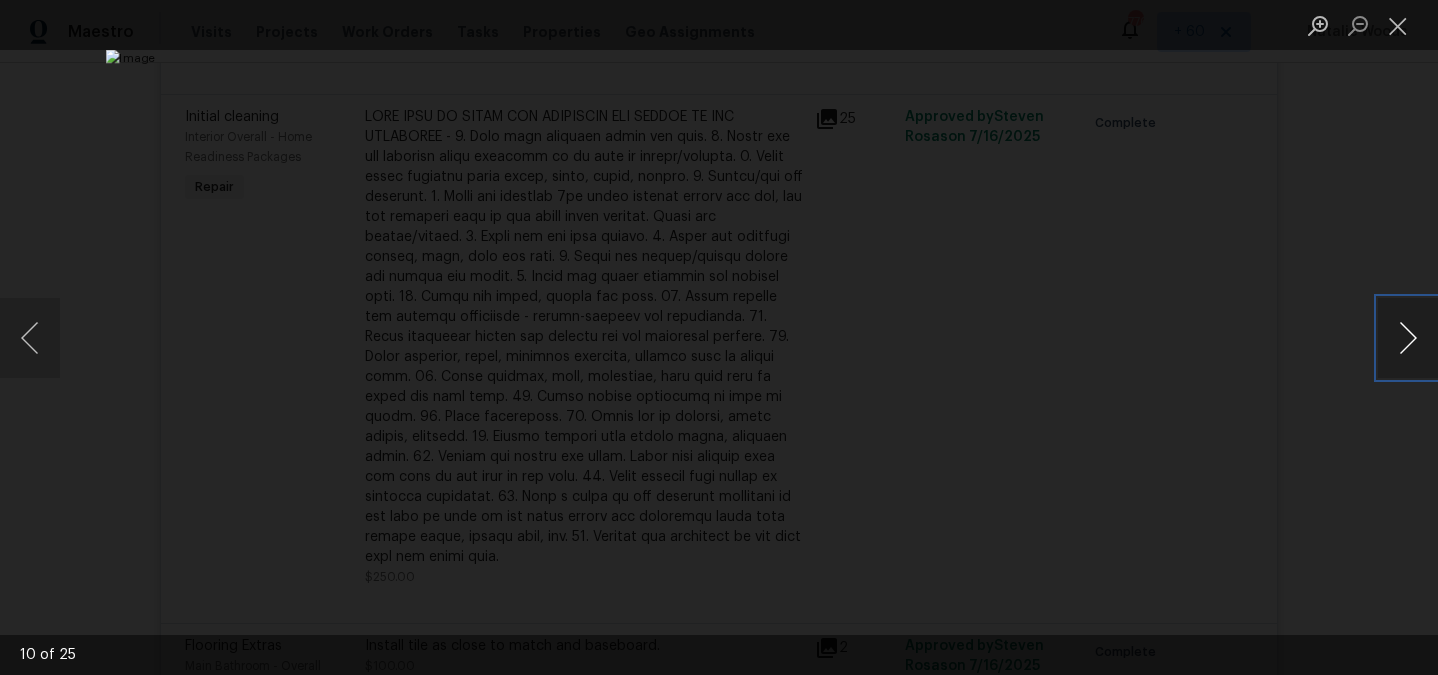 click at bounding box center (1408, 338) 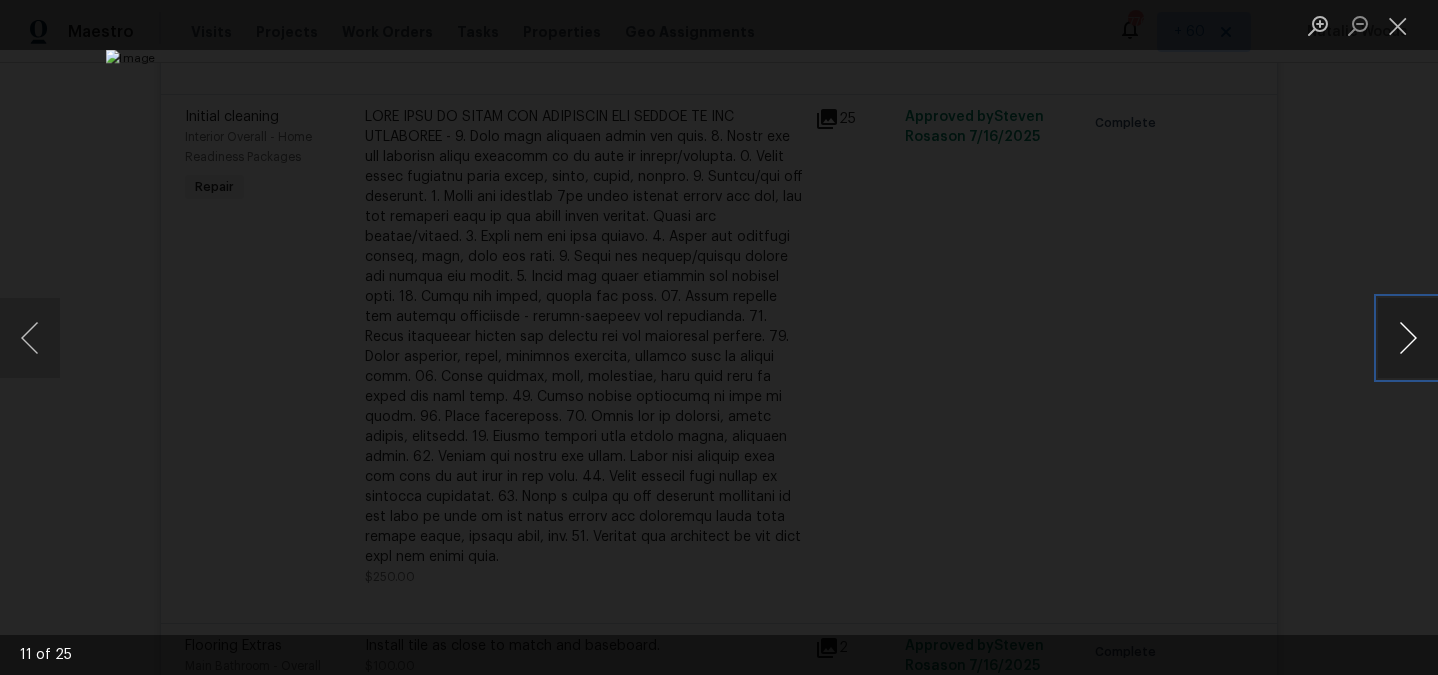 click at bounding box center [1408, 338] 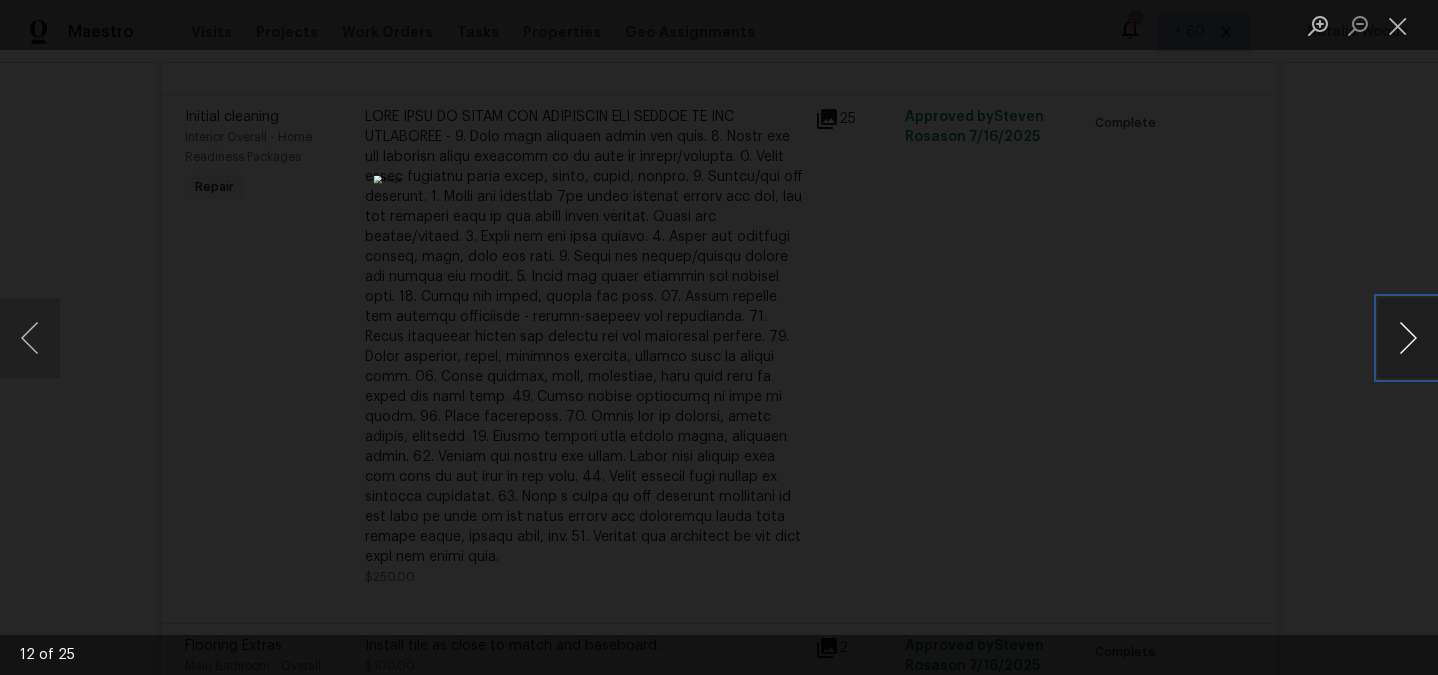 click at bounding box center (1408, 338) 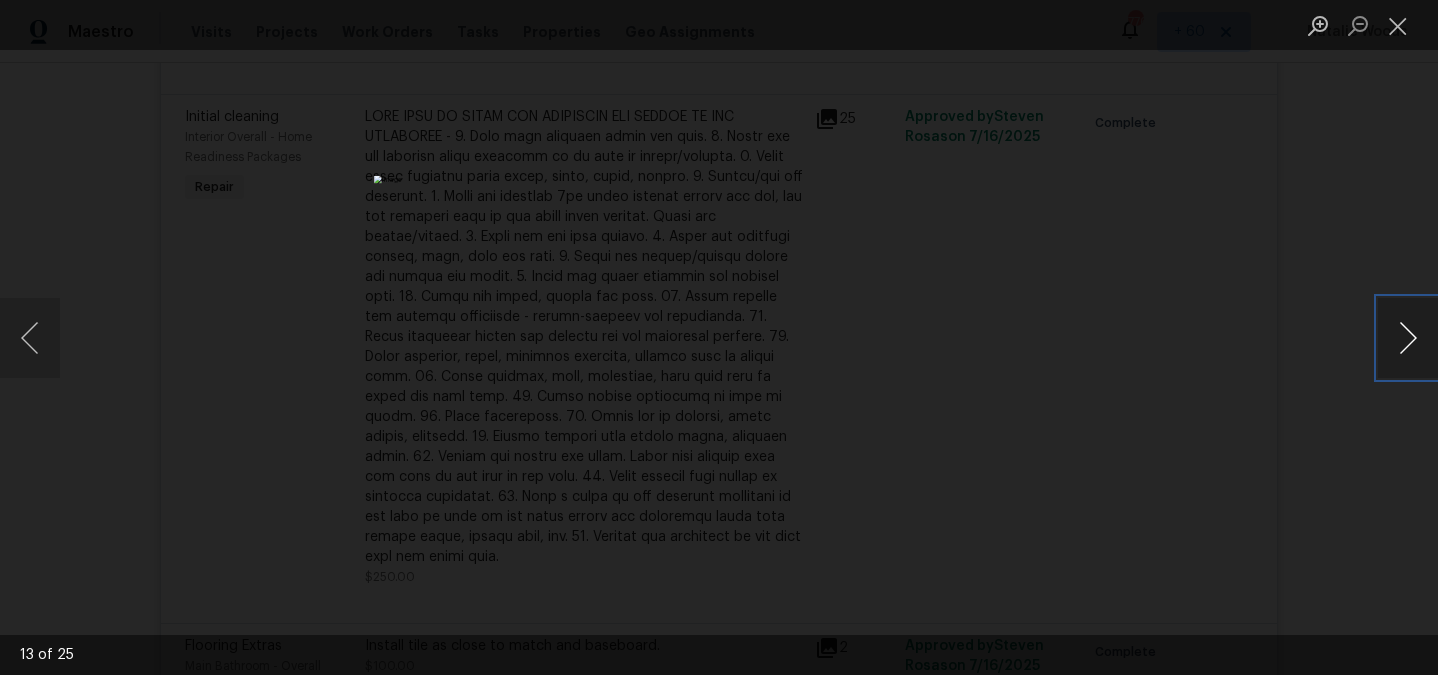 click at bounding box center [1408, 338] 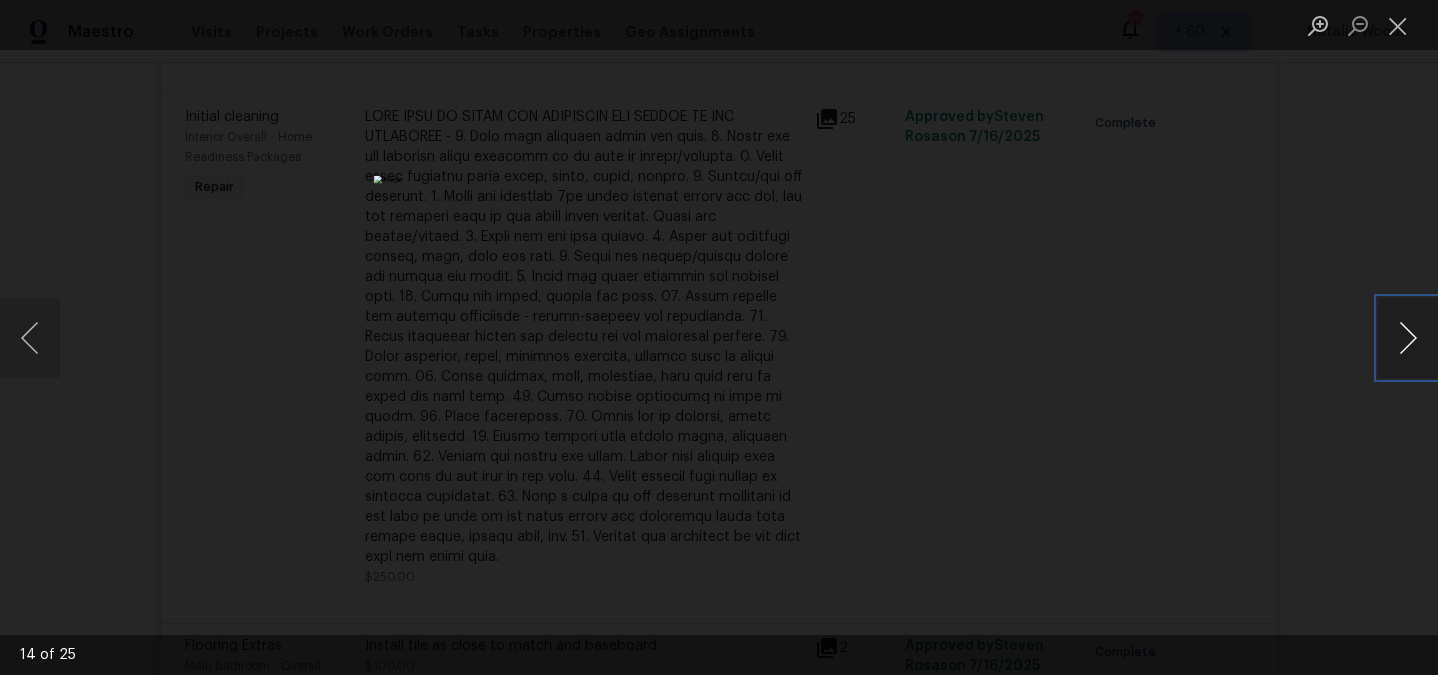 click at bounding box center (1408, 338) 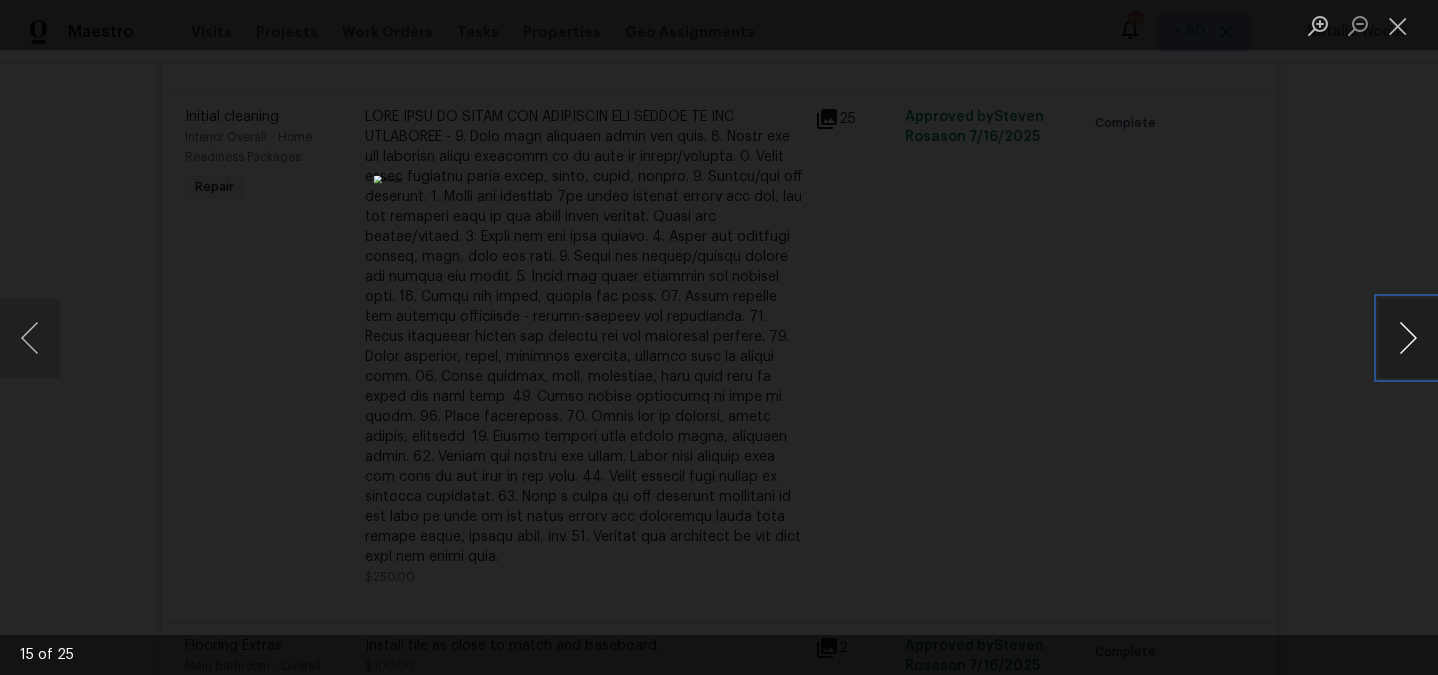 click at bounding box center (1408, 338) 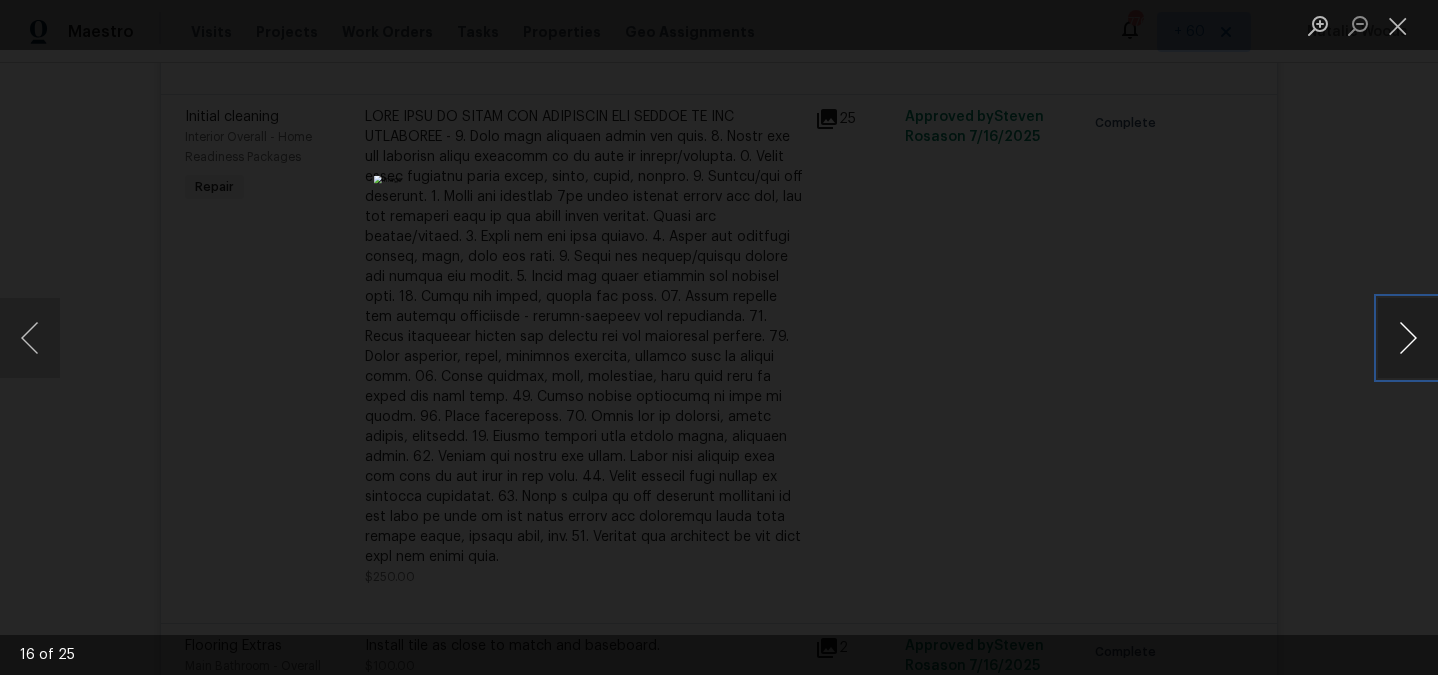 click at bounding box center (1408, 338) 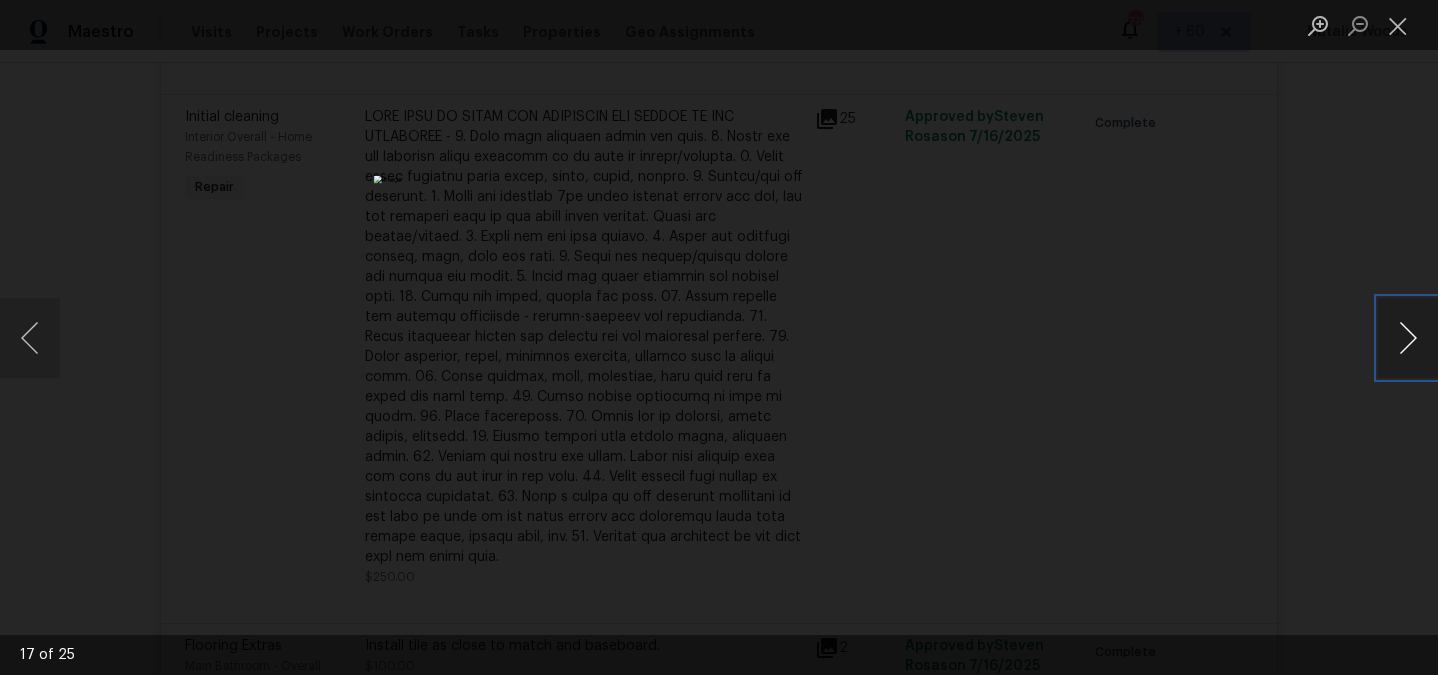 click at bounding box center (1408, 338) 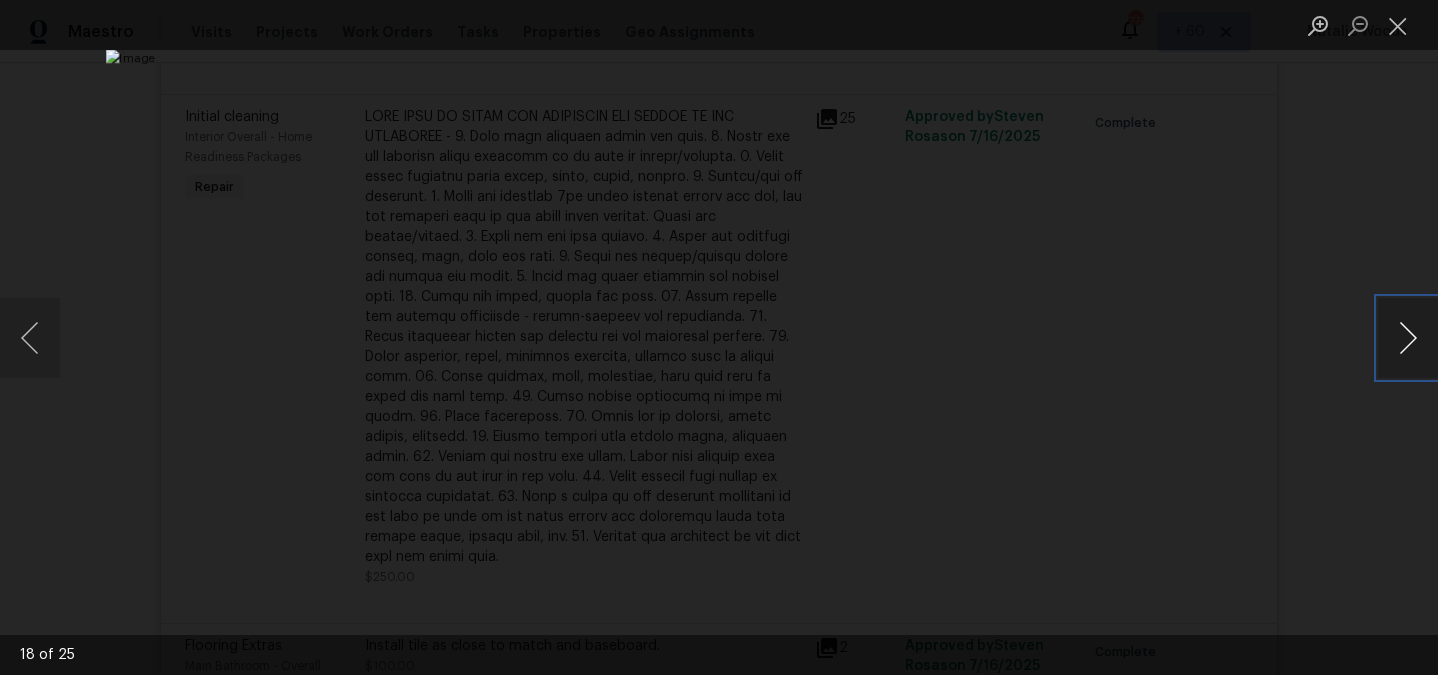 click at bounding box center (1408, 338) 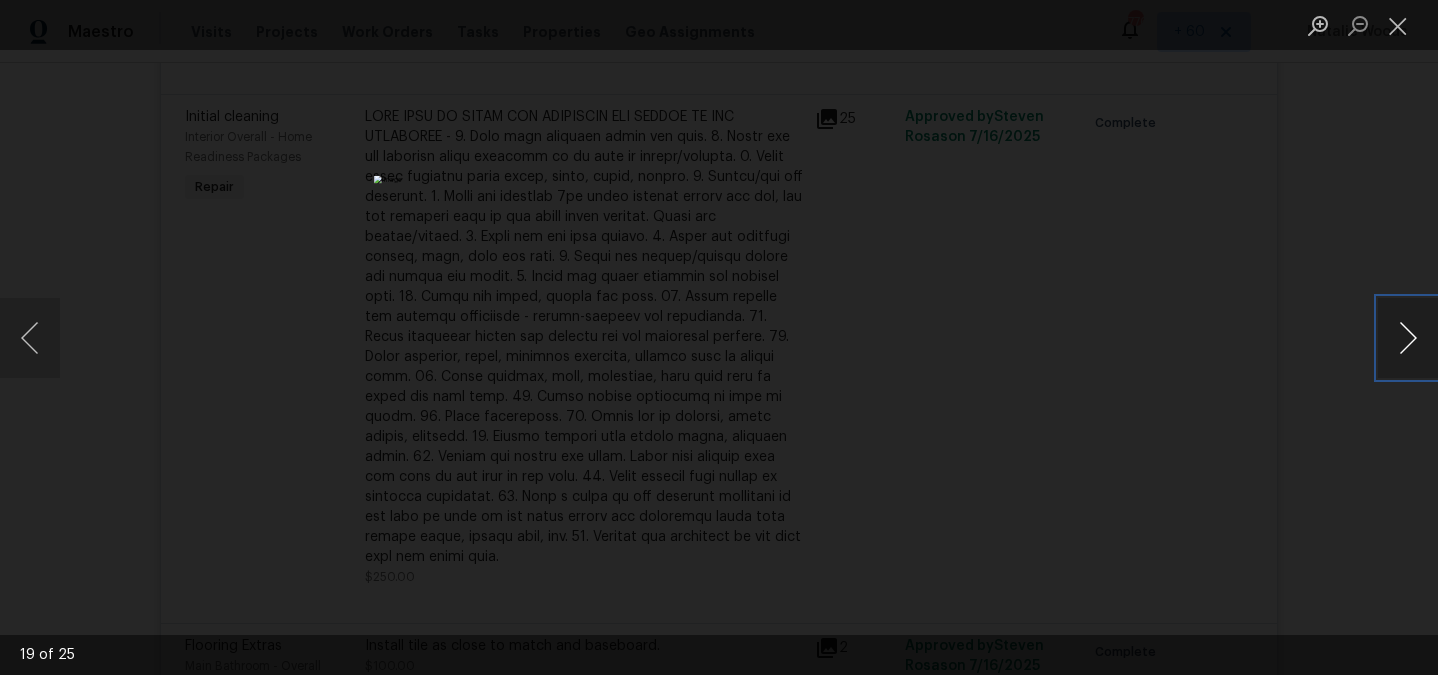 click at bounding box center [1408, 338] 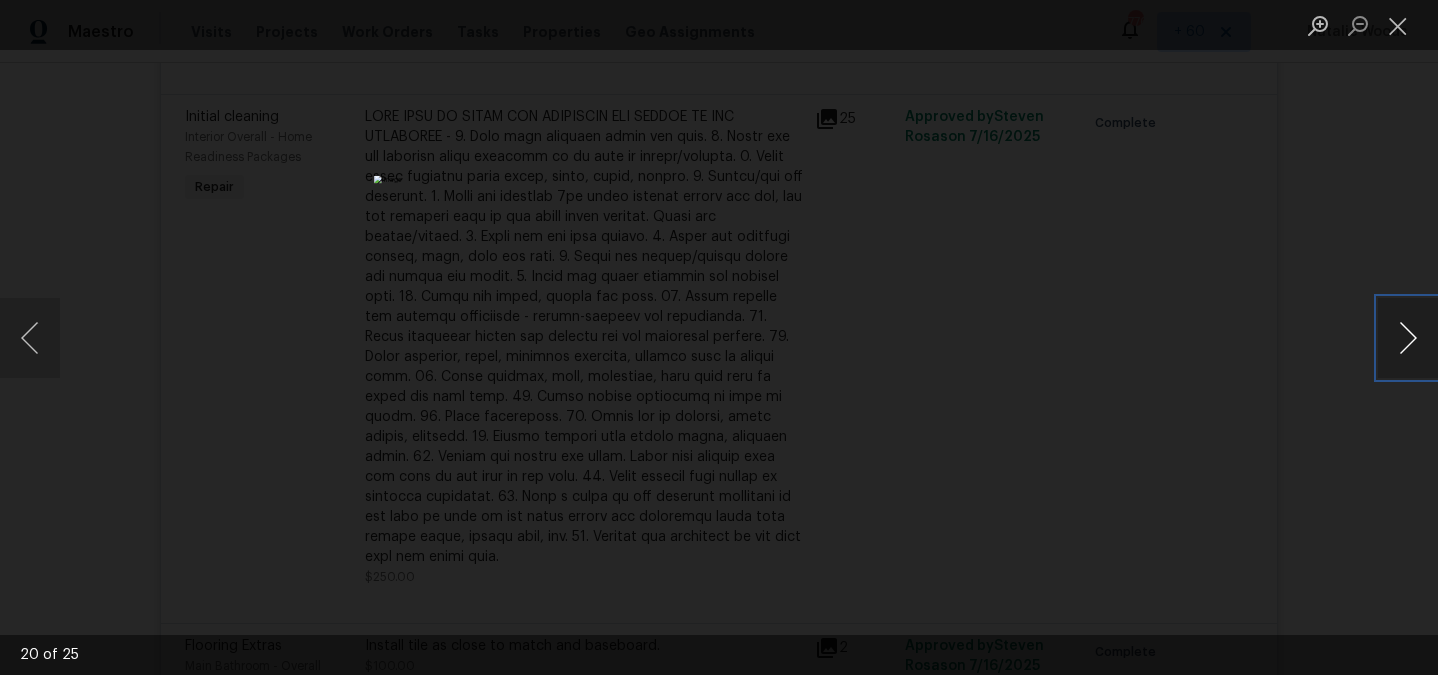 click at bounding box center (1408, 338) 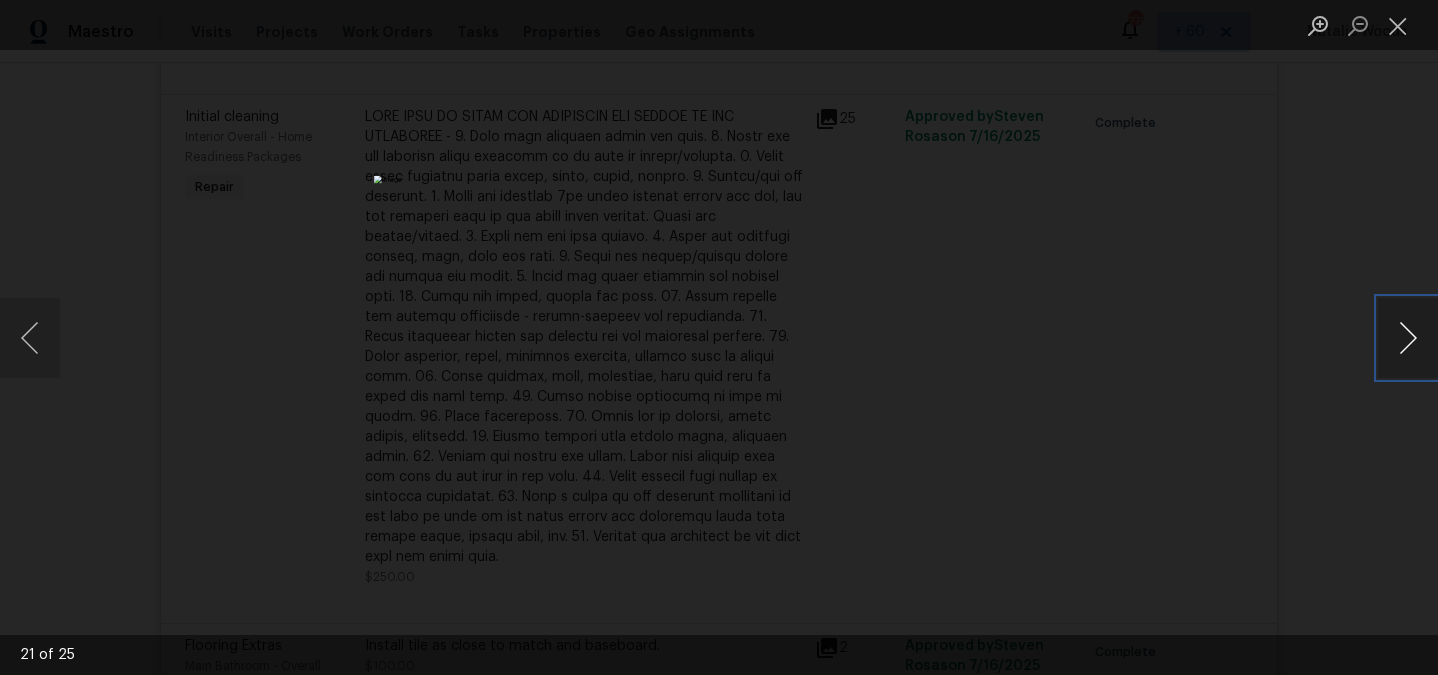 click at bounding box center [1408, 338] 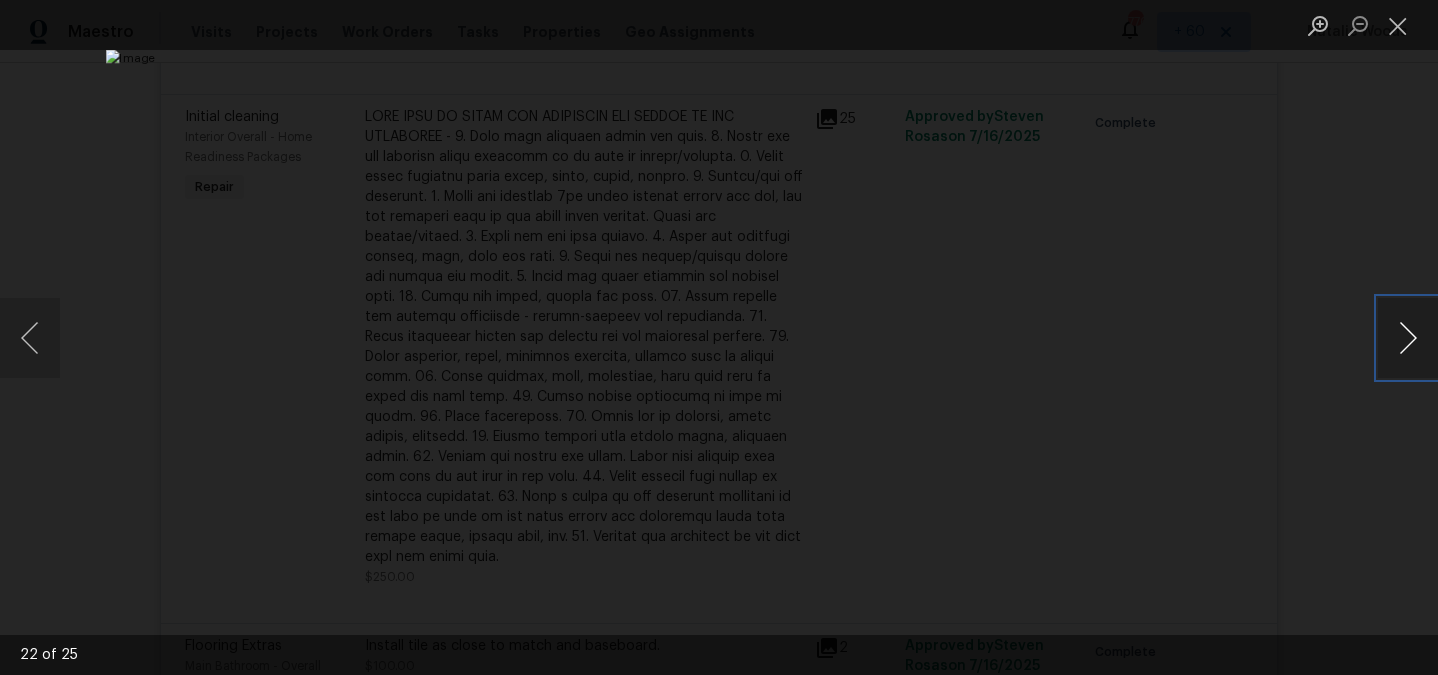 click at bounding box center [1408, 338] 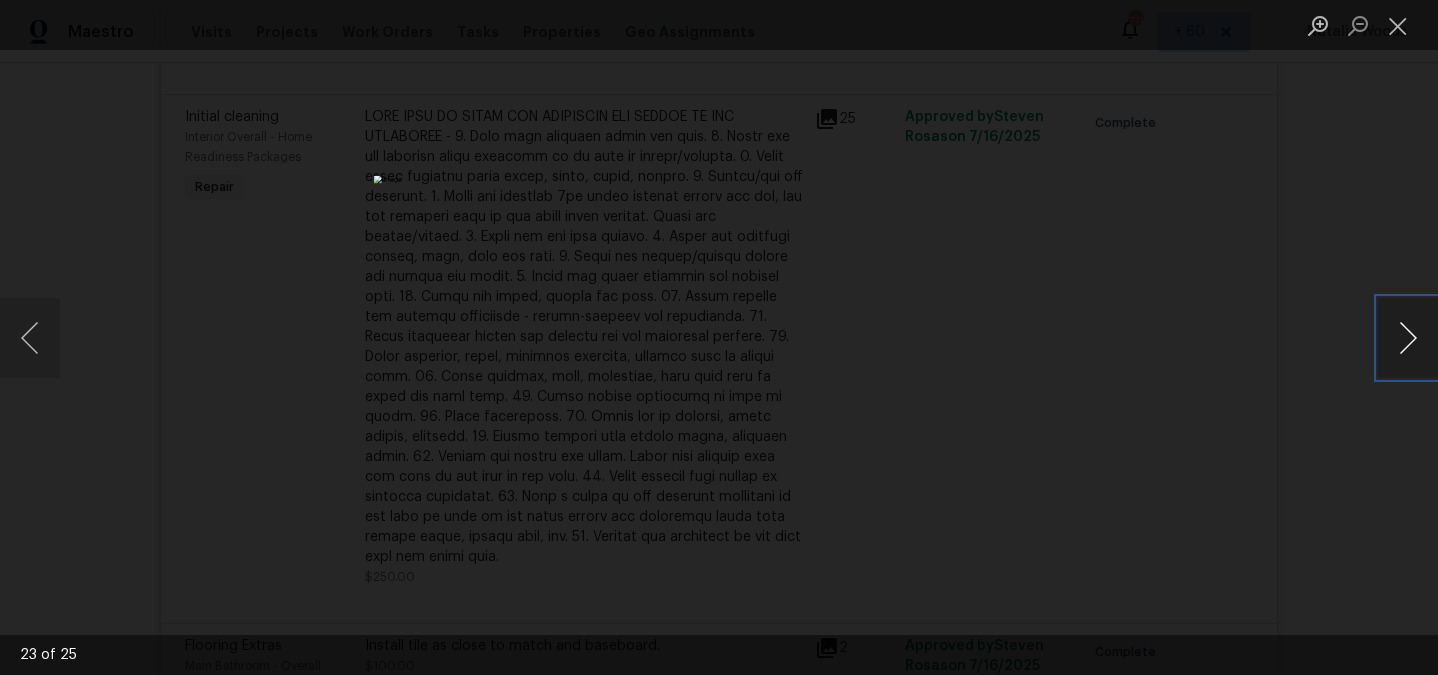click at bounding box center [1408, 338] 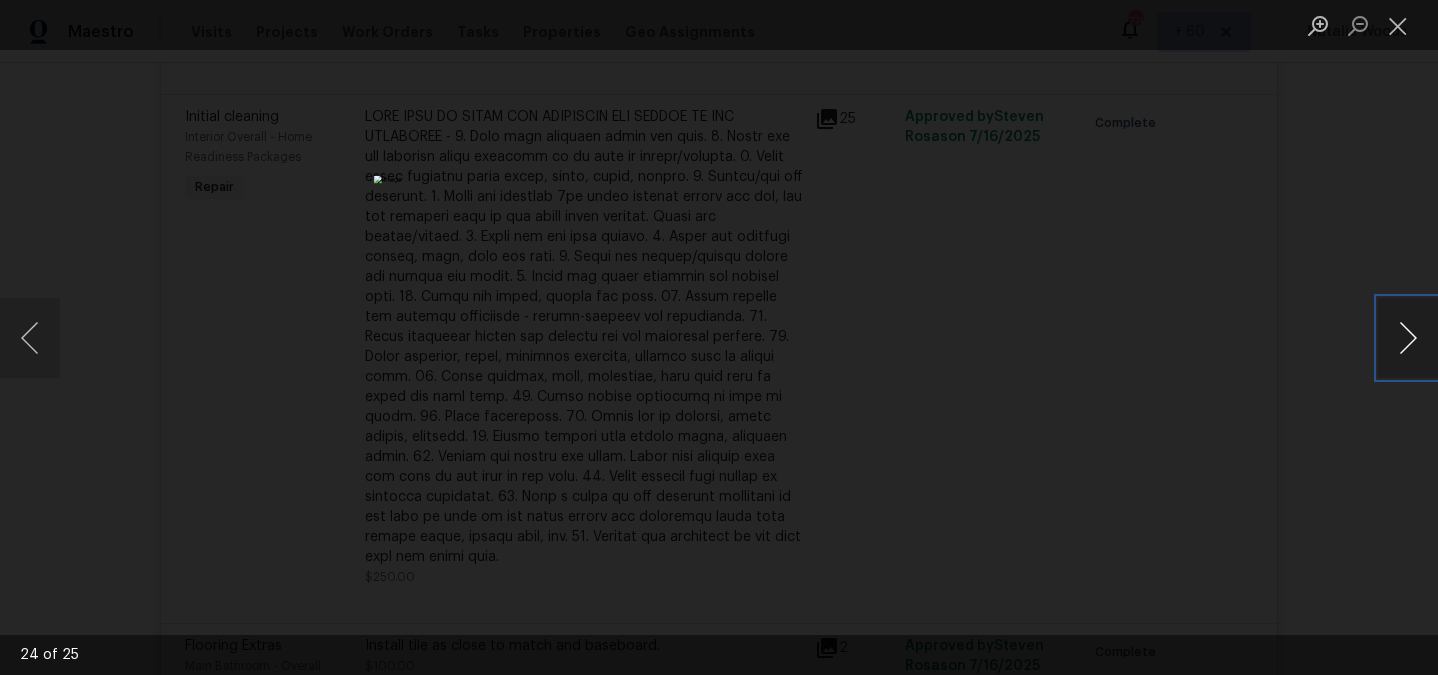 click at bounding box center (1408, 338) 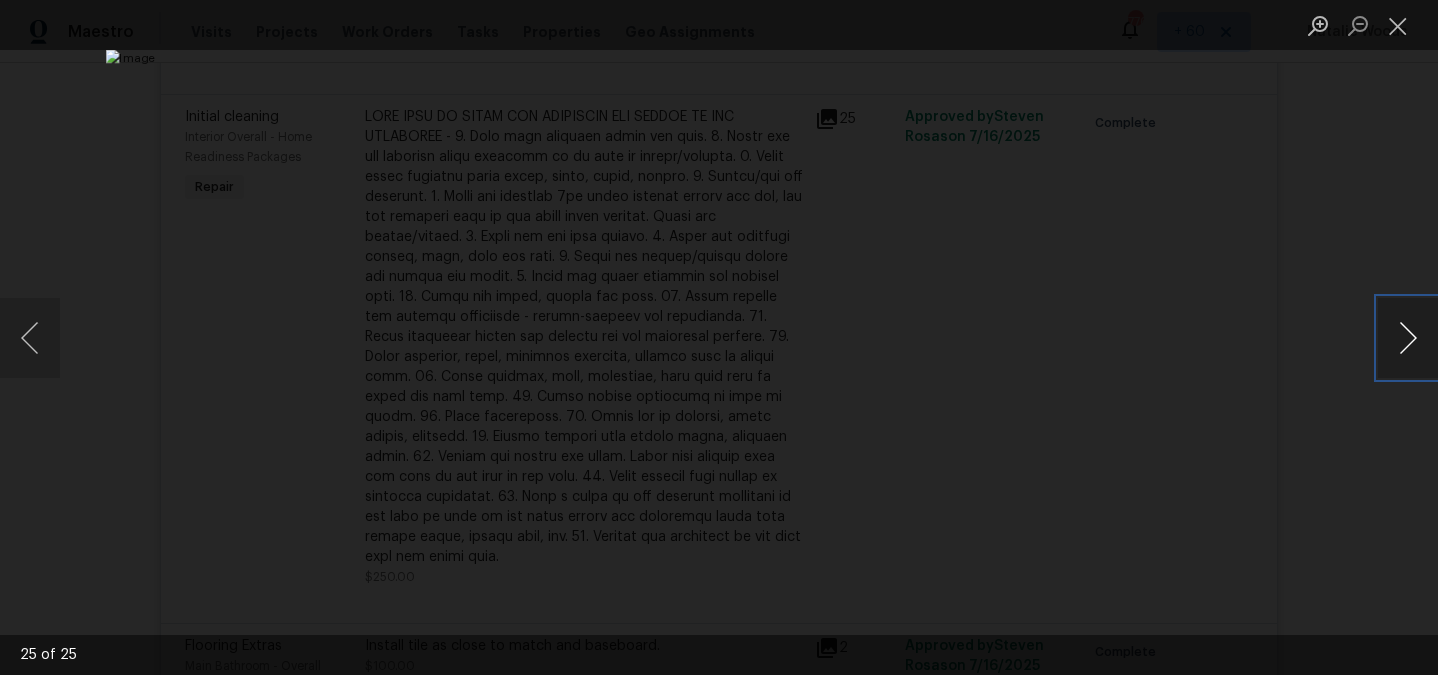 click at bounding box center (1408, 338) 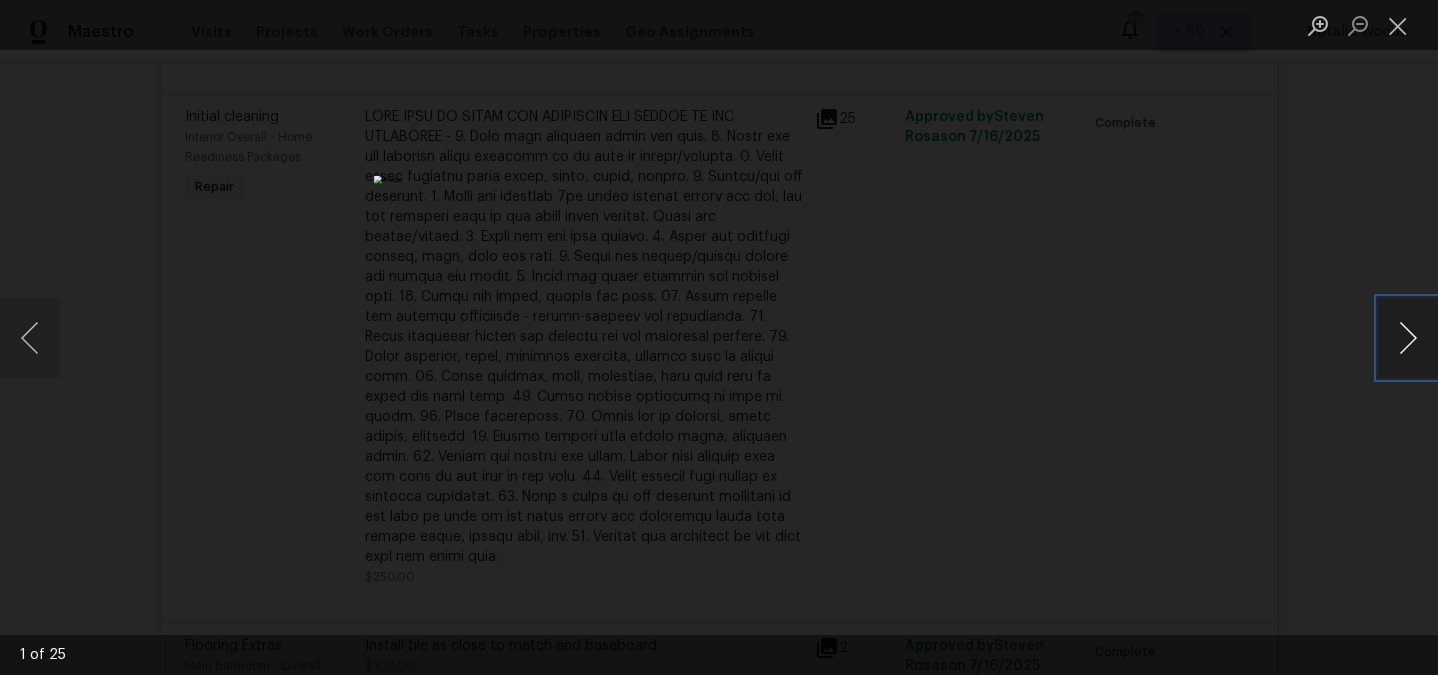click at bounding box center [1408, 338] 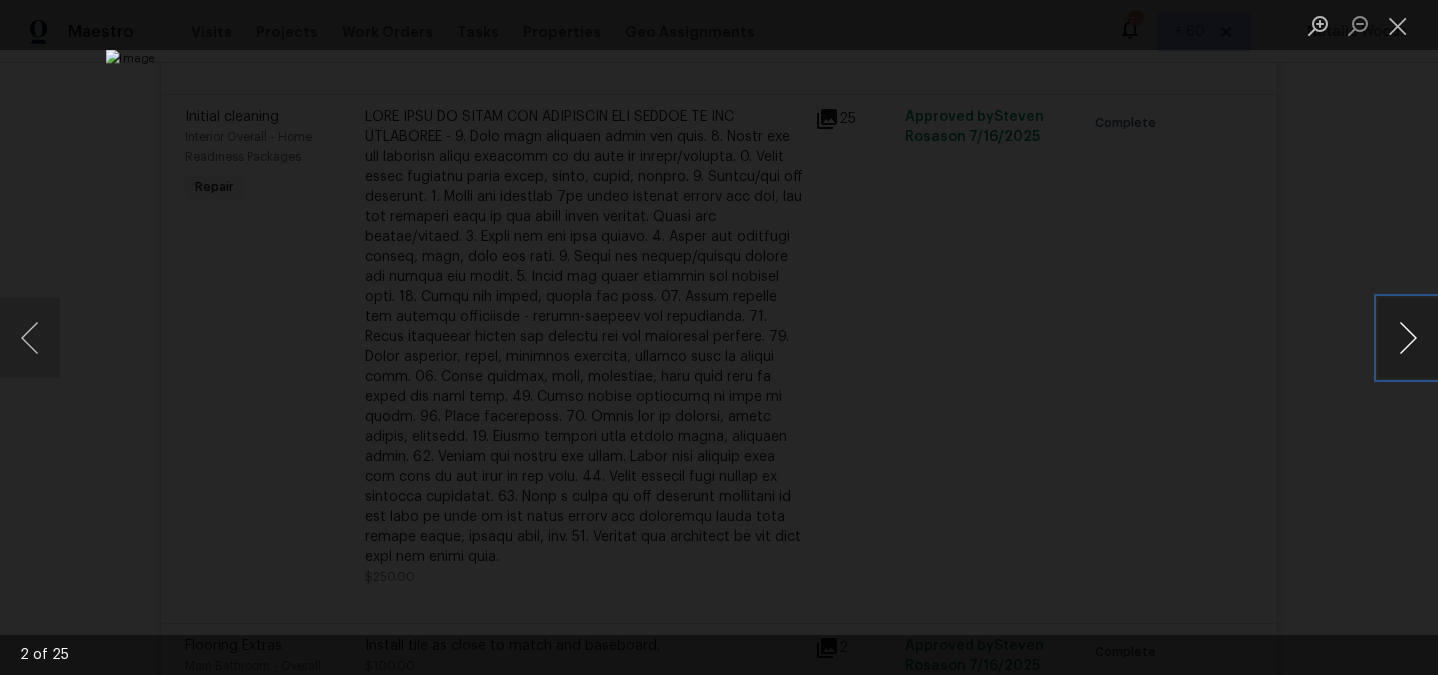 click at bounding box center (1408, 338) 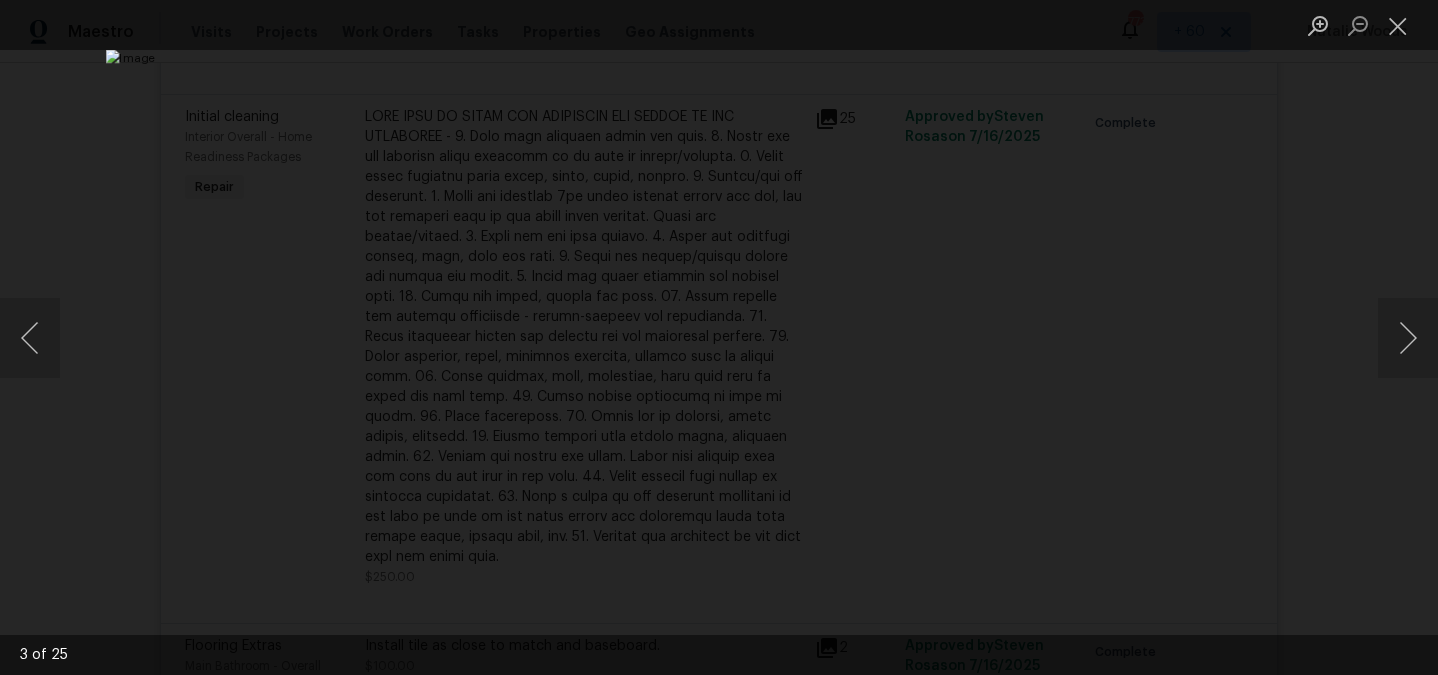 click at bounding box center [719, 337] 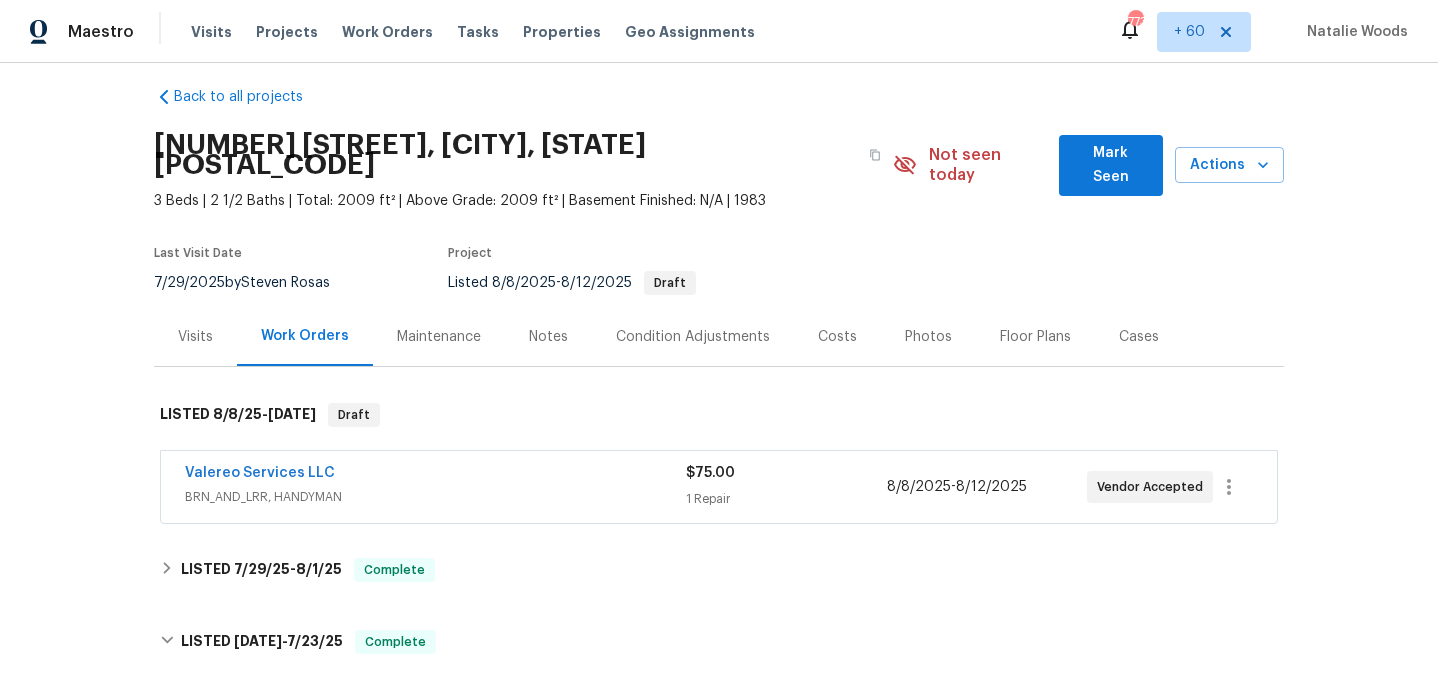 scroll, scrollTop: 0, scrollLeft: 0, axis: both 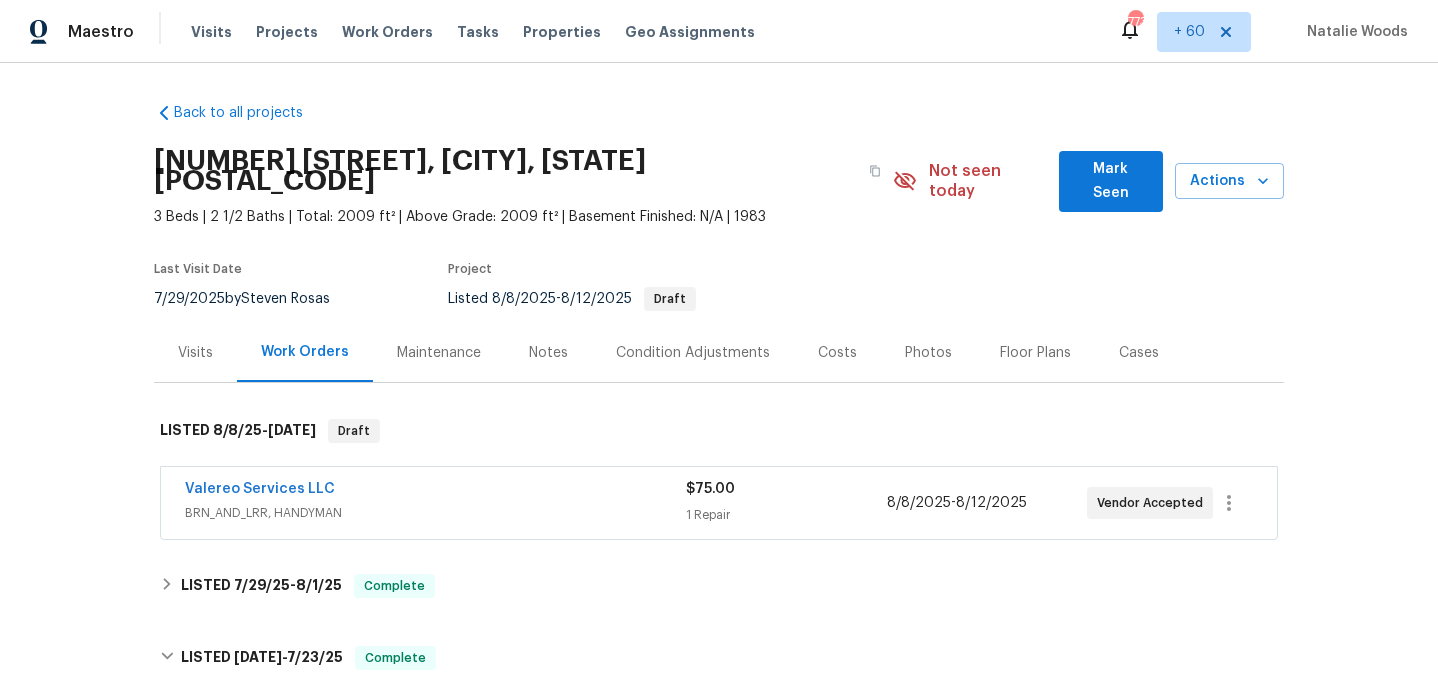 click on "Visits" at bounding box center [195, 353] 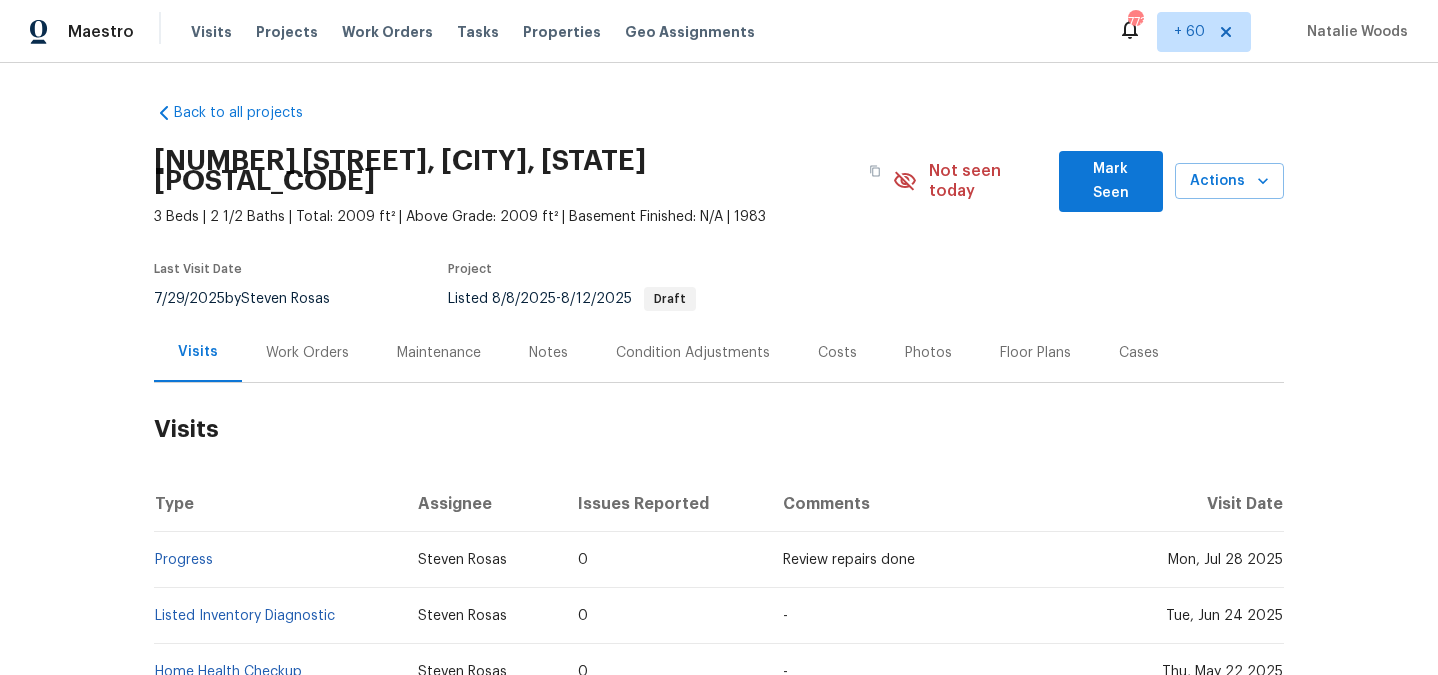 scroll, scrollTop: 240, scrollLeft: 0, axis: vertical 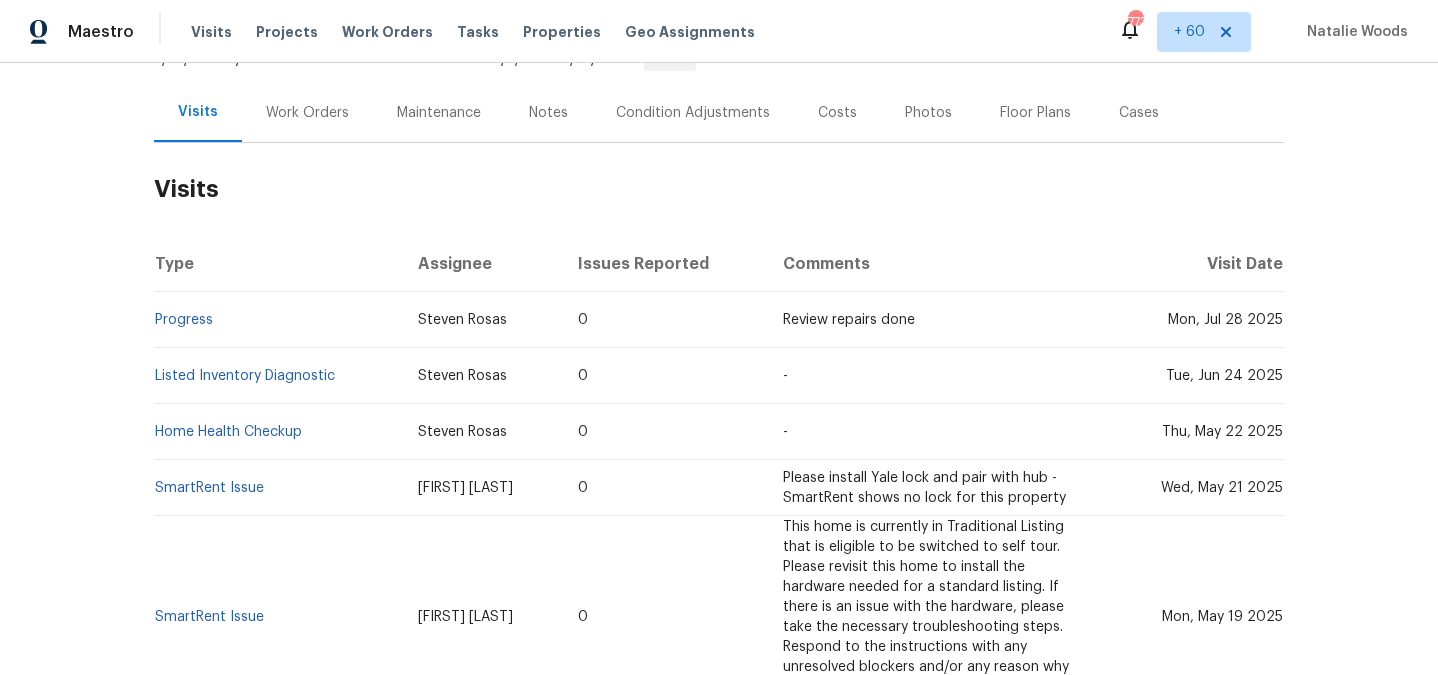 click on "Listed Inventory Diagnostic" at bounding box center (278, 376) 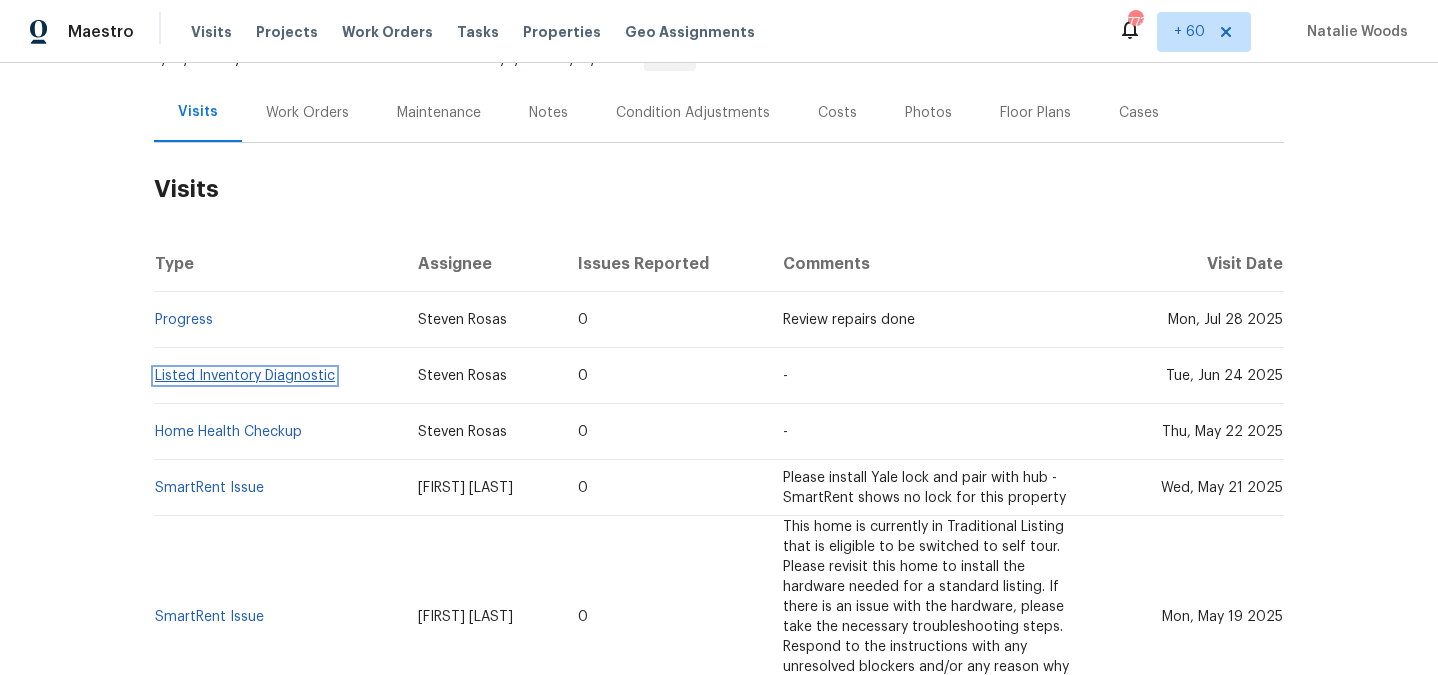 click on "Listed Inventory Diagnostic" at bounding box center (245, 376) 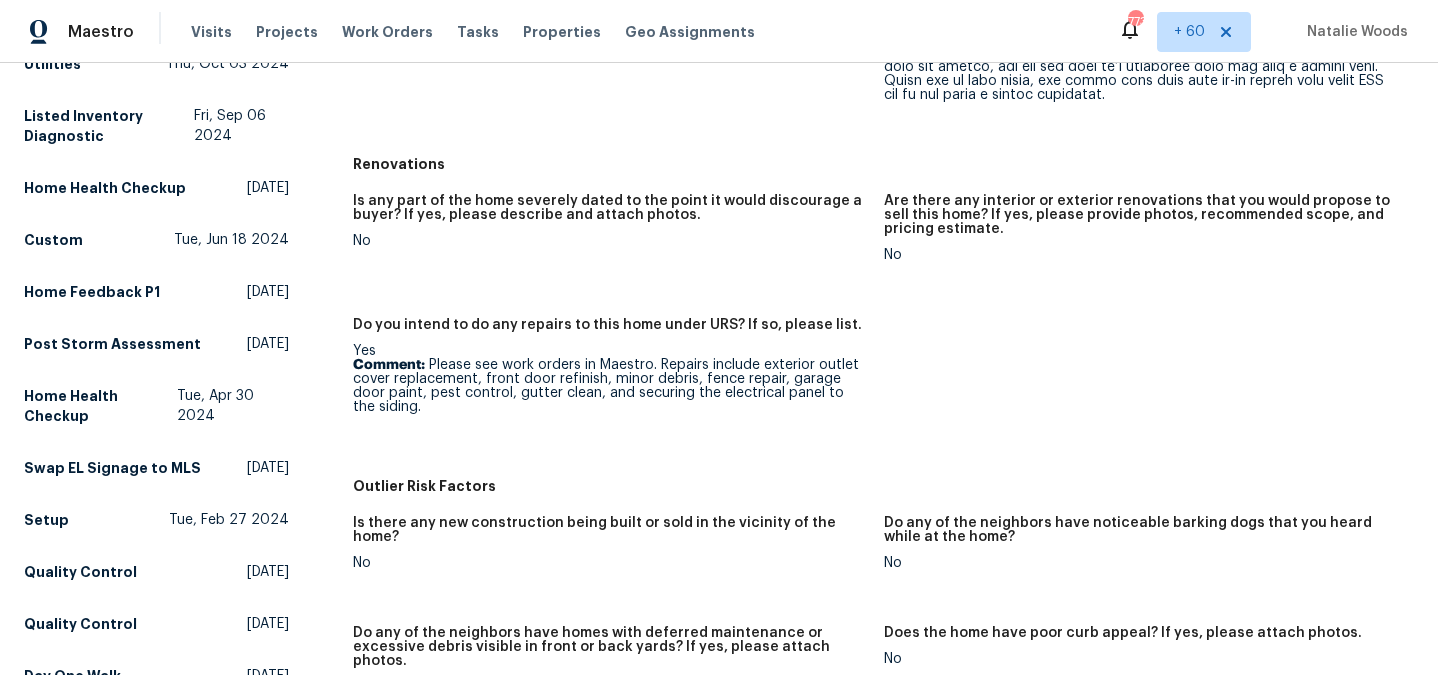 scroll, scrollTop: 215, scrollLeft: 0, axis: vertical 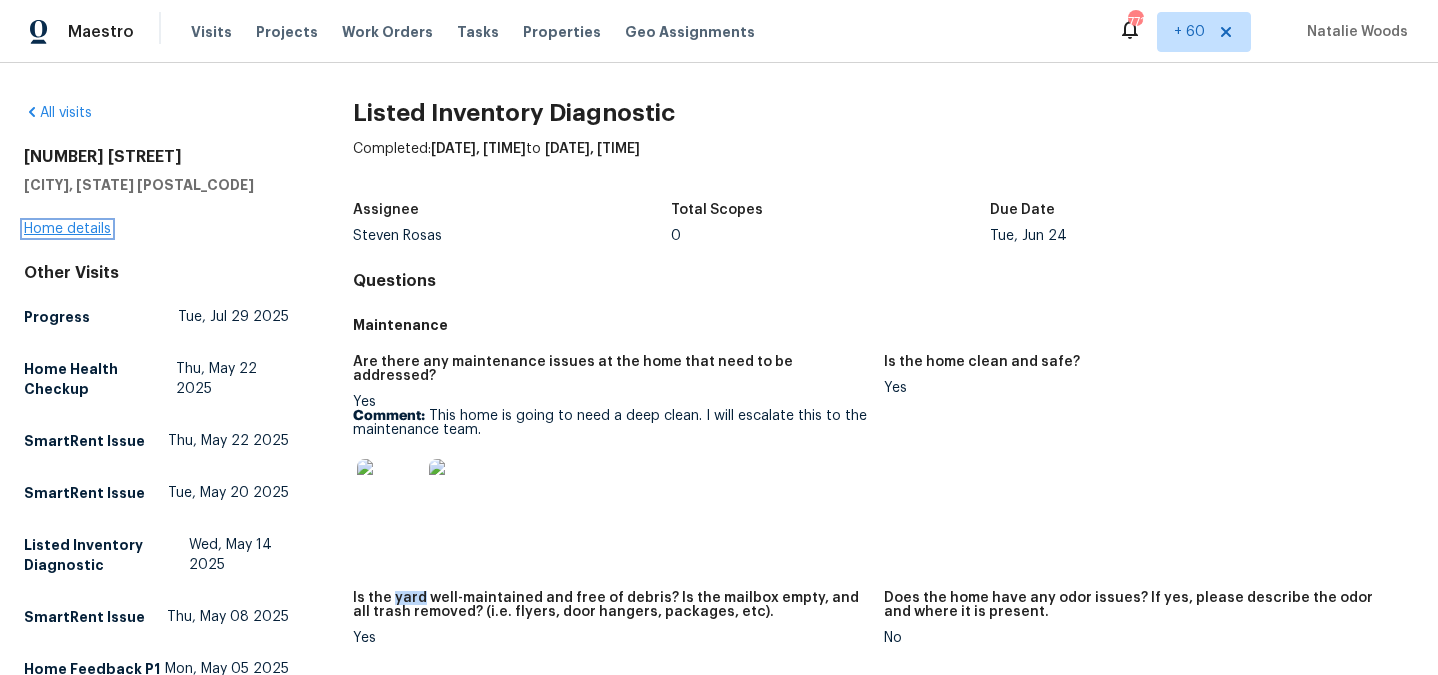 click on "Home details" at bounding box center [67, 229] 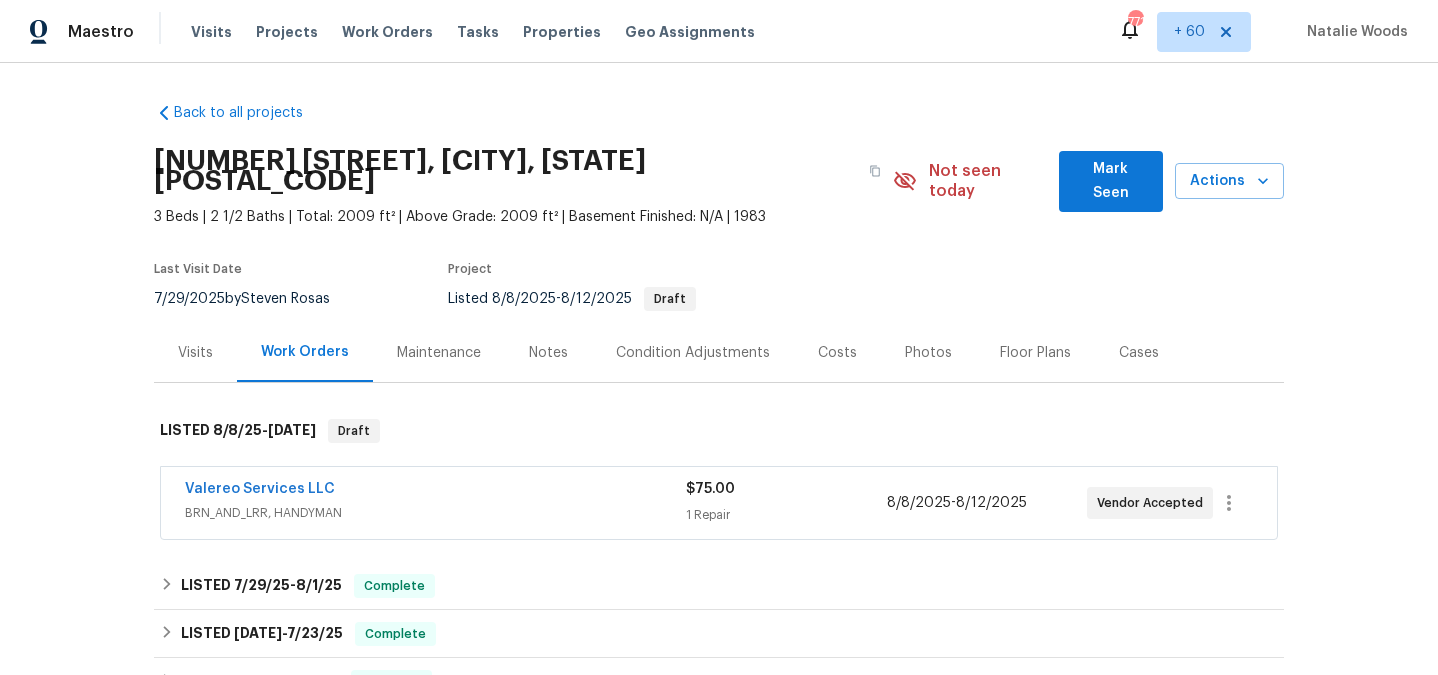 scroll, scrollTop: 605, scrollLeft: 0, axis: vertical 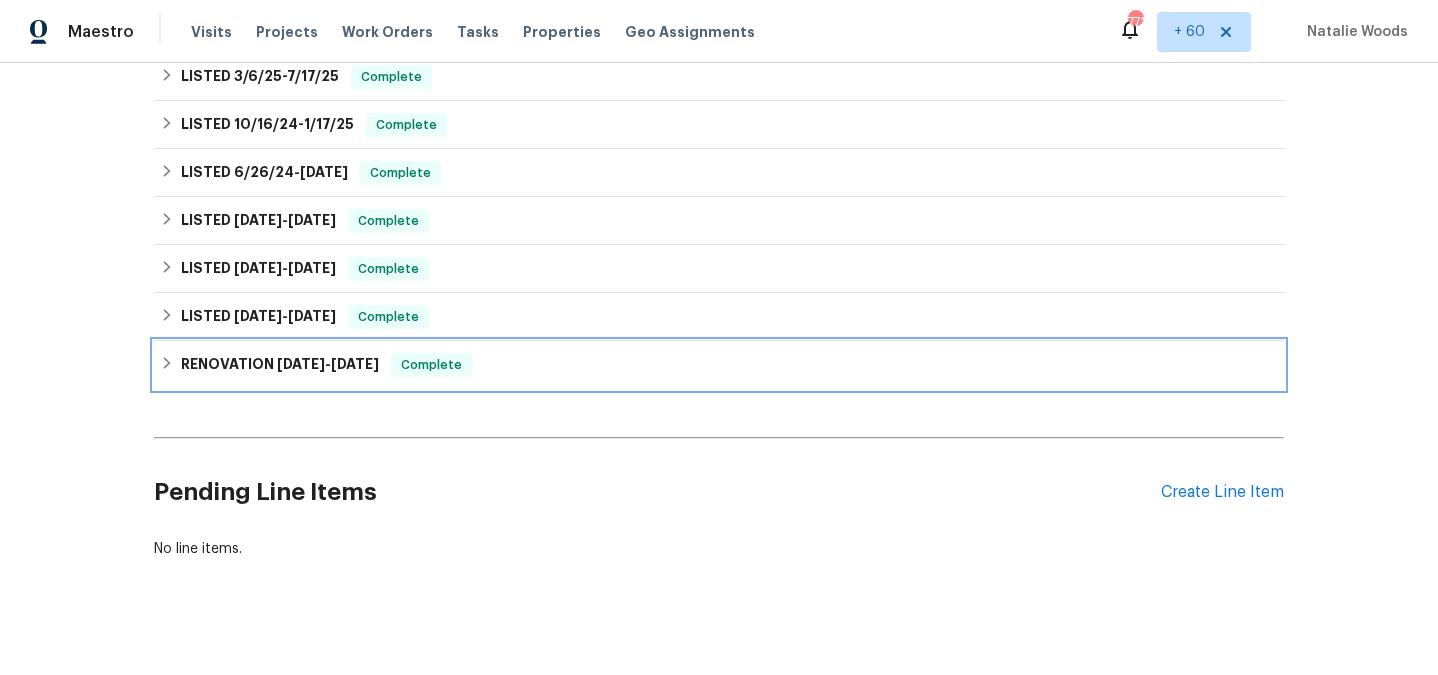 click on "RENOVATION   1/2/24  -  2/25/24 Complete" at bounding box center [719, 365] 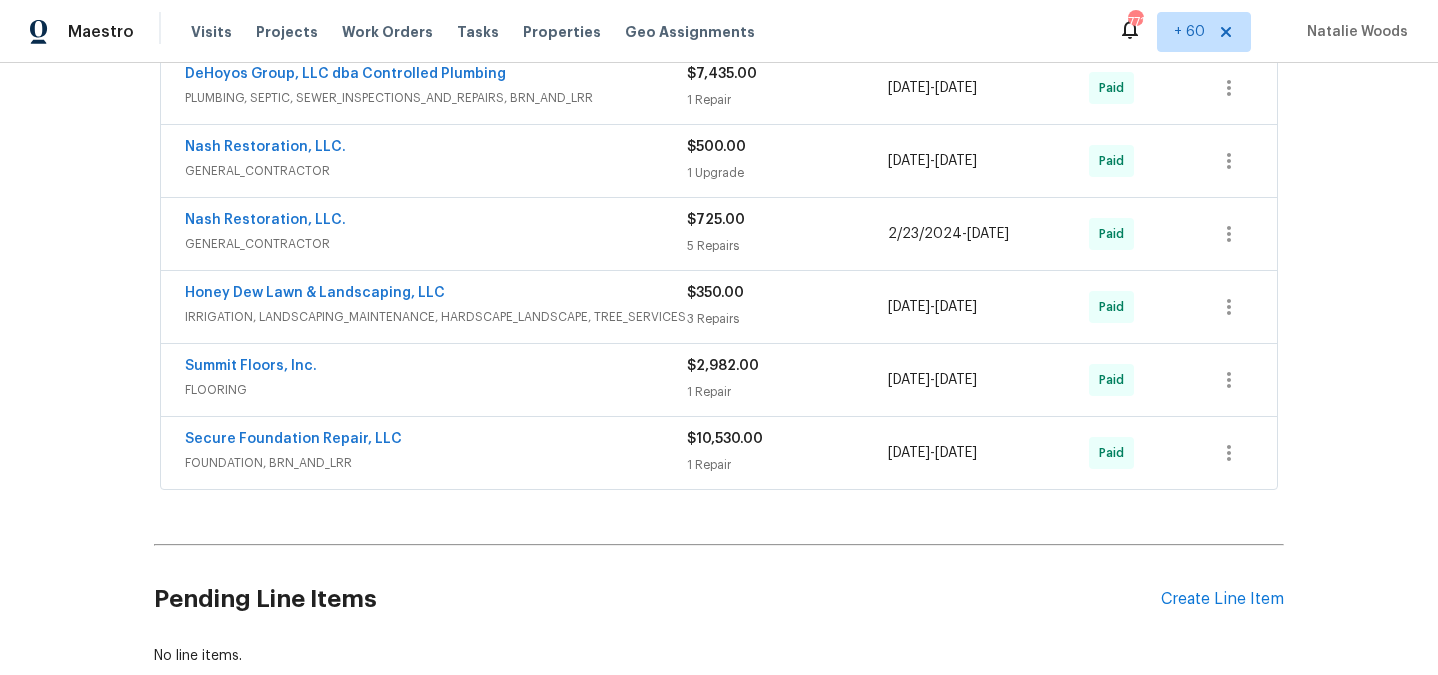 scroll, scrollTop: 1127, scrollLeft: 0, axis: vertical 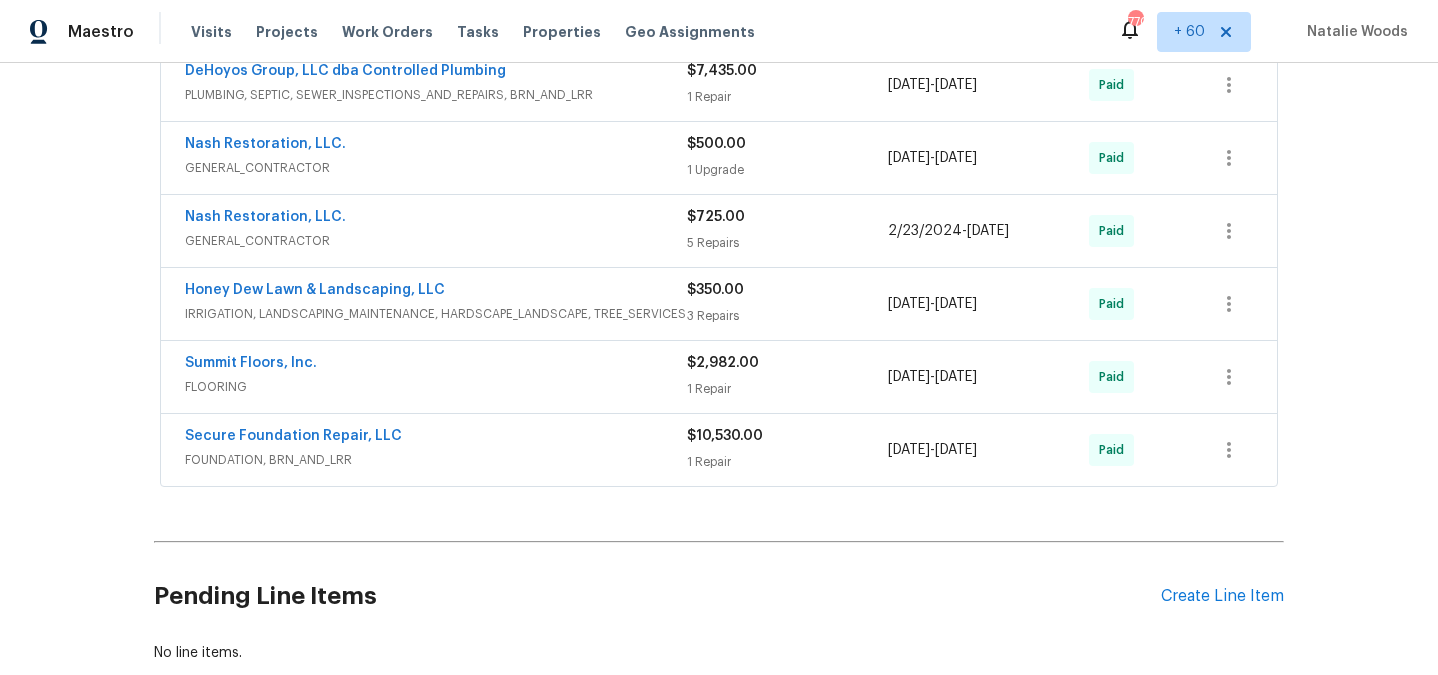 click on "IRRIGATION, LANDSCAPING_MAINTENANCE, HARDSCAPE_LANDSCAPE, TREE_SERVICES" at bounding box center (436, 314) 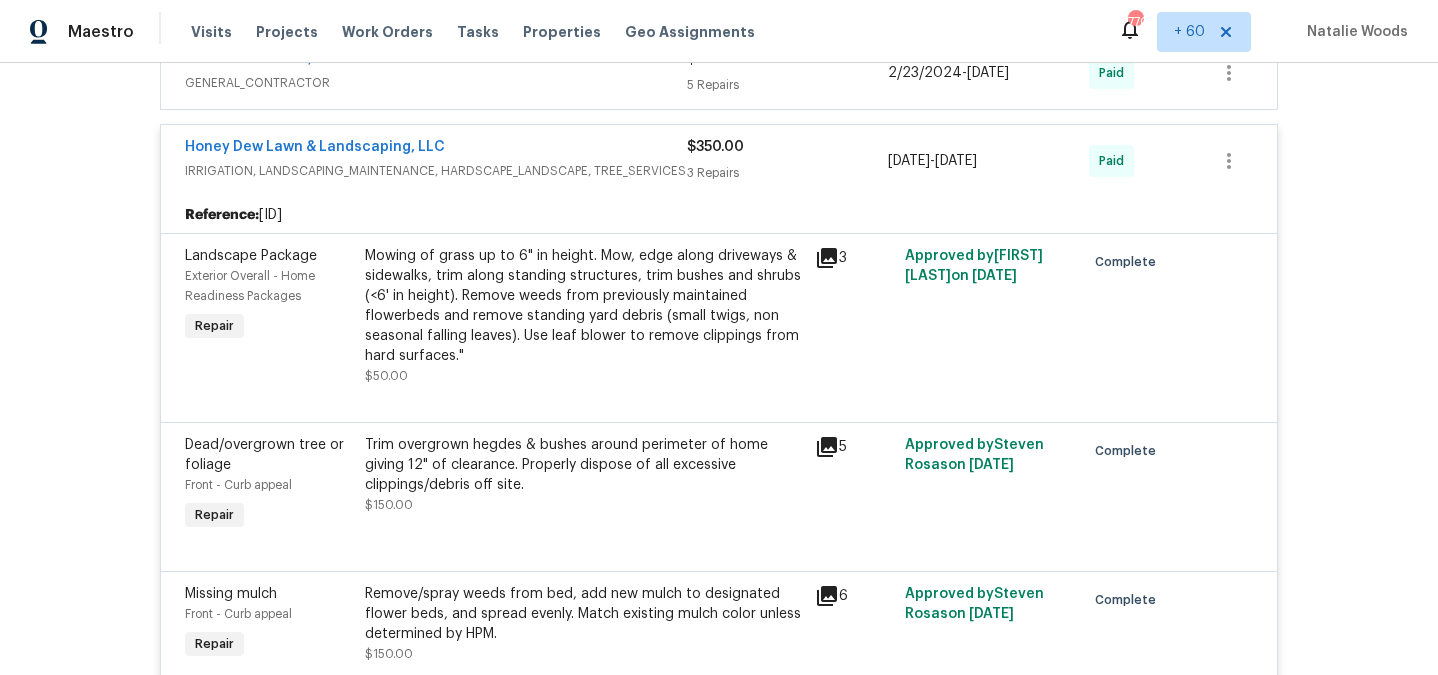 scroll, scrollTop: 1296, scrollLeft: 0, axis: vertical 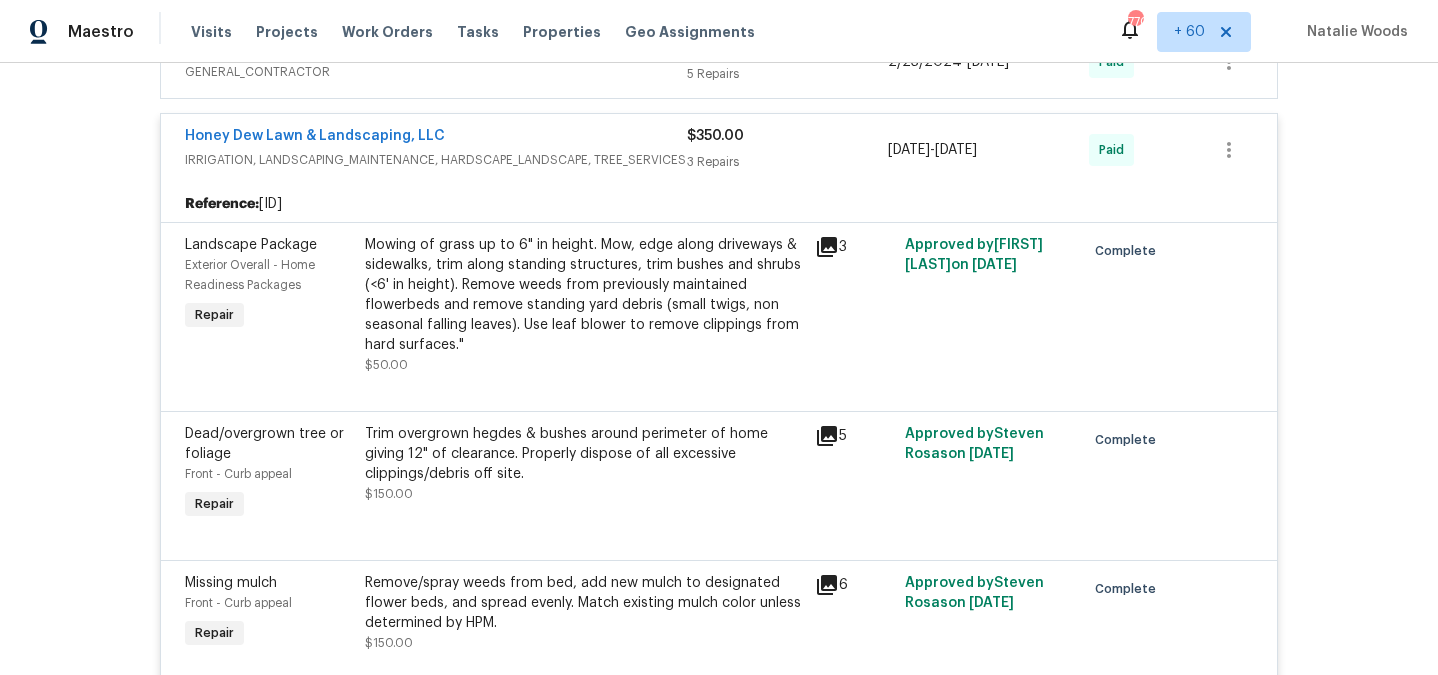 click 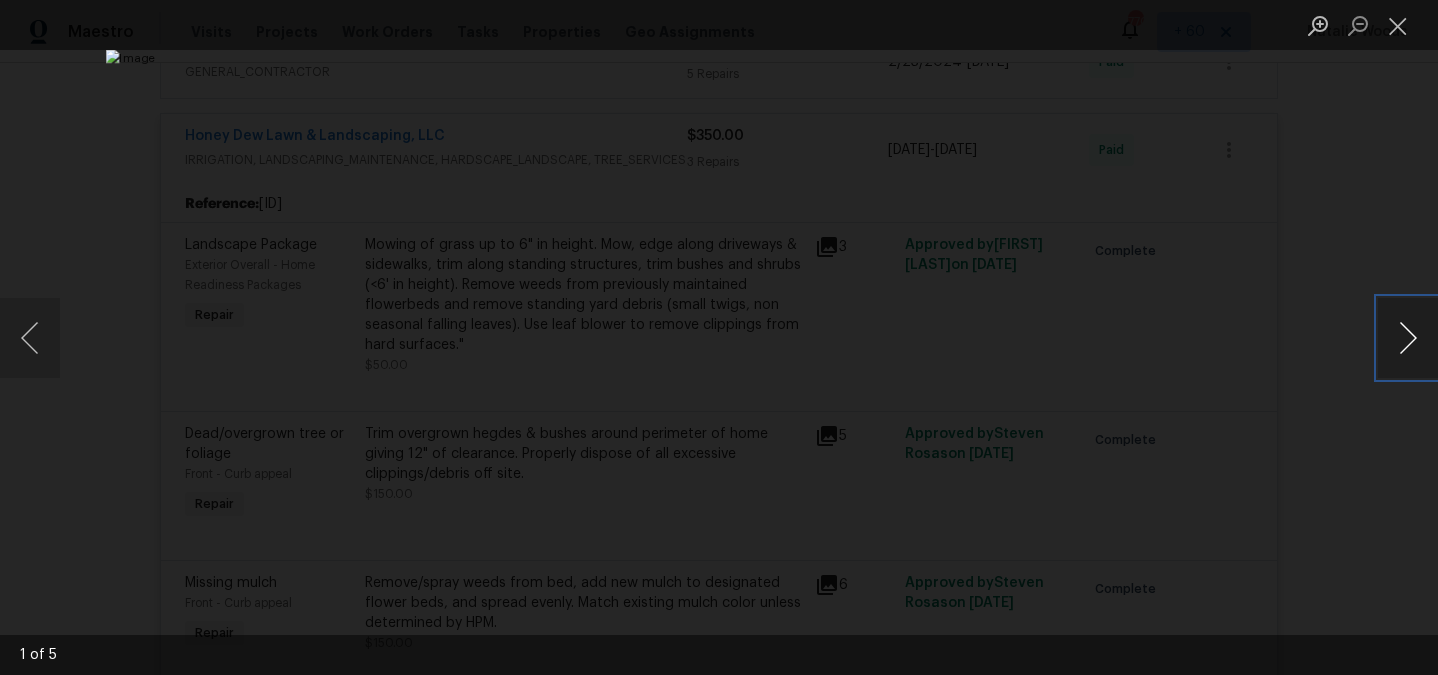 click at bounding box center (1408, 338) 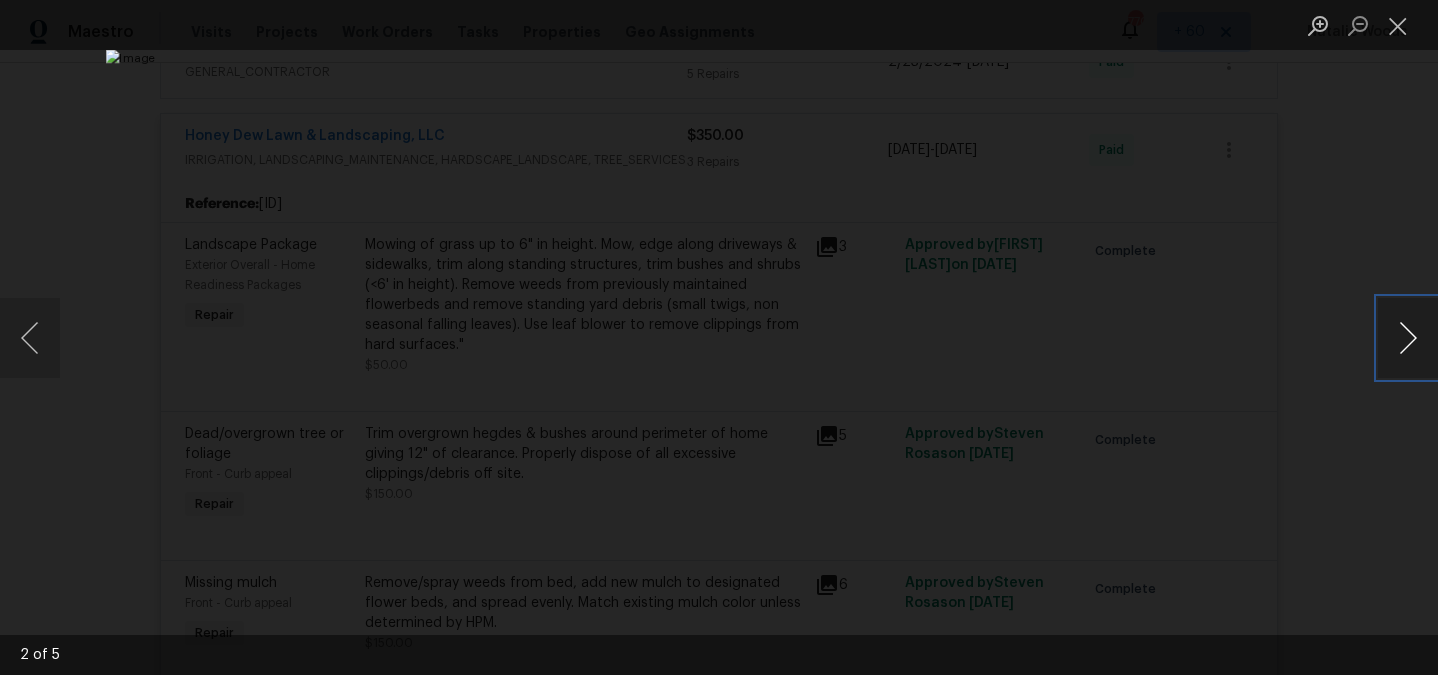 click at bounding box center [1408, 338] 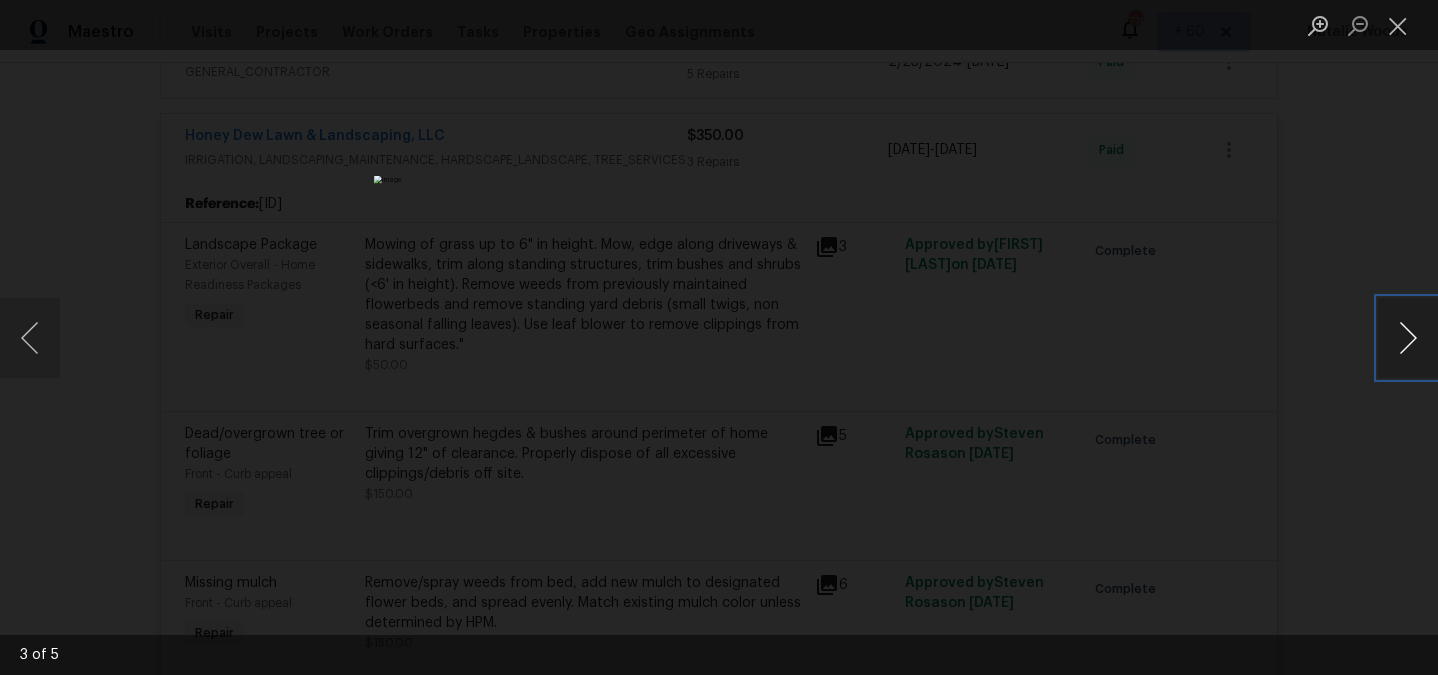 click at bounding box center [1408, 338] 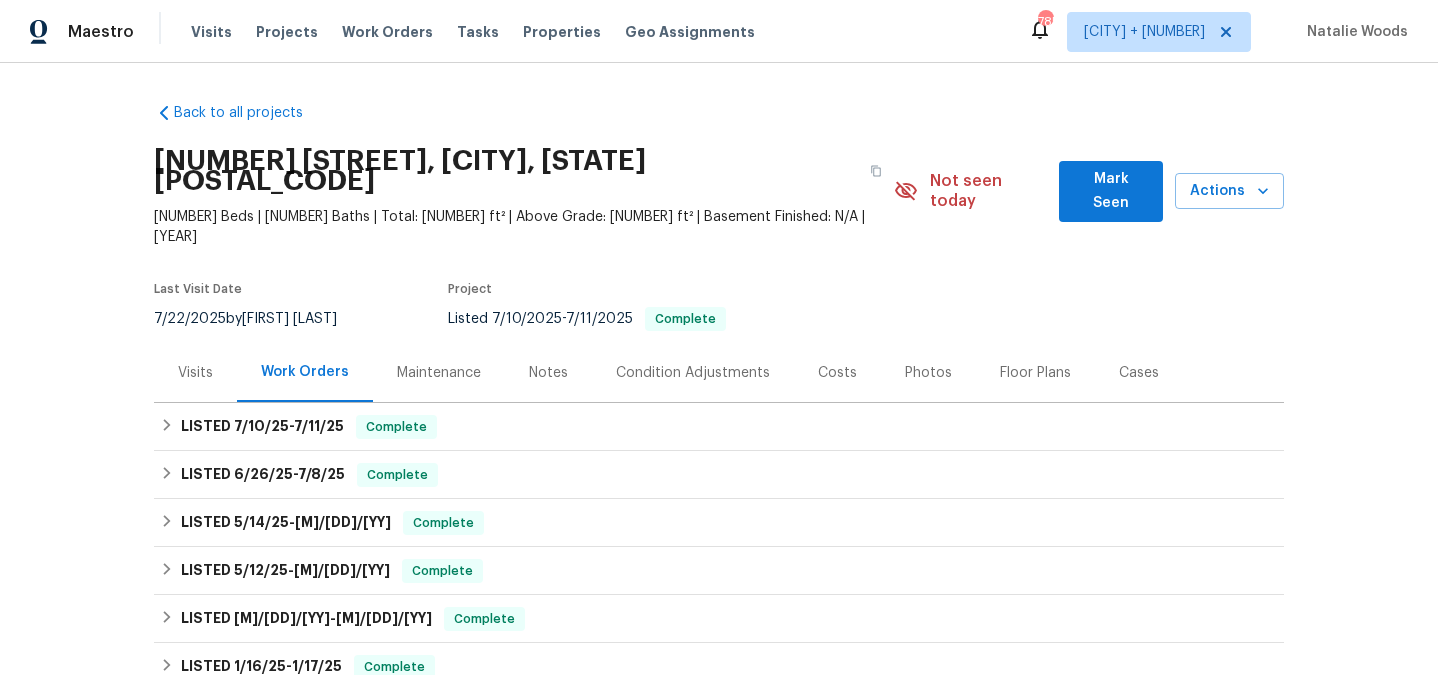 scroll, scrollTop: 0, scrollLeft: 0, axis: both 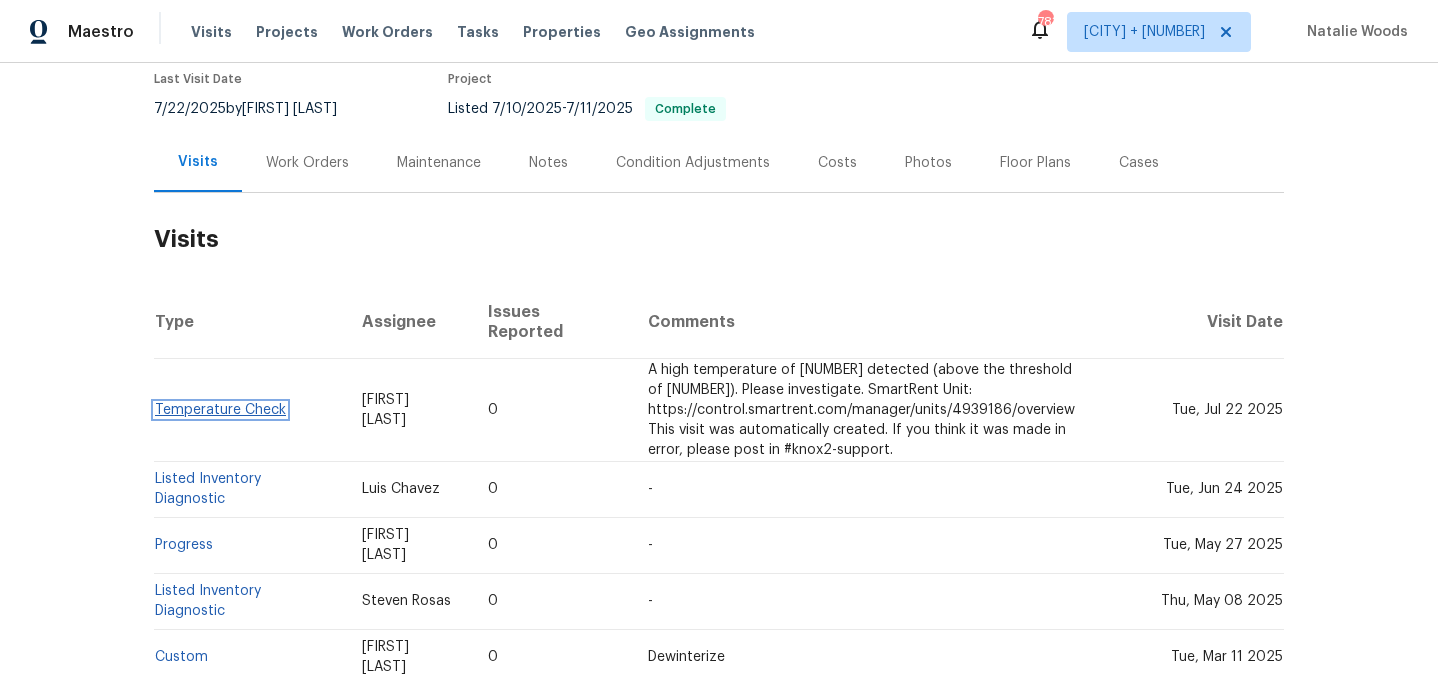 click on "Temperature Check" at bounding box center [220, 410] 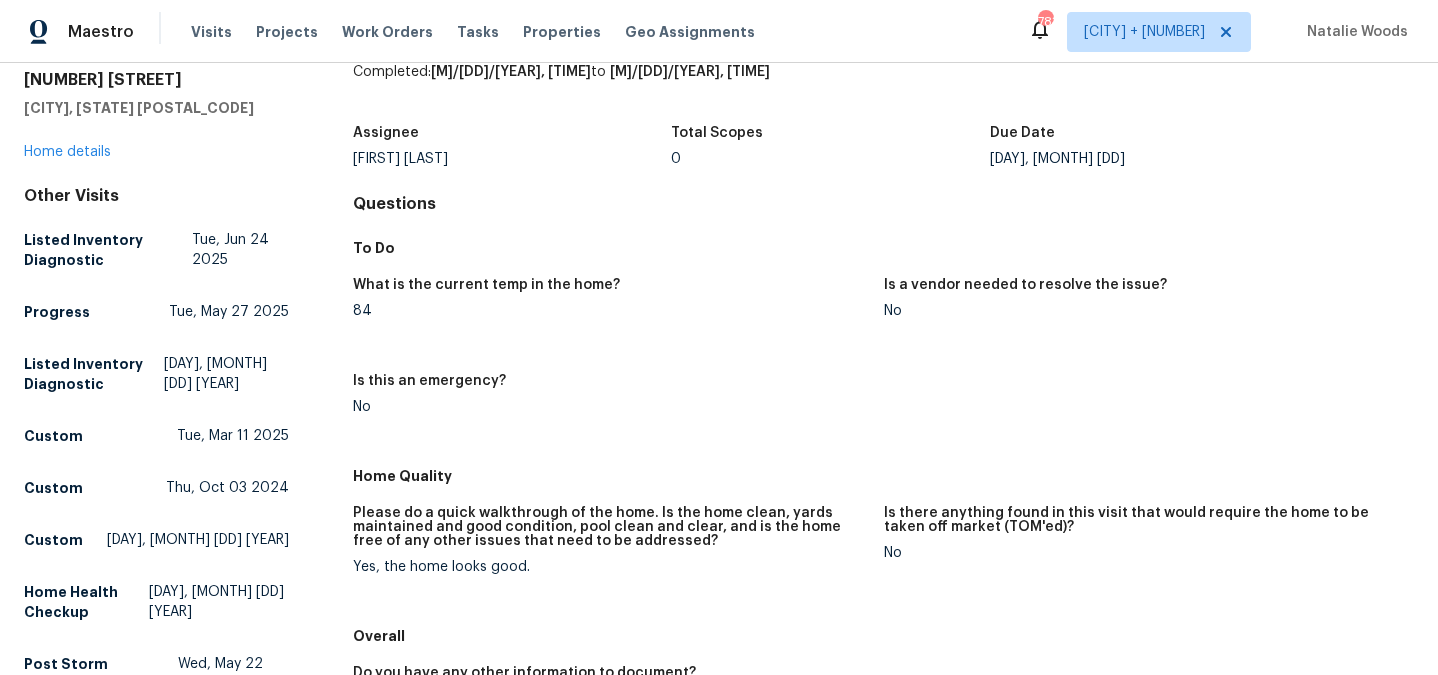 scroll, scrollTop: 0, scrollLeft: 0, axis: both 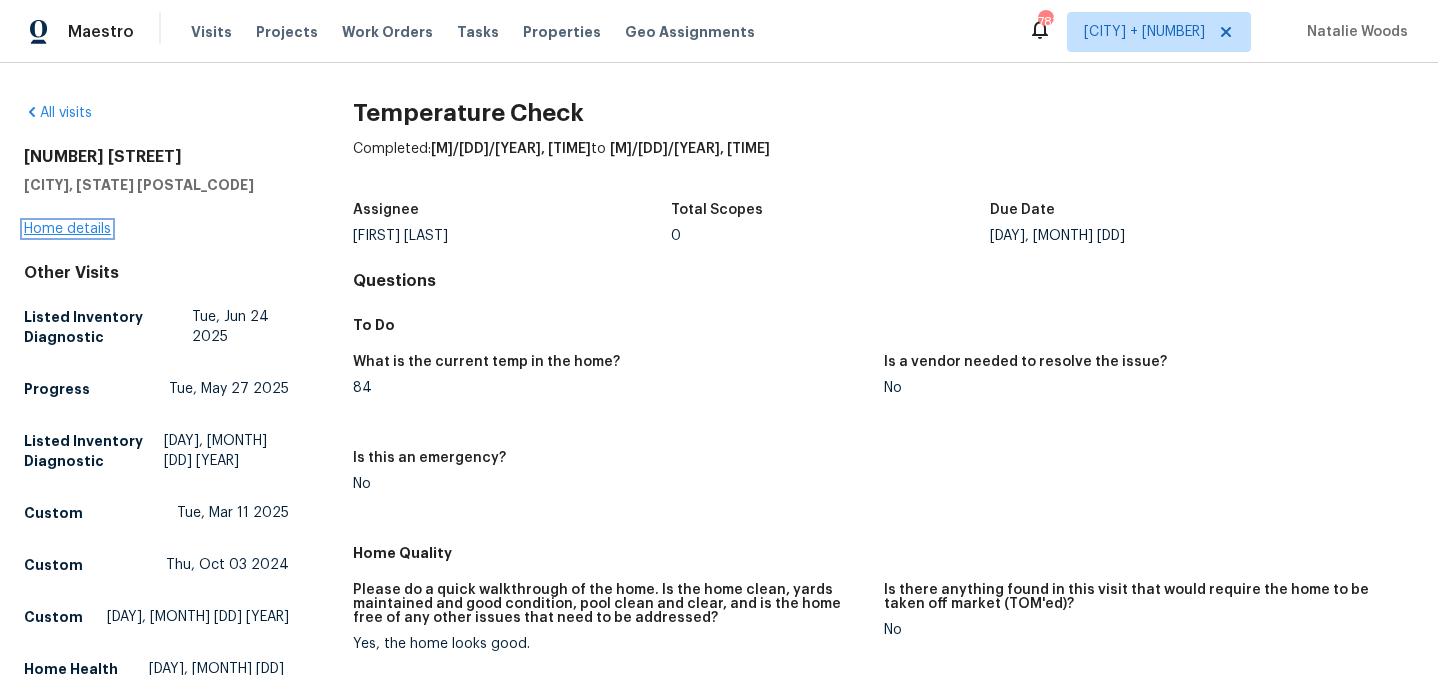 click on "Home details" at bounding box center (67, 229) 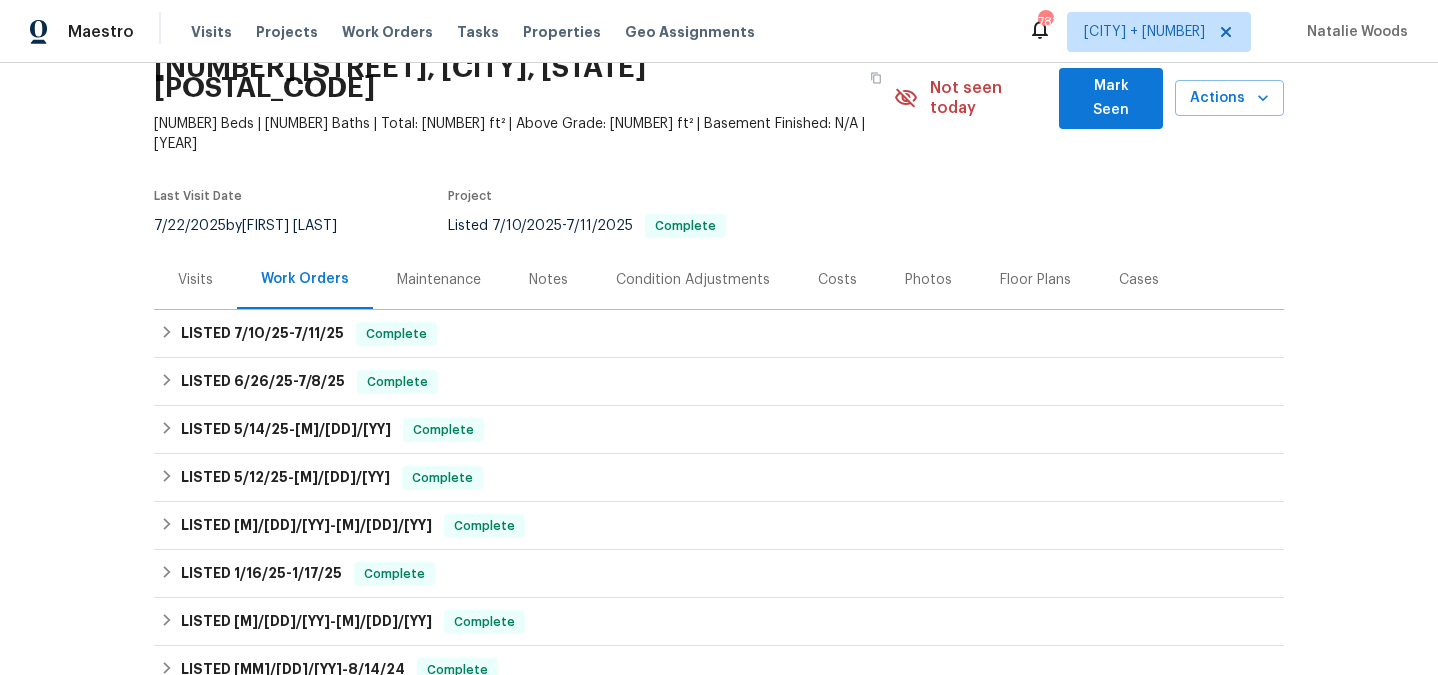 scroll, scrollTop: 101, scrollLeft: 0, axis: vertical 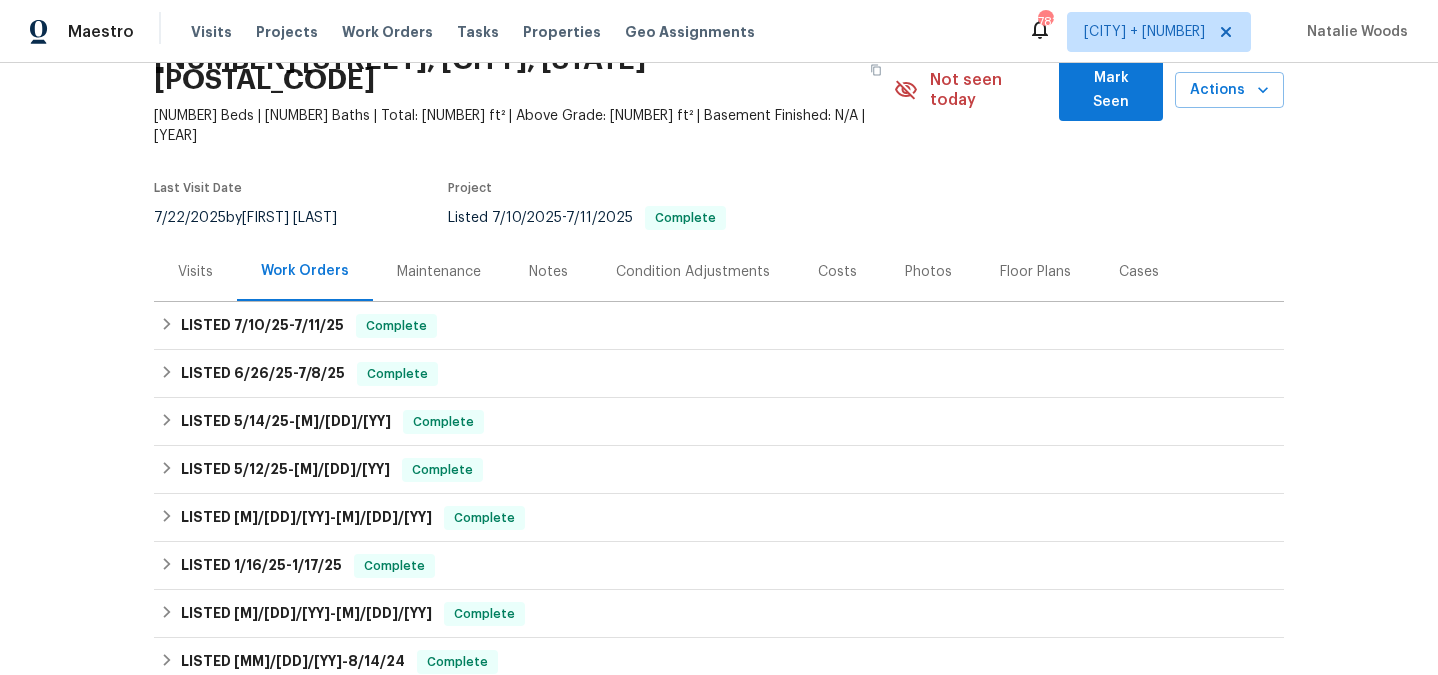 click on "Visits" at bounding box center [195, 271] 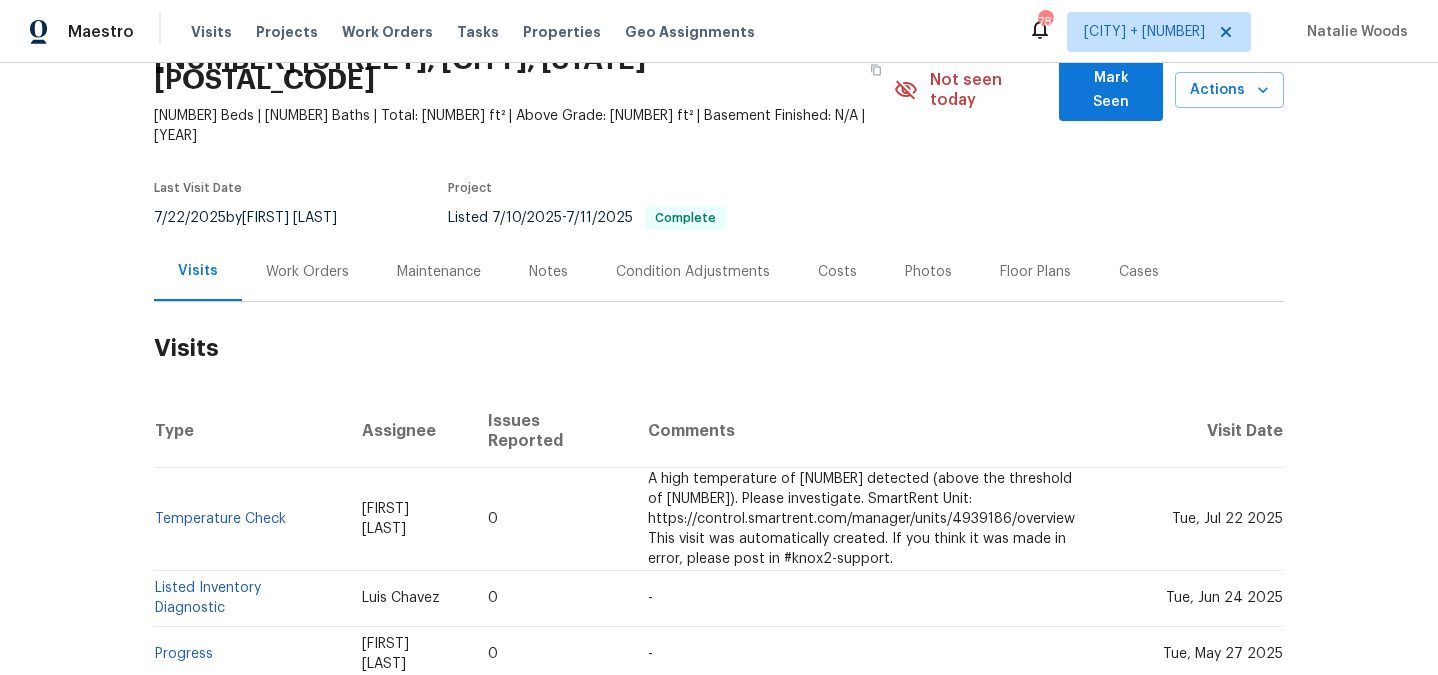 scroll, scrollTop: 203, scrollLeft: 0, axis: vertical 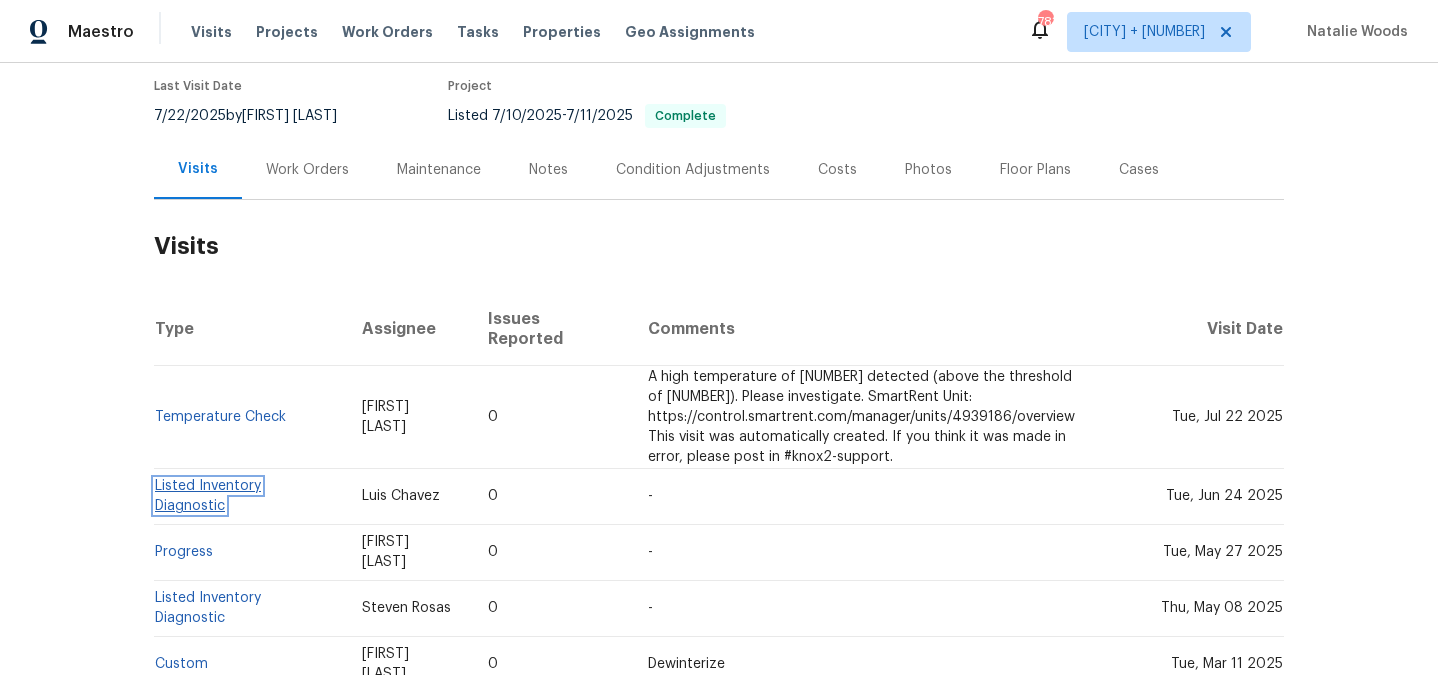 click on "Listed Inventory Diagnostic" at bounding box center [208, 496] 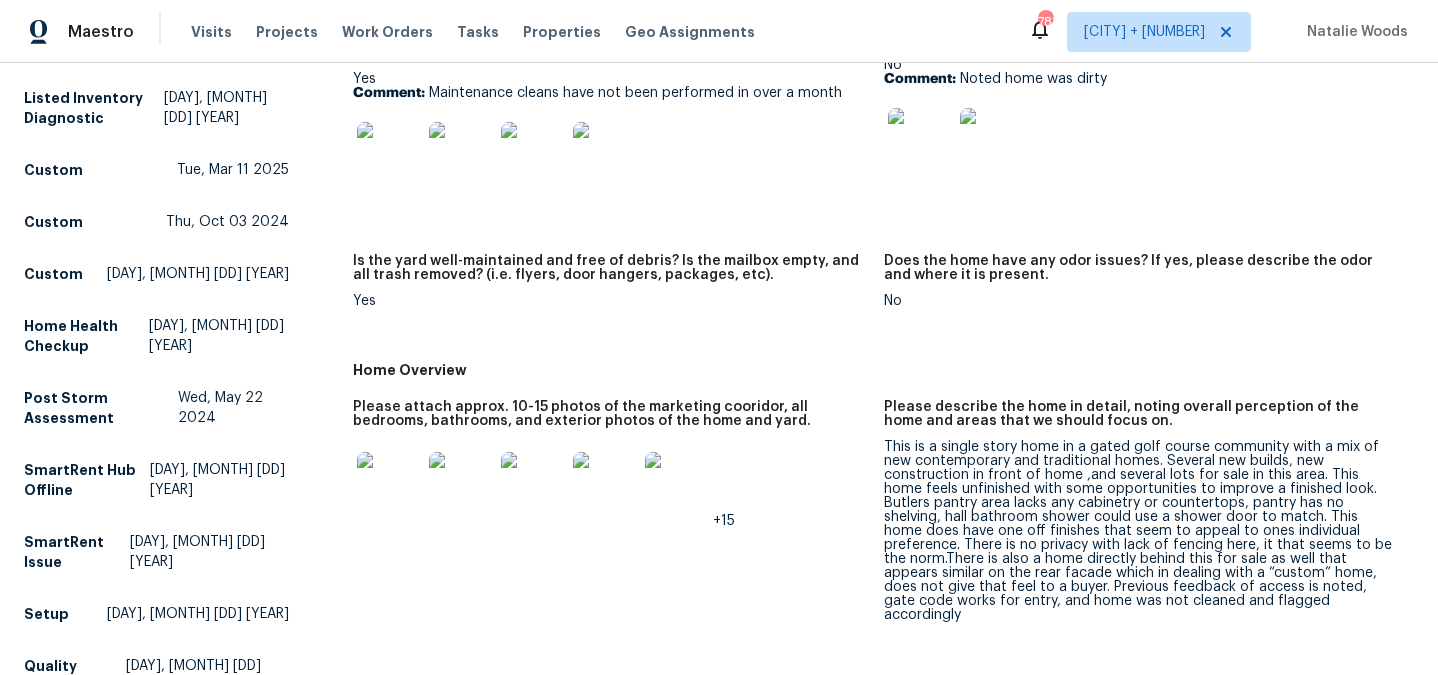 scroll, scrollTop: 0, scrollLeft: 0, axis: both 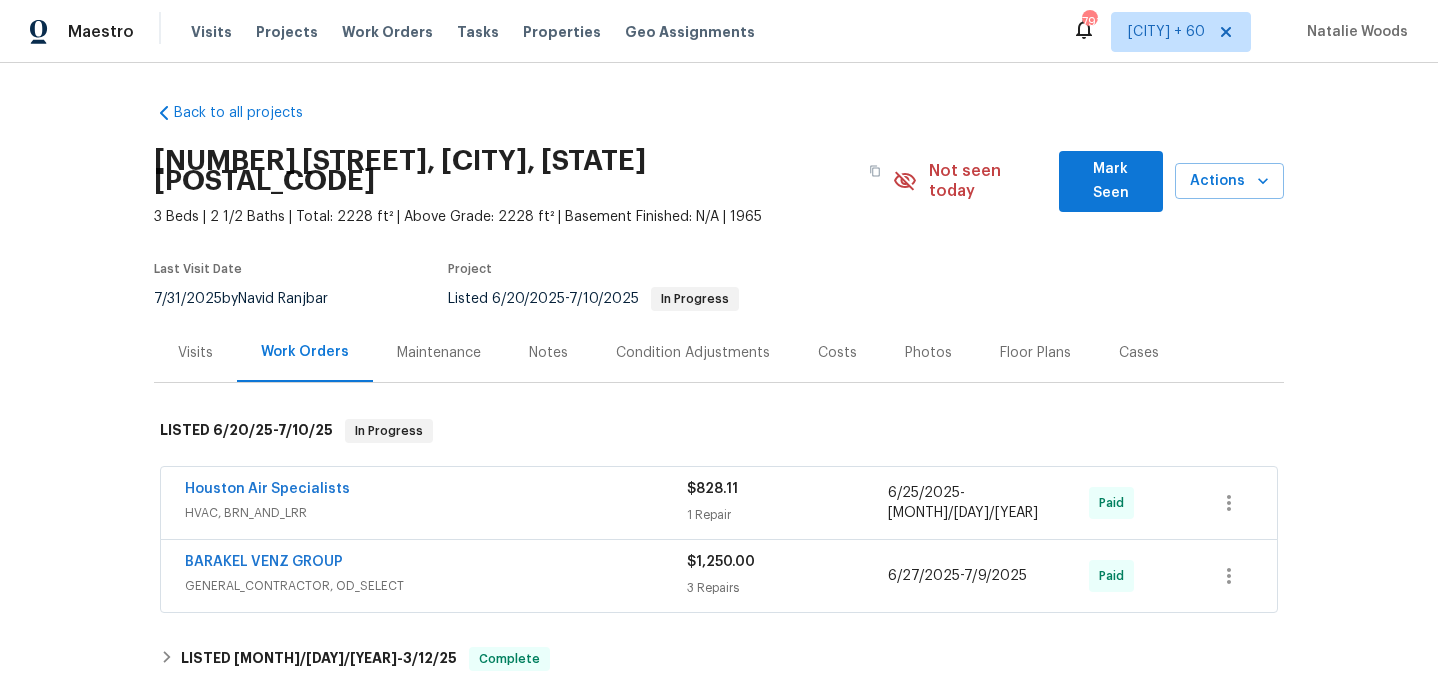 click on "Visits" at bounding box center (195, 352) 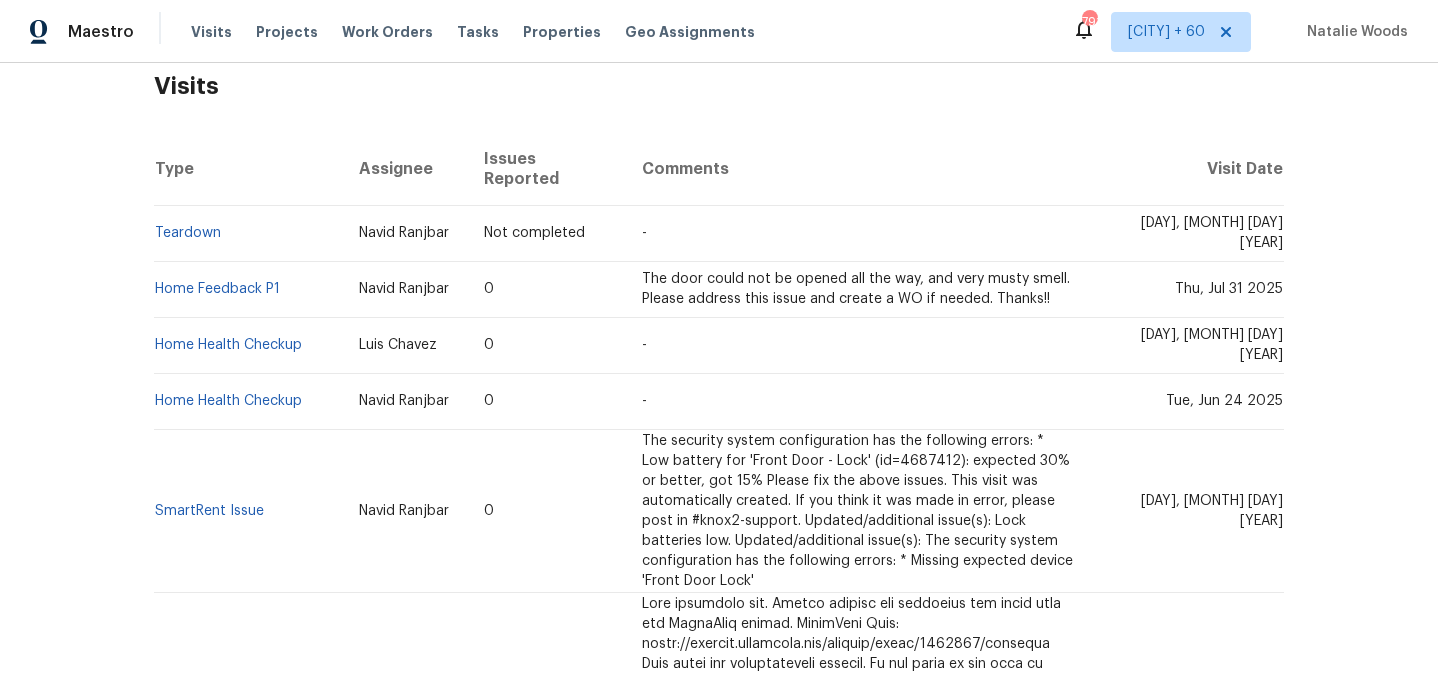 scroll, scrollTop: 347, scrollLeft: 0, axis: vertical 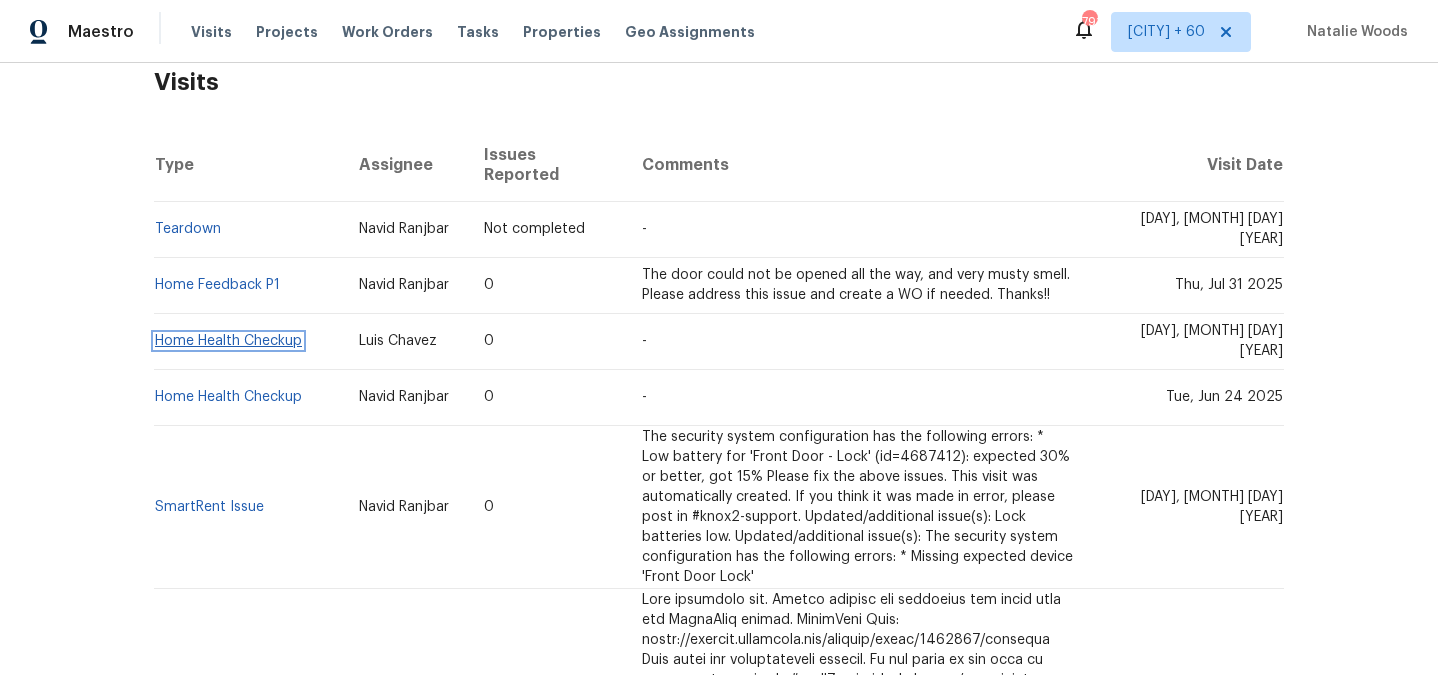 click on "Home Health Checkup" at bounding box center [228, 341] 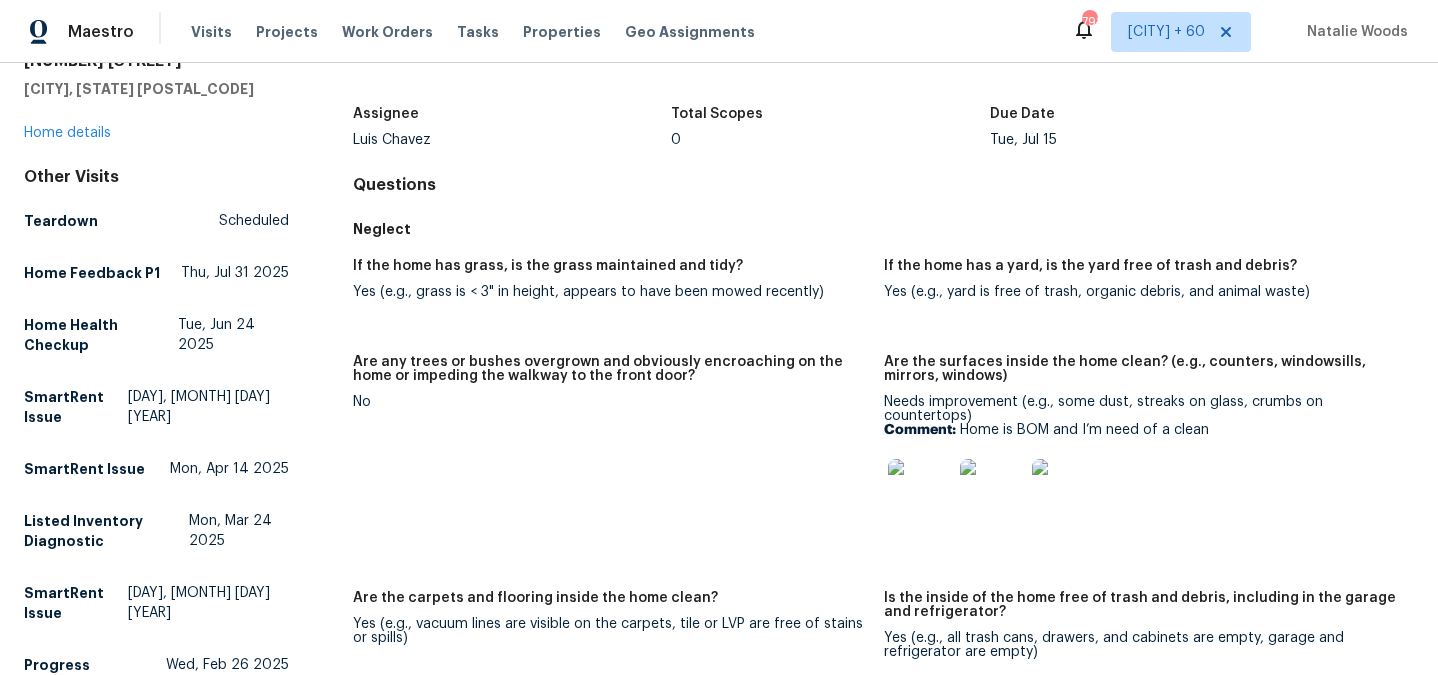 scroll, scrollTop: 0, scrollLeft: 0, axis: both 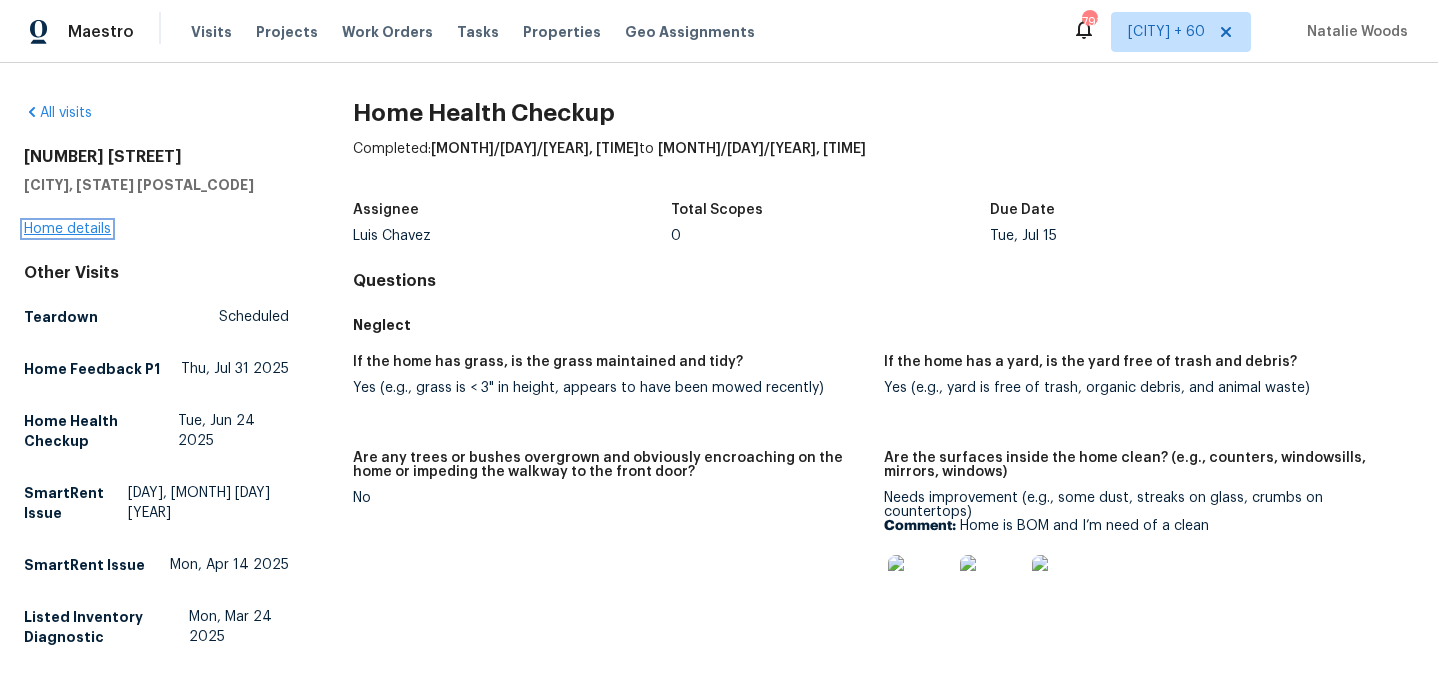 click on "Home details" at bounding box center [67, 229] 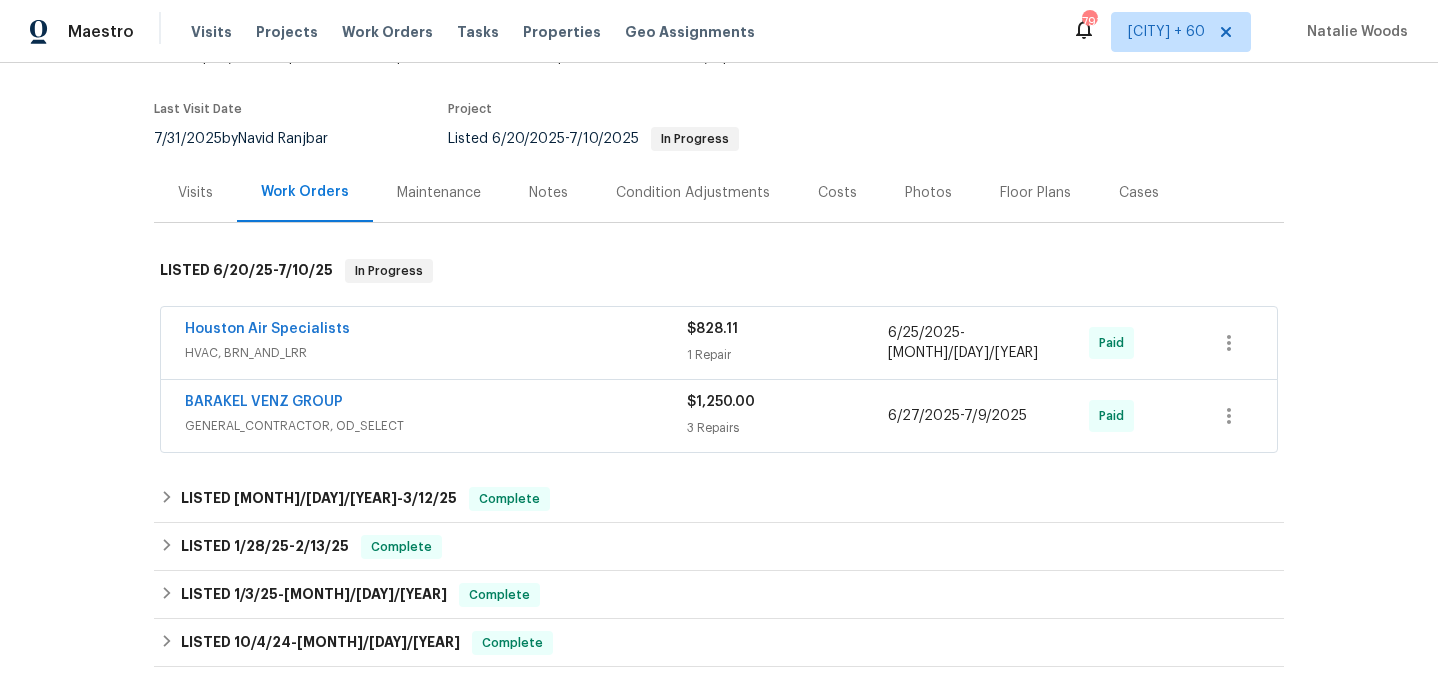 scroll, scrollTop: 170, scrollLeft: 0, axis: vertical 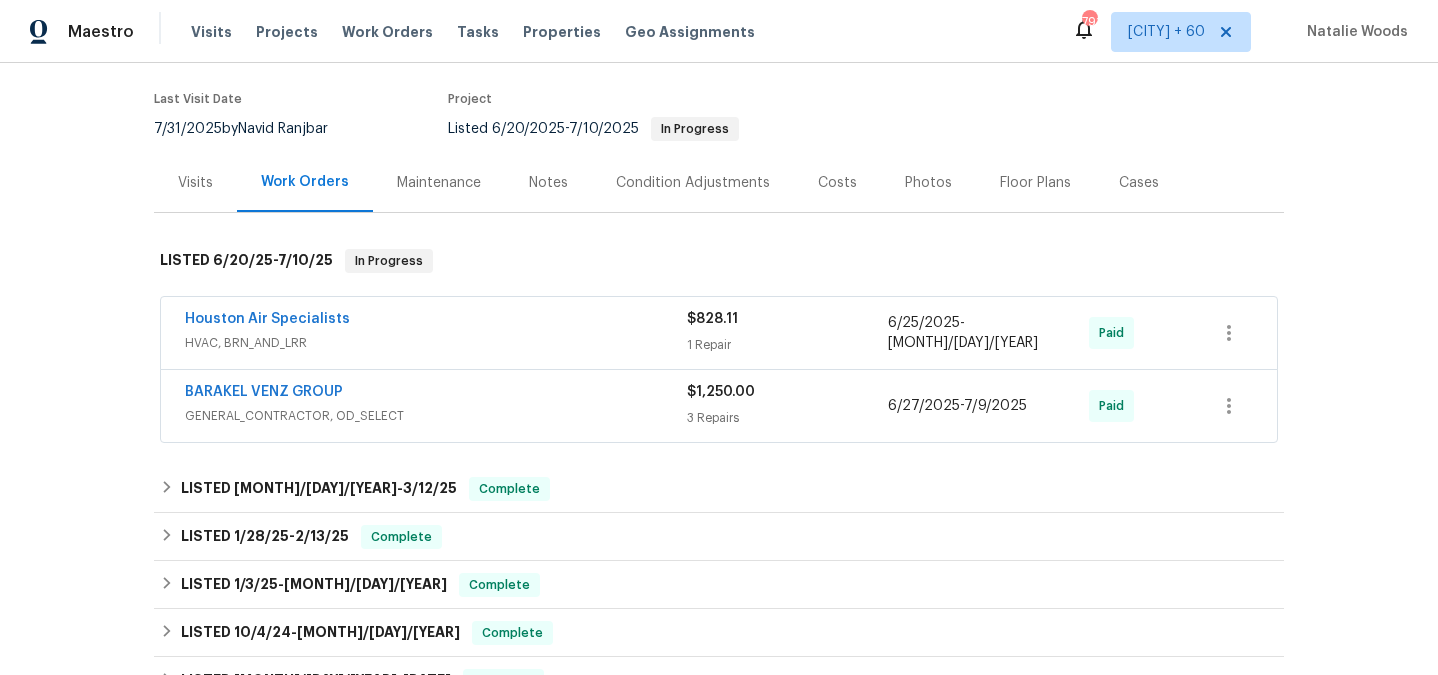 click on "BARAKEL VENZ GROUP" at bounding box center (436, 394) 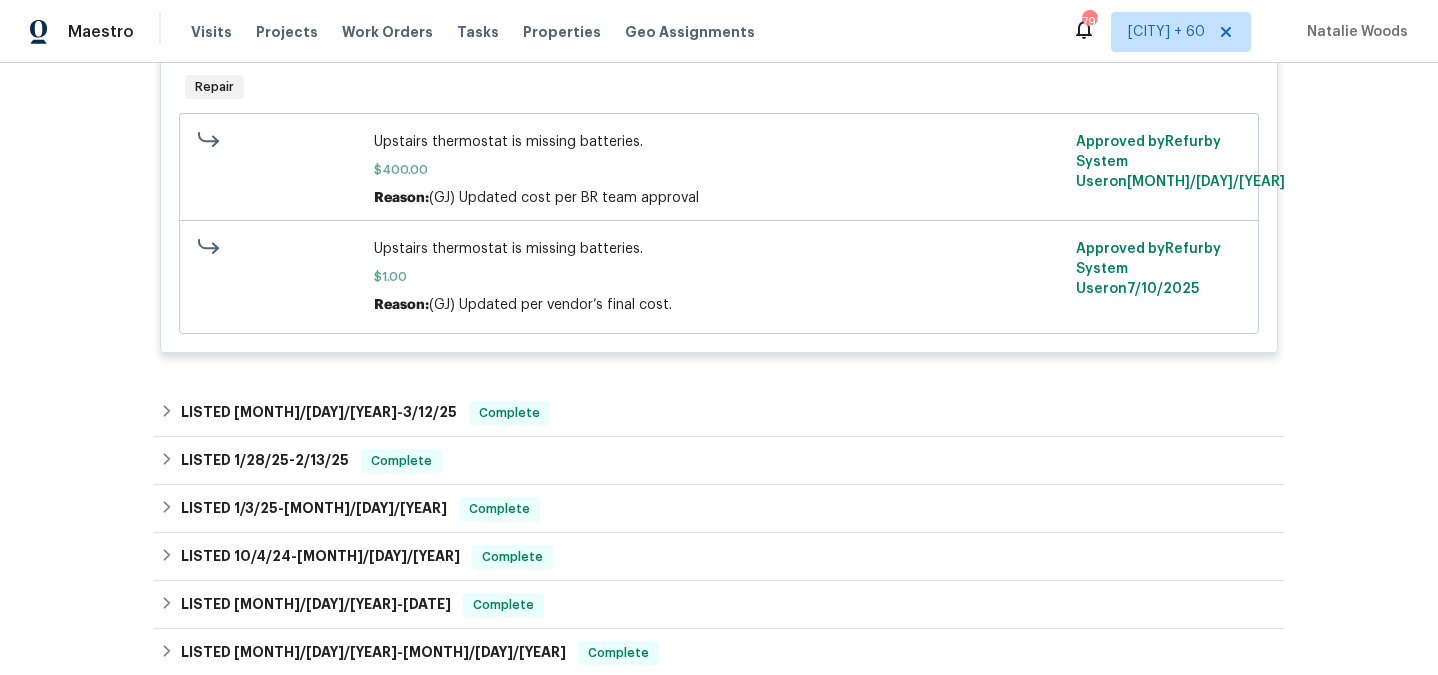 scroll, scrollTop: 0, scrollLeft: 0, axis: both 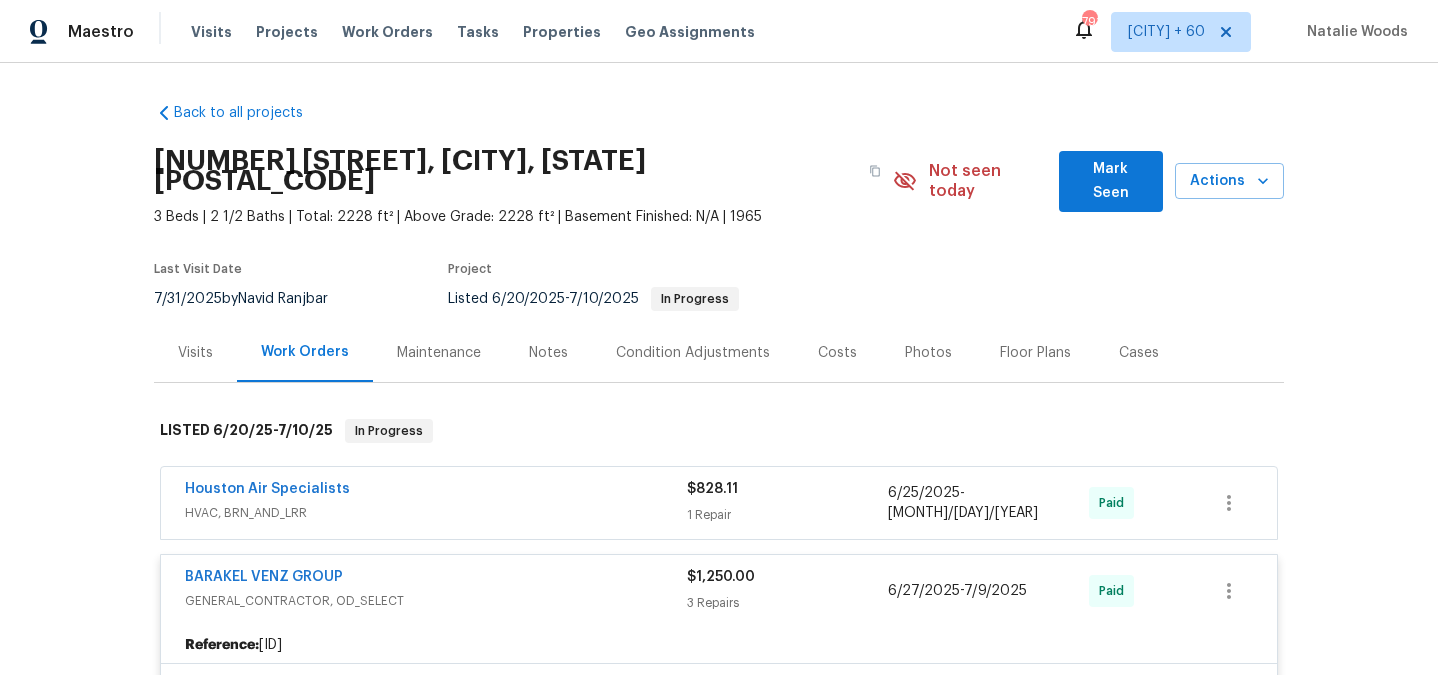 click on "BARAKEL VENZ GROUP" at bounding box center (436, 579) 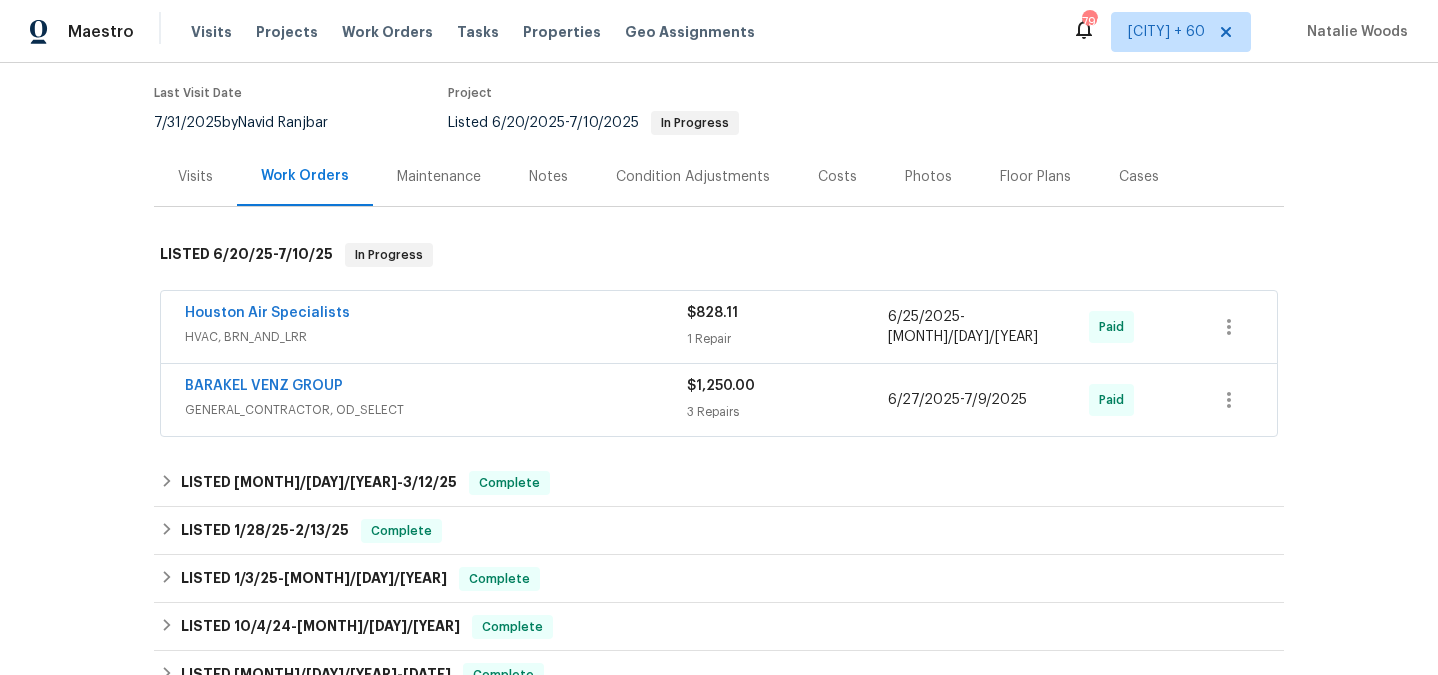 scroll, scrollTop: 188, scrollLeft: 0, axis: vertical 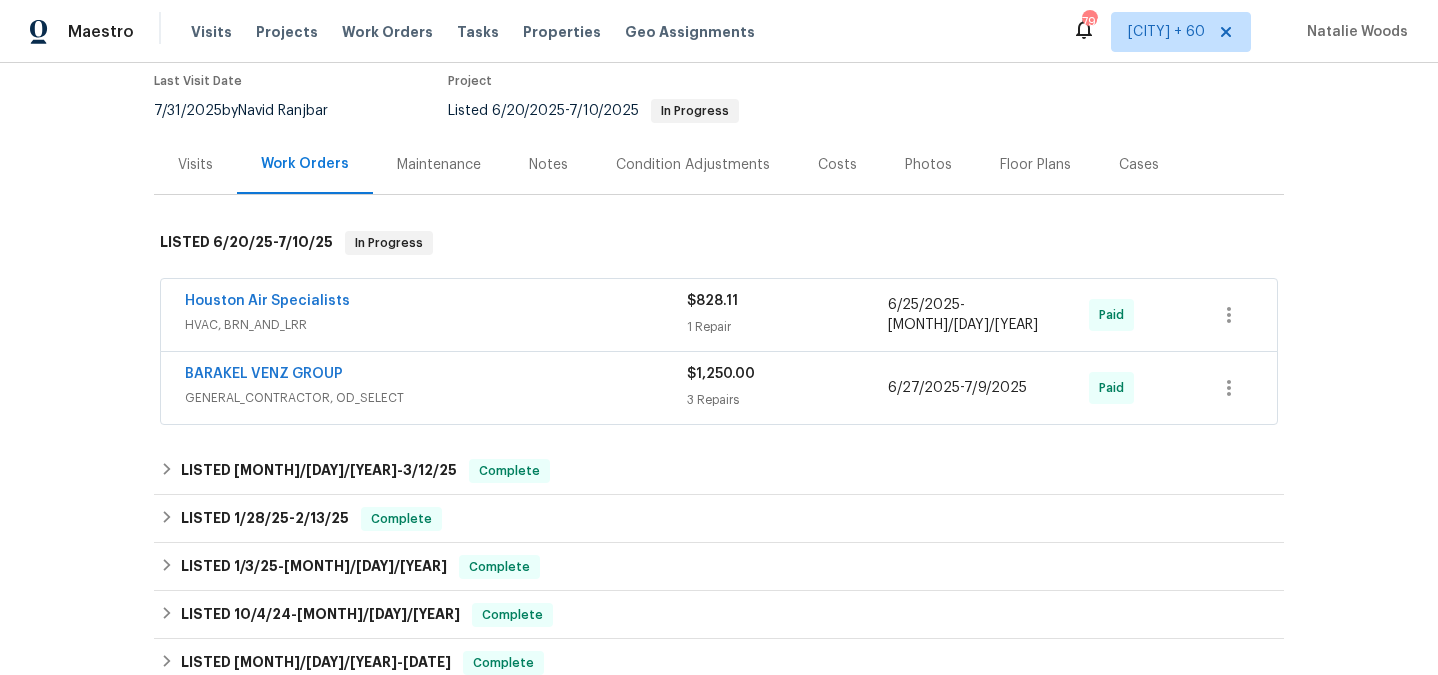 click on "Houston Air Specialists" at bounding box center (436, 303) 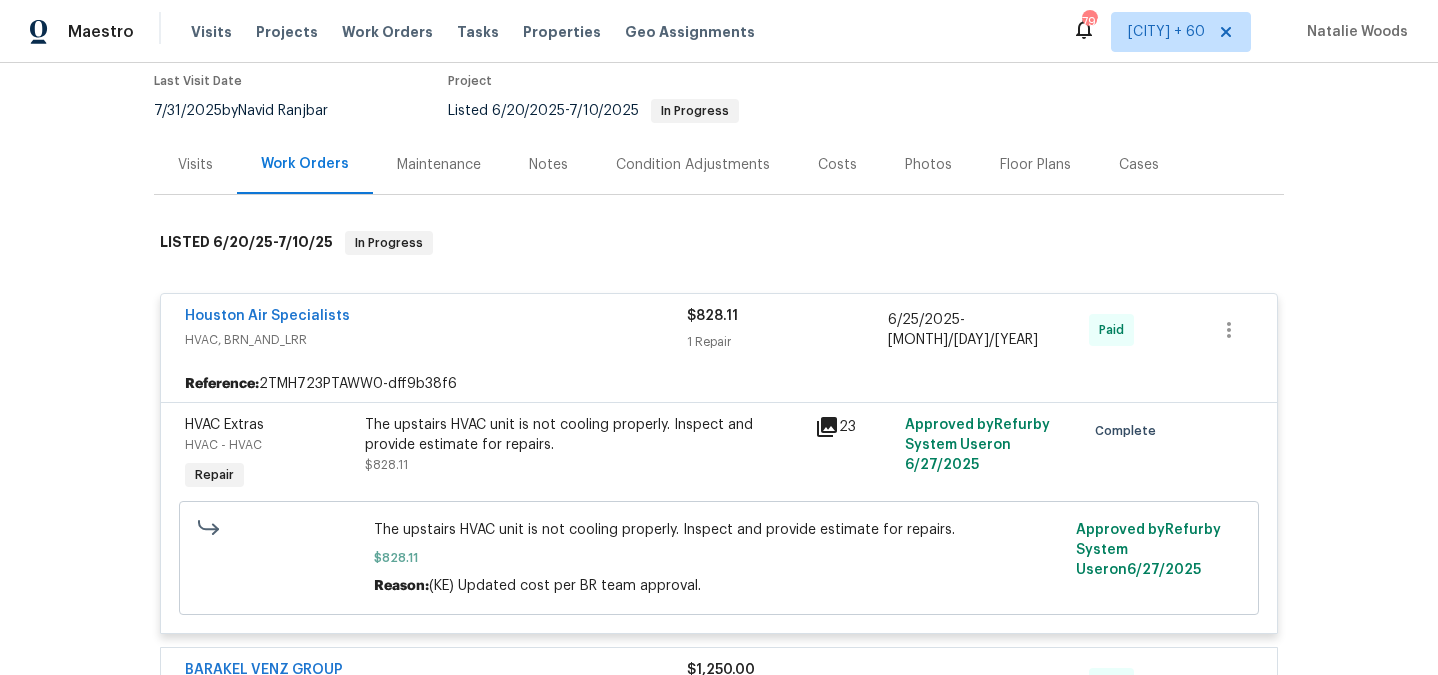 click on "HVAC, BRN_AND_LRR" at bounding box center (436, 340) 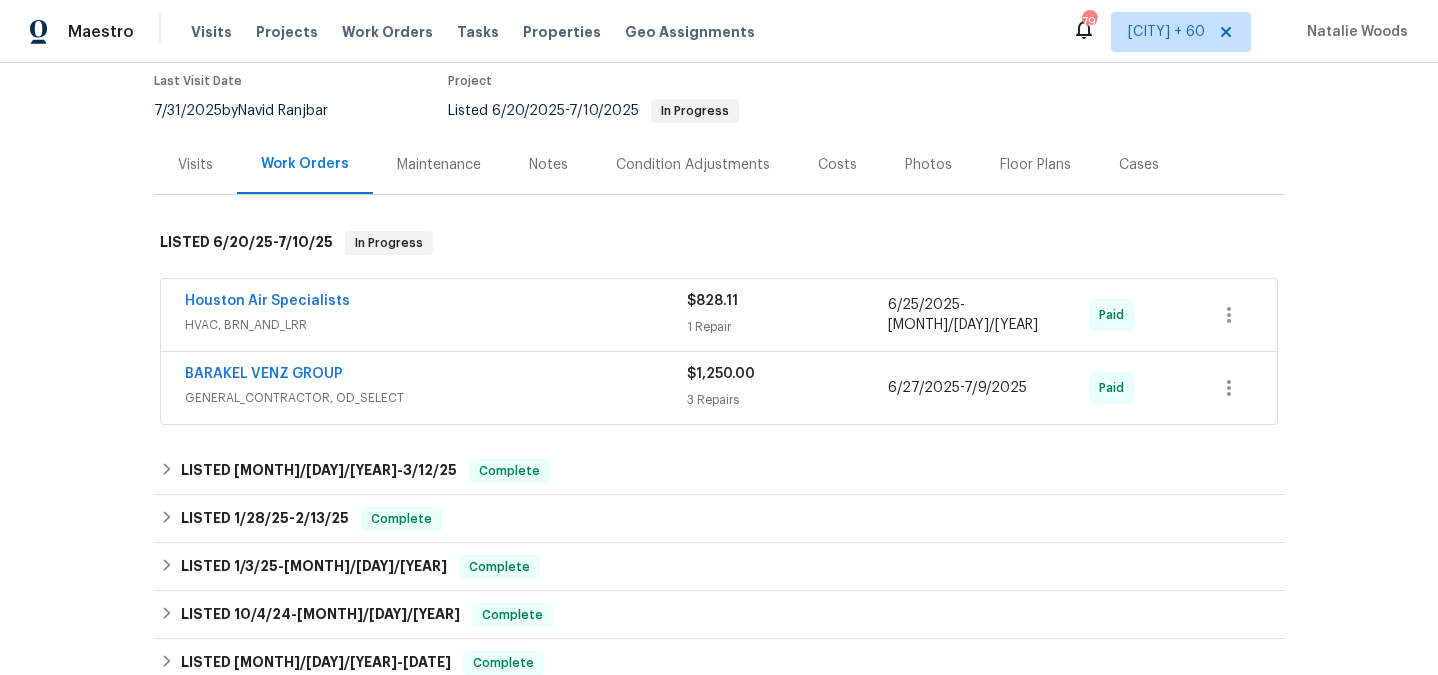 click on "GENERAL_CONTRACTOR, OD_SELECT" at bounding box center (436, 398) 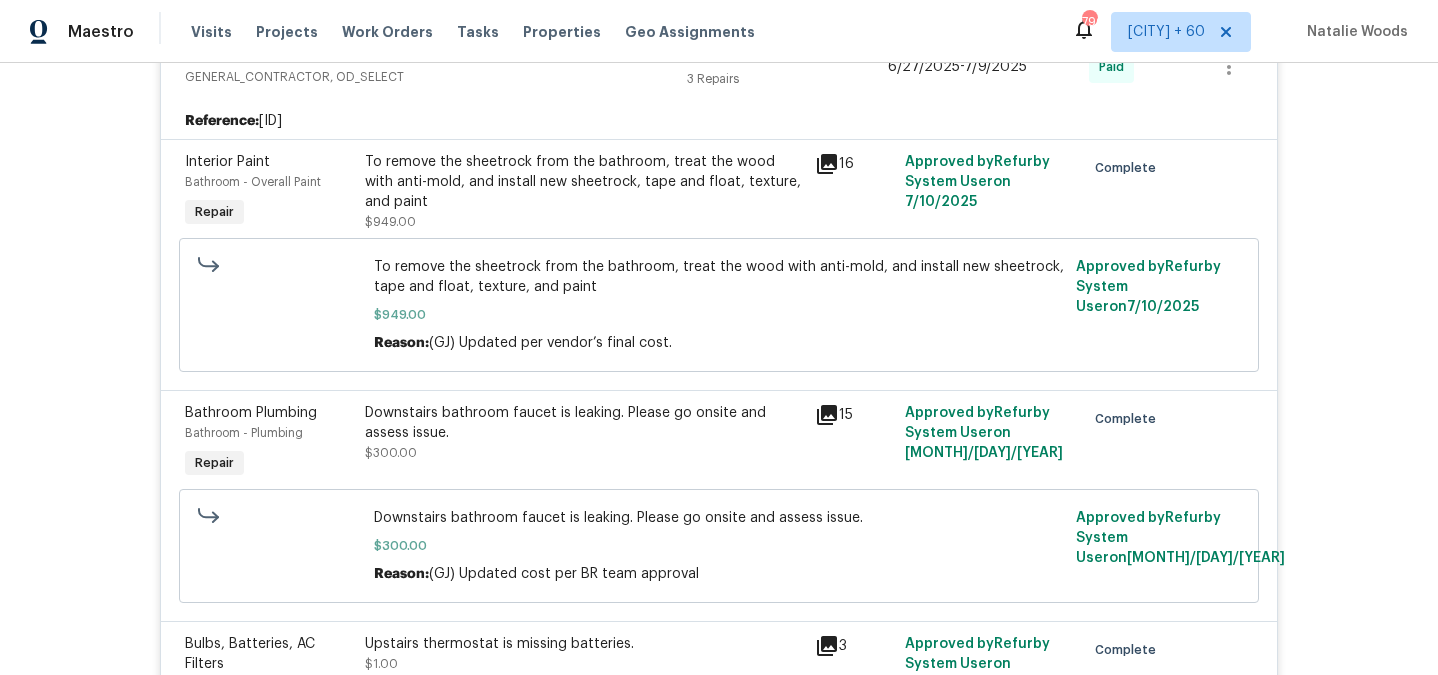 scroll, scrollTop: 162, scrollLeft: 0, axis: vertical 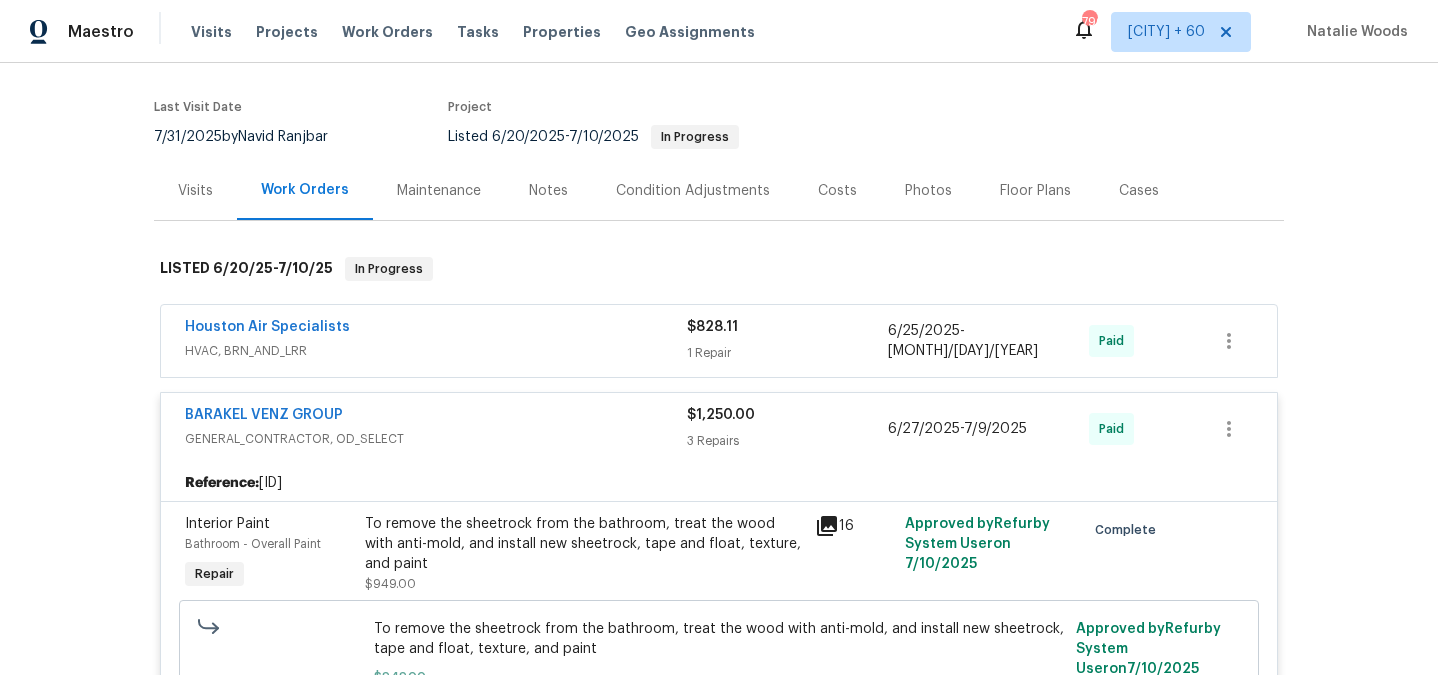 click on "GENERAL_CONTRACTOR, OD_SELECT" at bounding box center (436, 439) 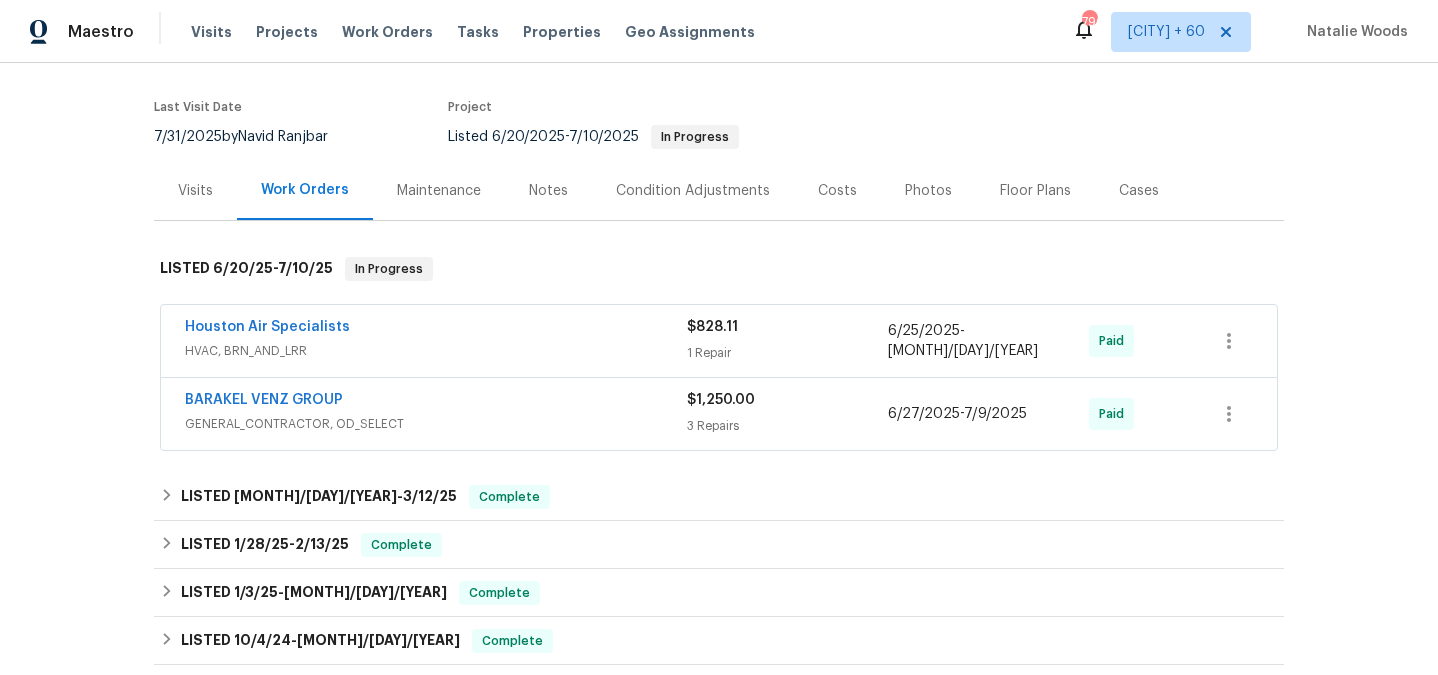 click on "Visits" at bounding box center (195, 191) 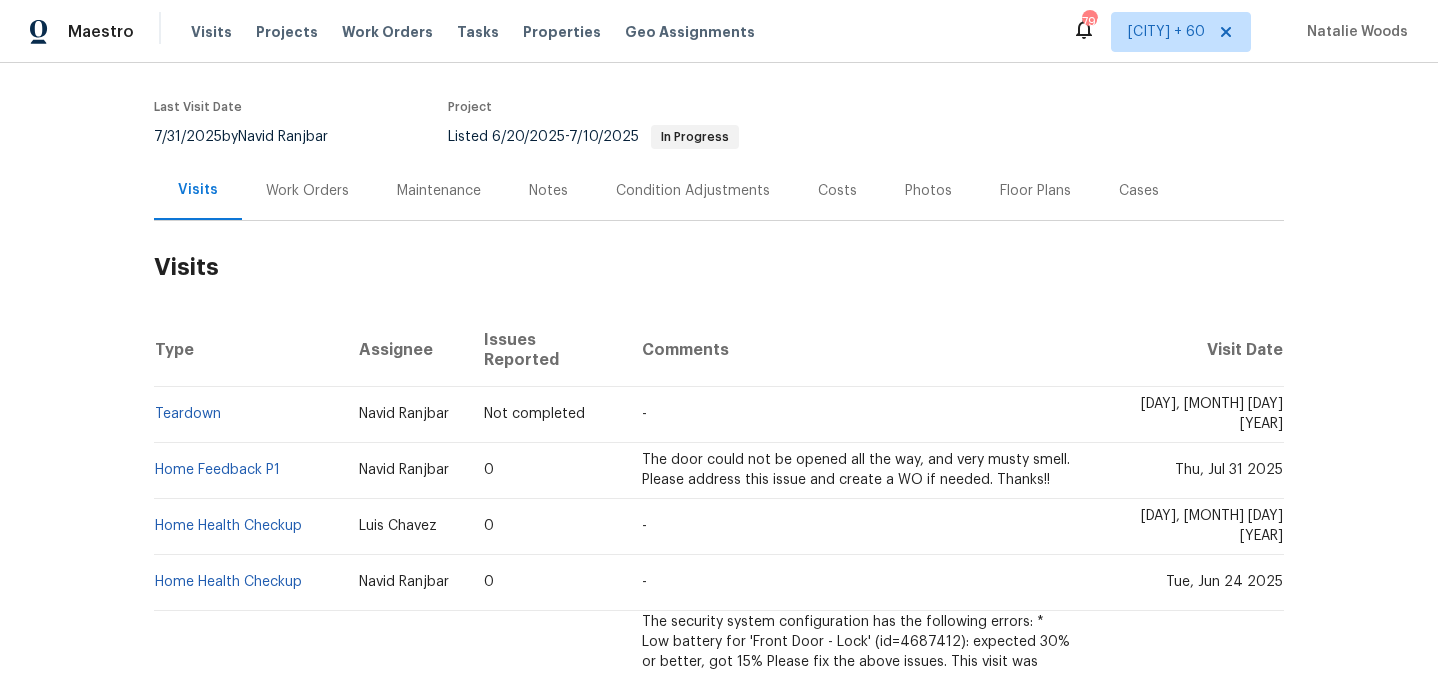 scroll, scrollTop: 238, scrollLeft: 0, axis: vertical 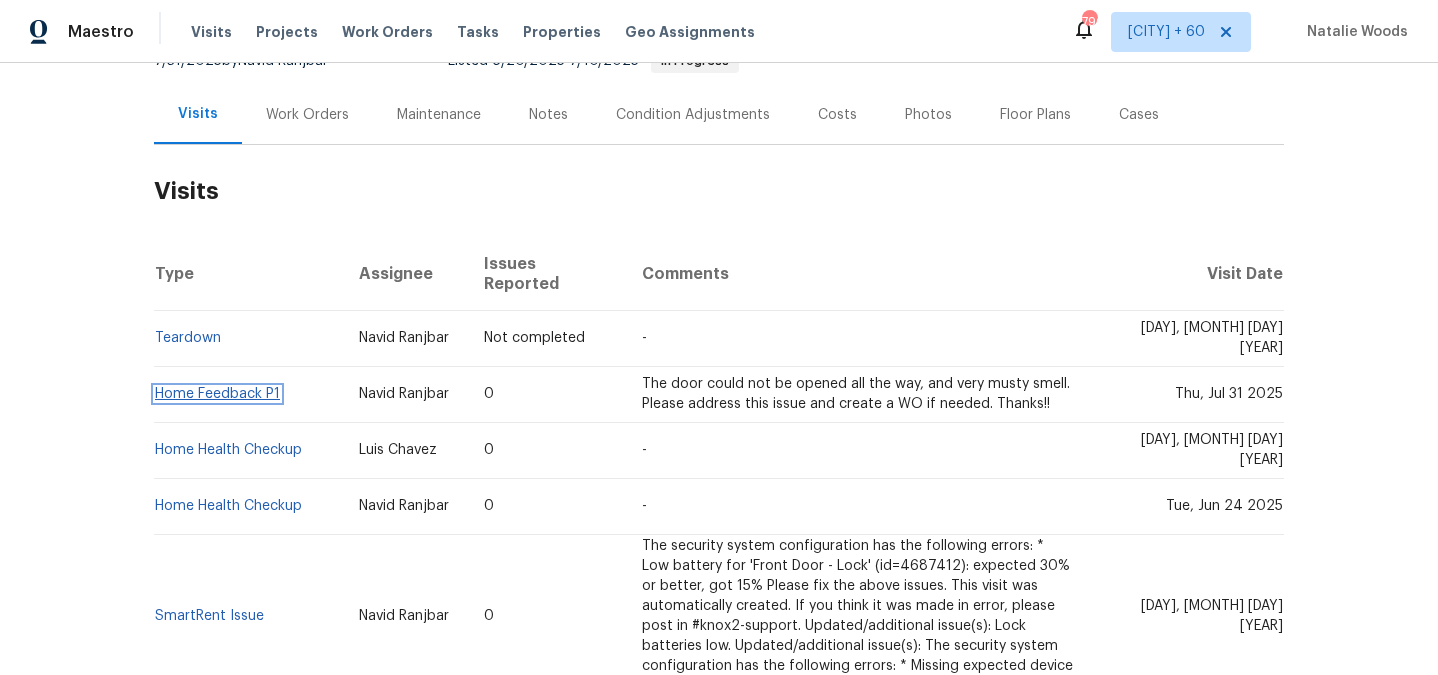 click on "Home Feedback P1" at bounding box center (217, 394) 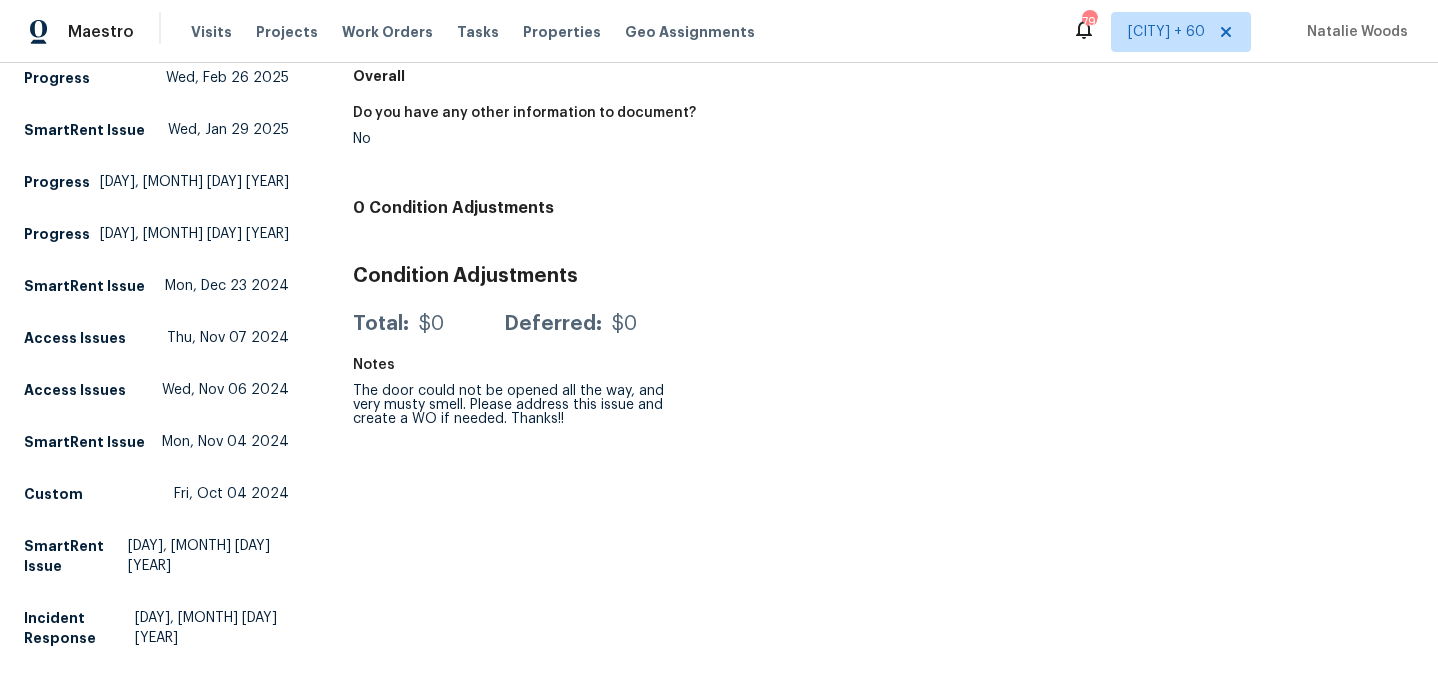 scroll, scrollTop: 0, scrollLeft: 0, axis: both 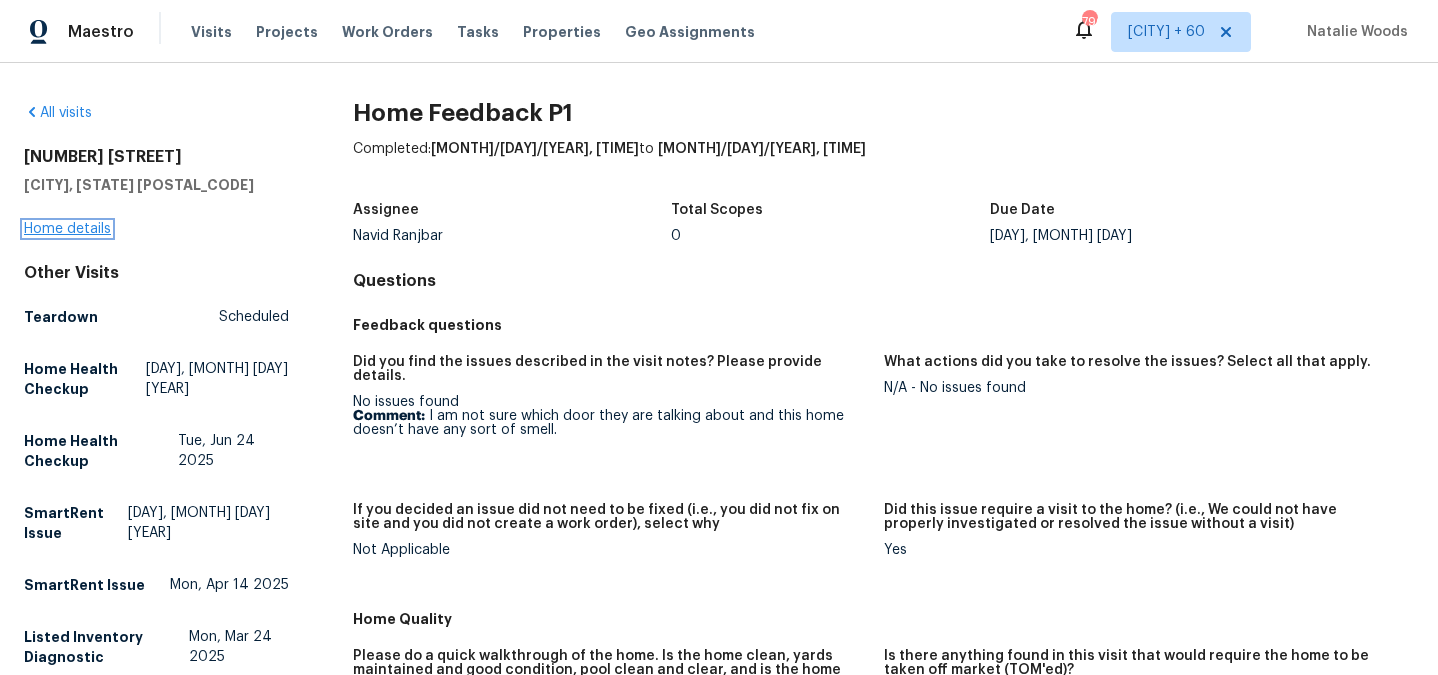 click on "Home details" at bounding box center (67, 229) 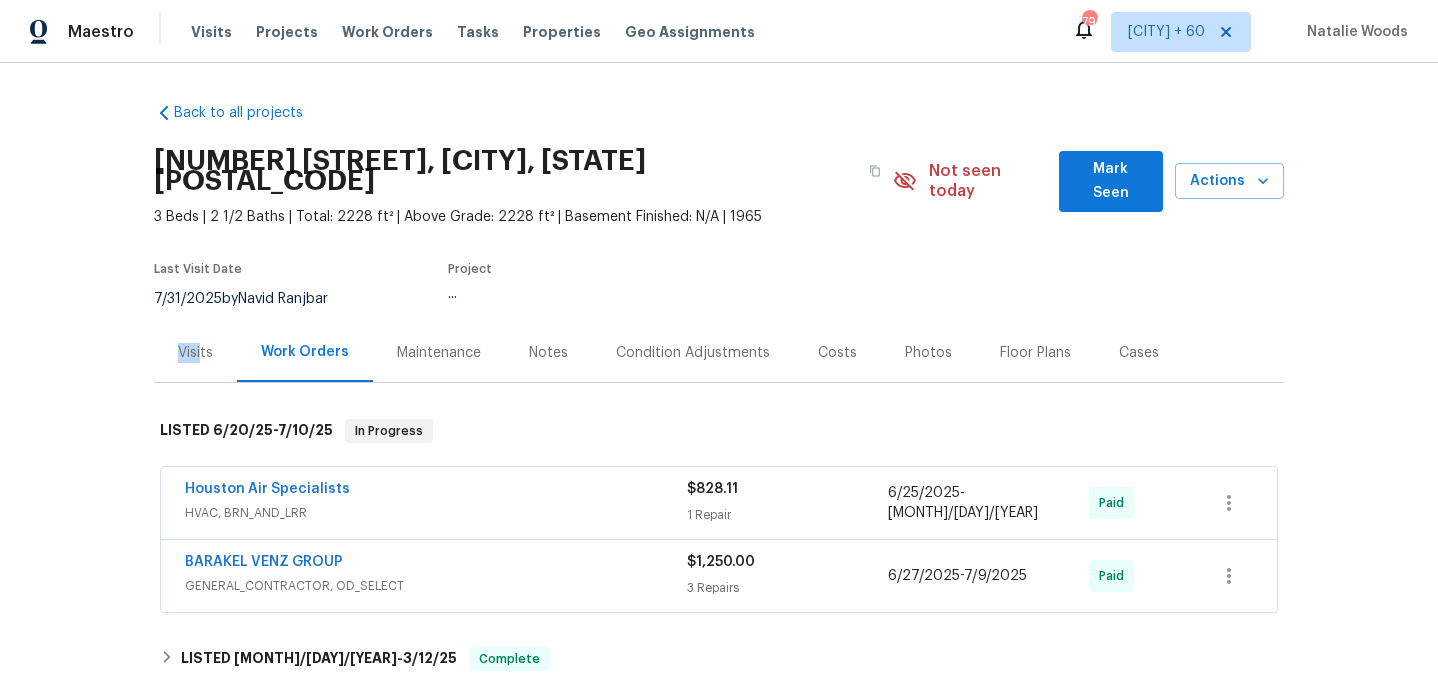 click on "Visits" at bounding box center [195, 353] 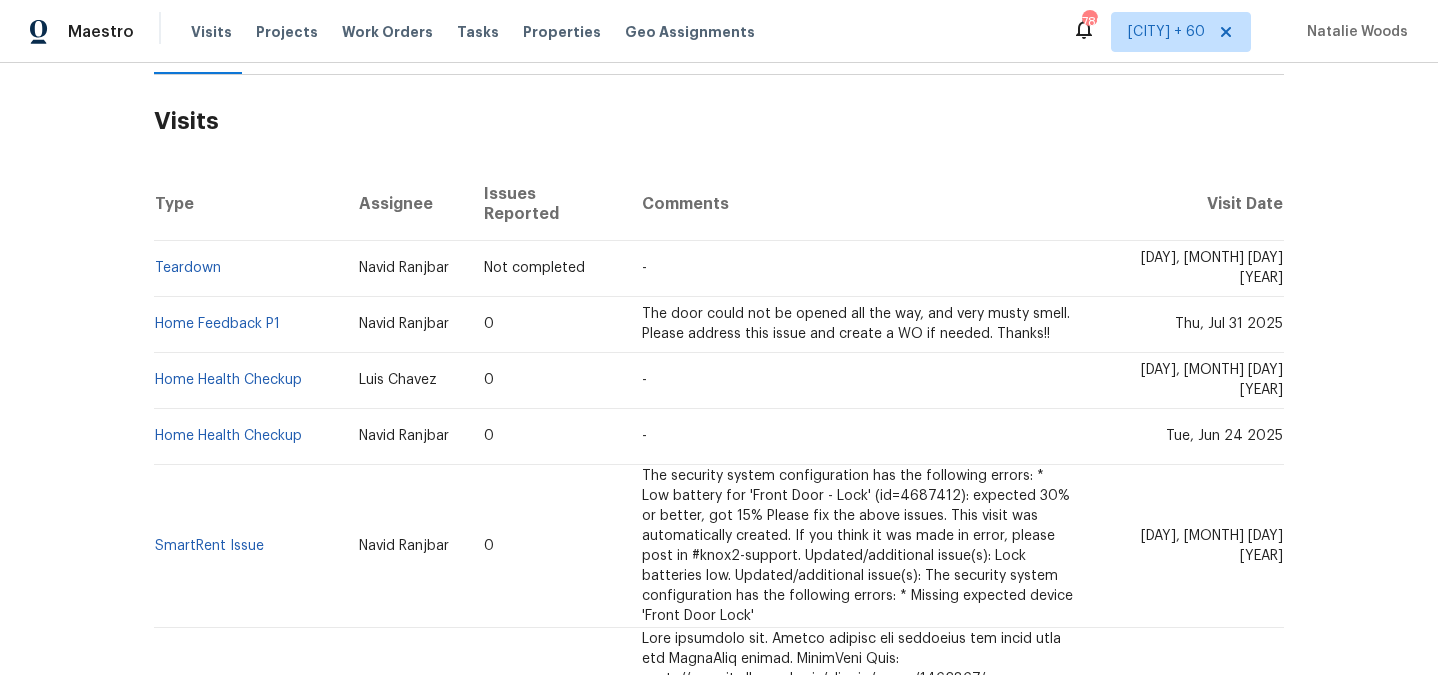 scroll, scrollTop: 359, scrollLeft: 0, axis: vertical 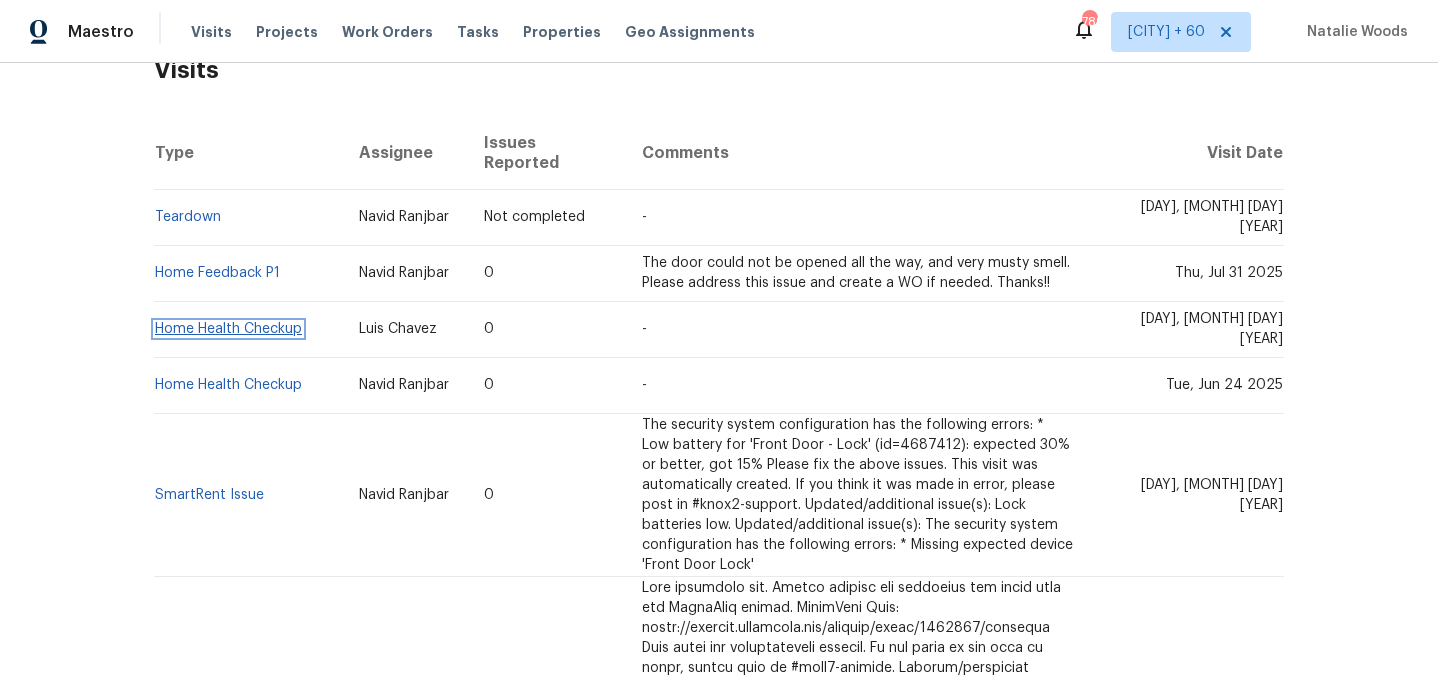 click on "Home Health Checkup" at bounding box center [228, 329] 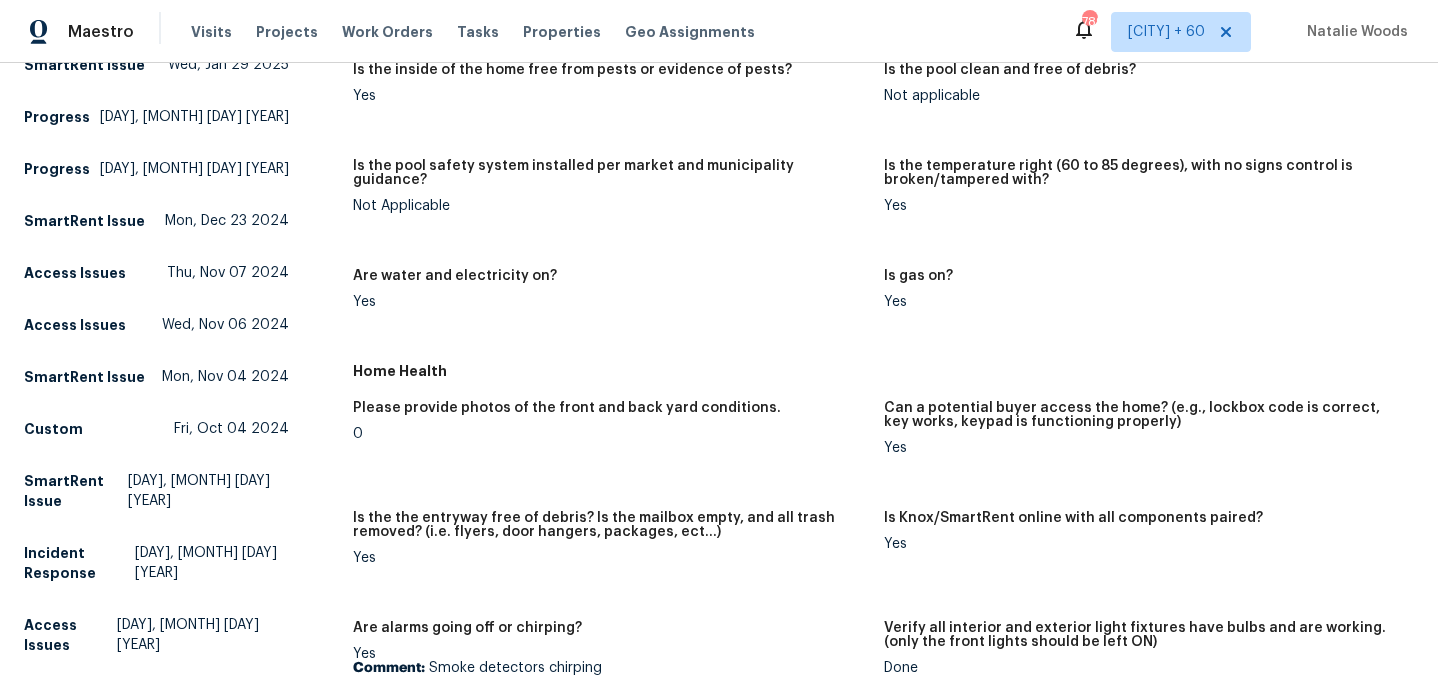 scroll, scrollTop: 0, scrollLeft: 0, axis: both 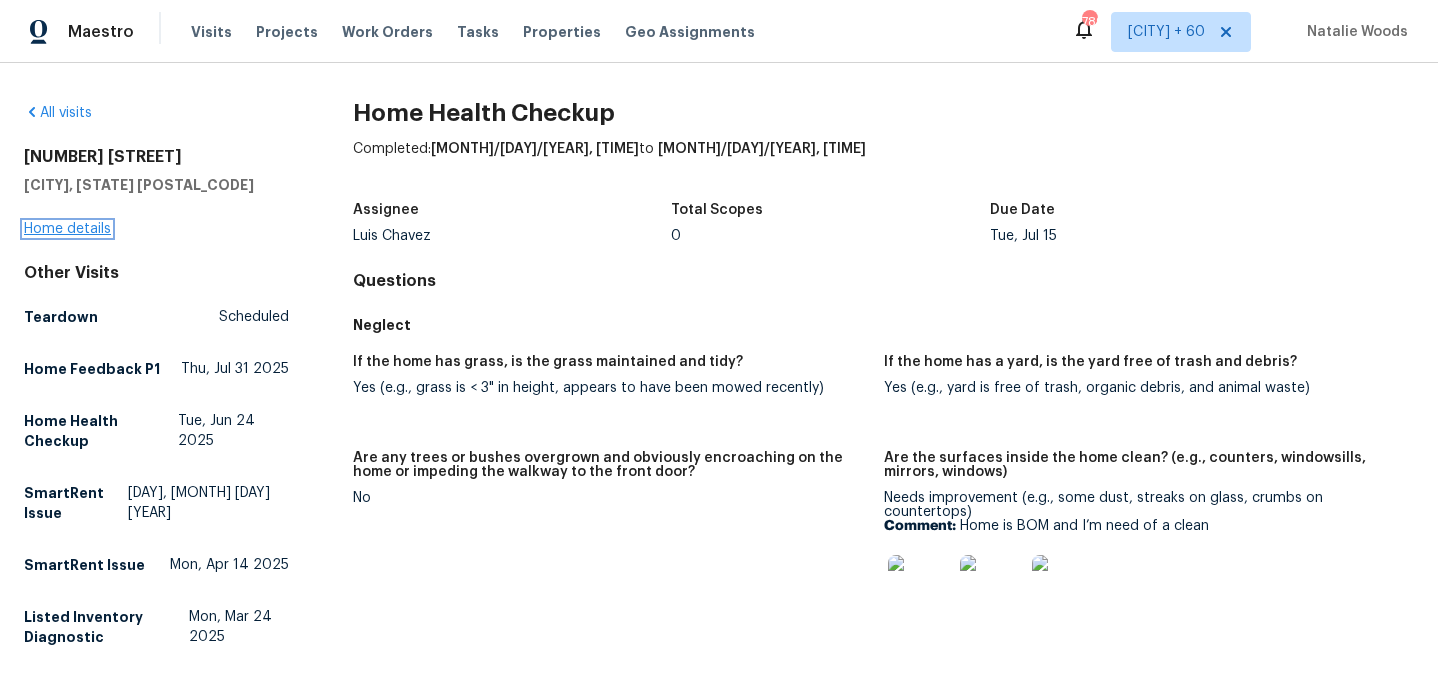 click on "Home details" at bounding box center [67, 229] 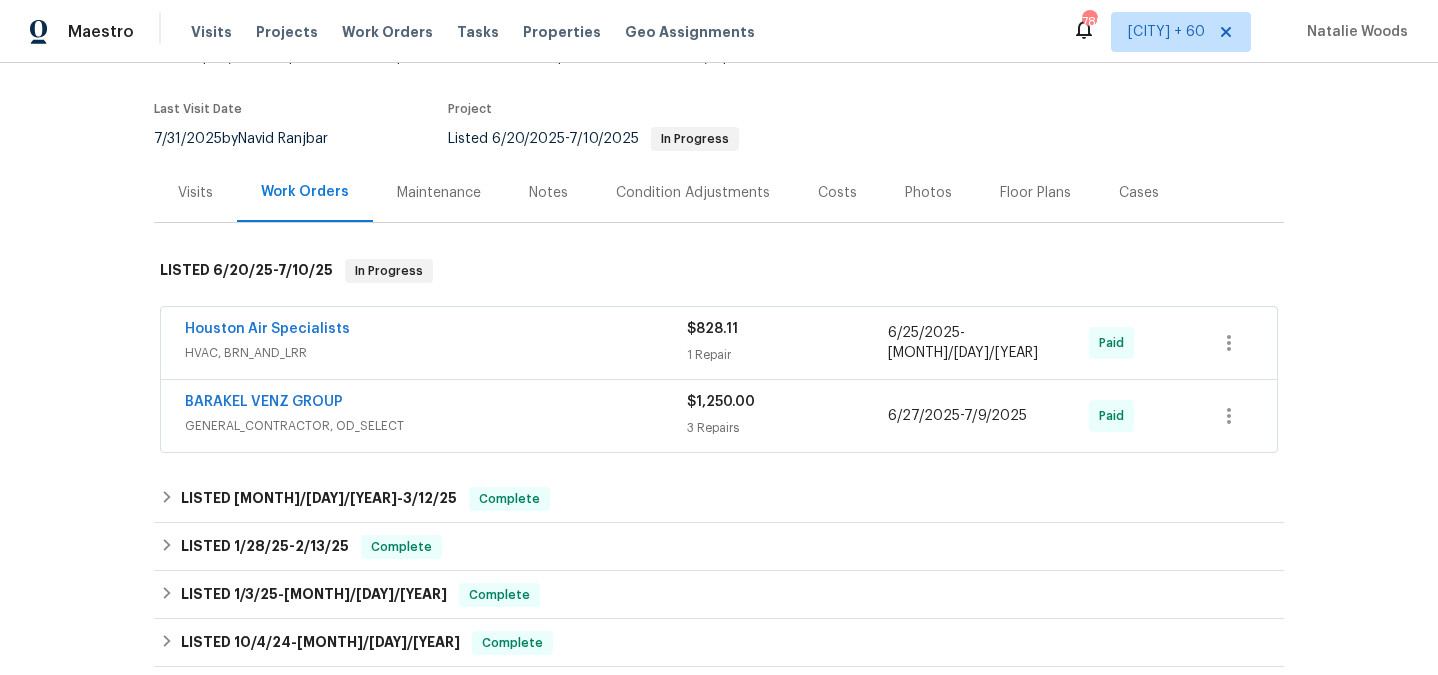 scroll, scrollTop: 0, scrollLeft: 0, axis: both 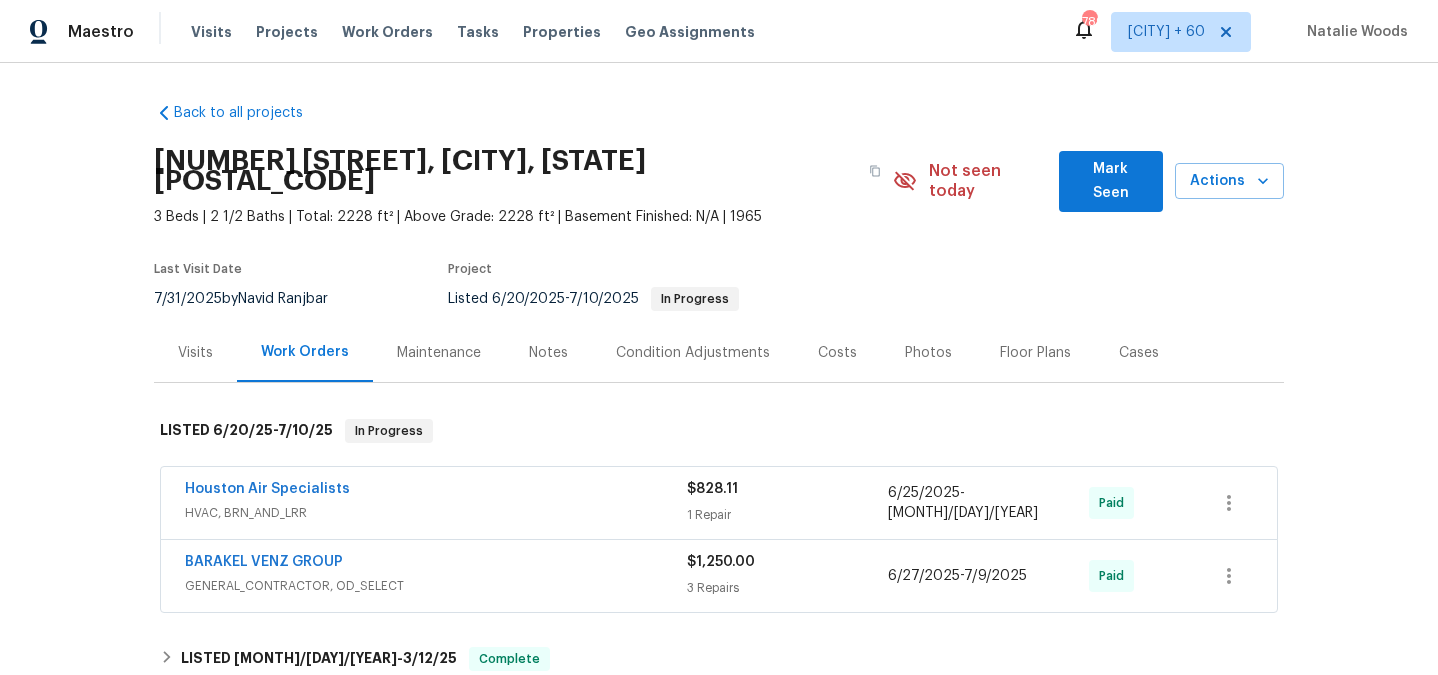 click on "Visits" at bounding box center (195, 353) 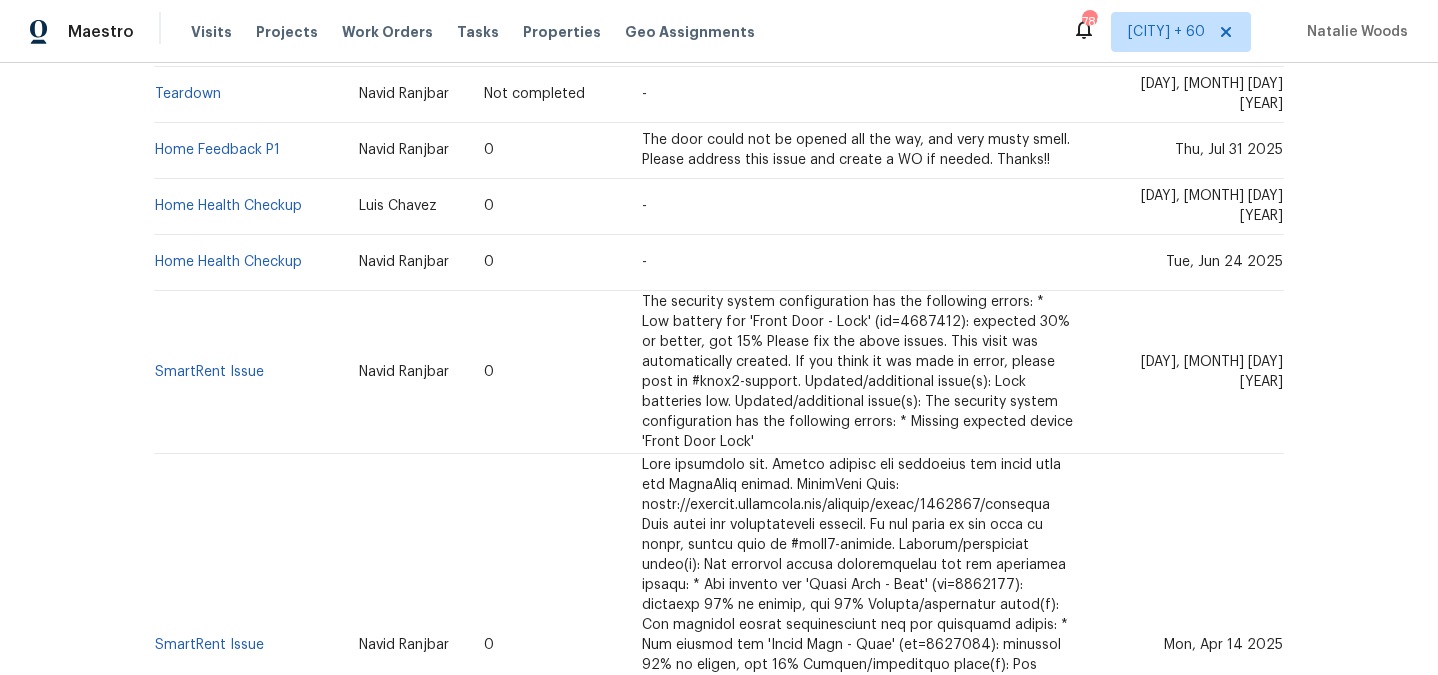 scroll, scrollTop: 483, scrollLeft: 0, axis: vertical 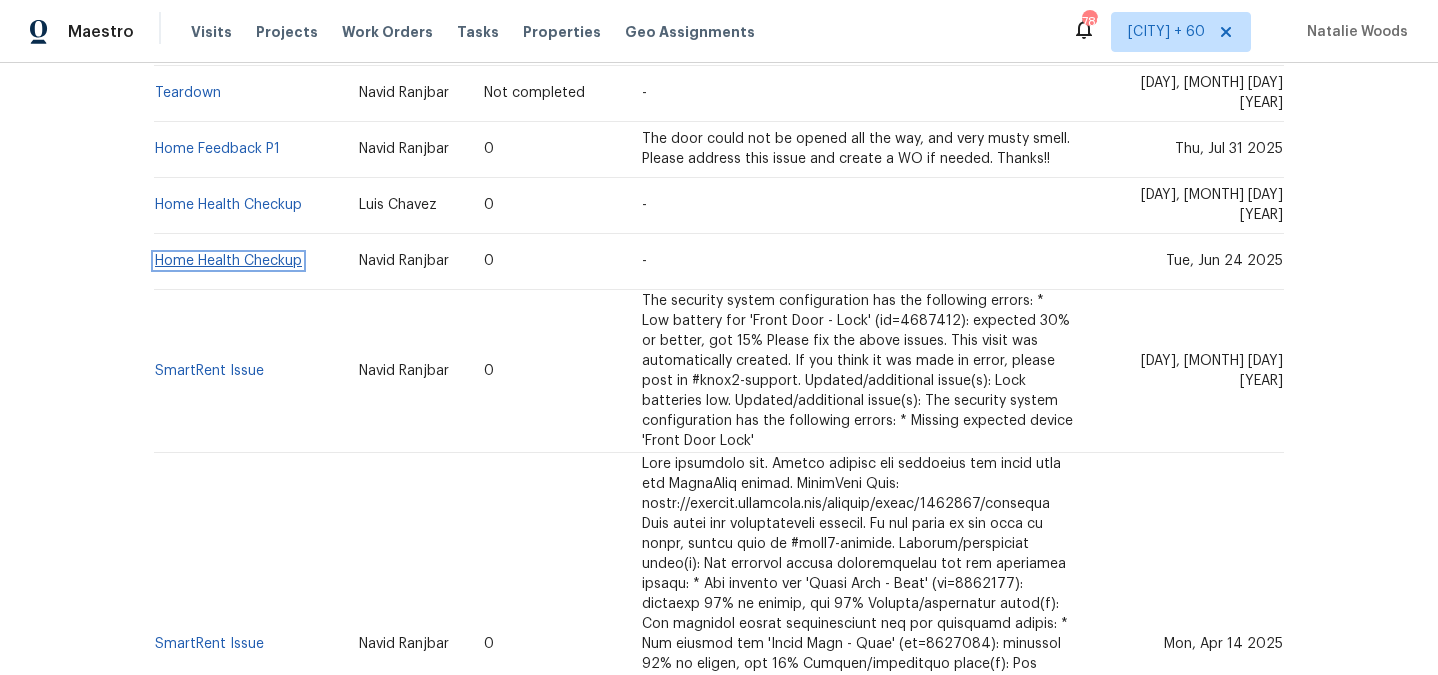 click on "Home Health Checkup" at bounding box center [228, 261] 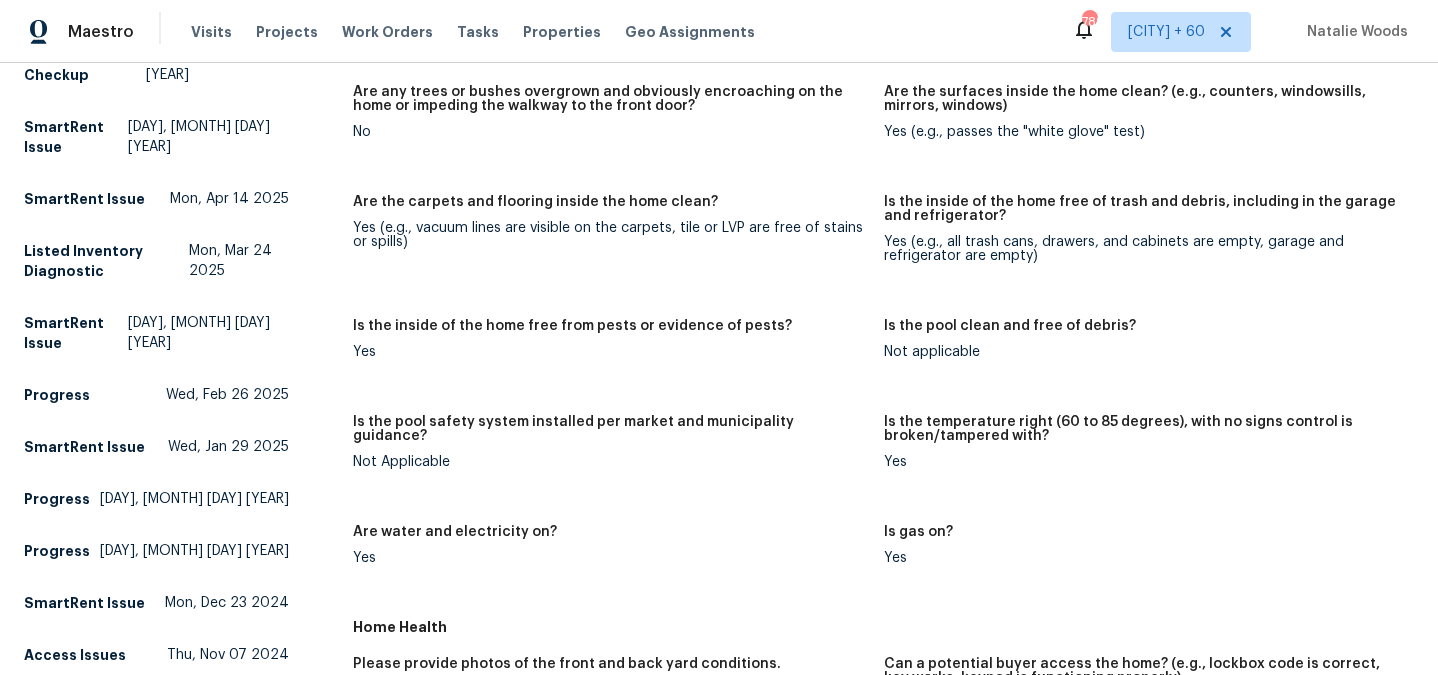 scroll, scrollTop: 767, scrollLeft: 0, axis: vertical 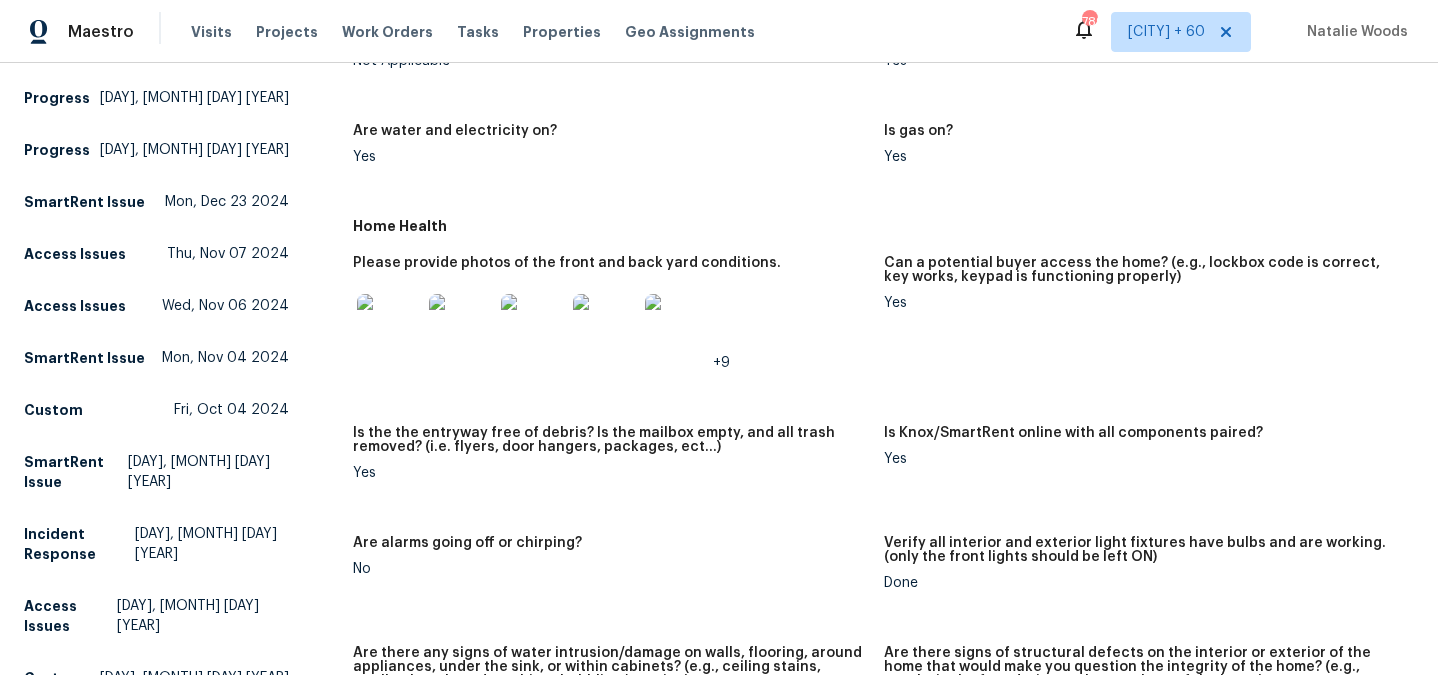 click at bounding box center (461, 326) 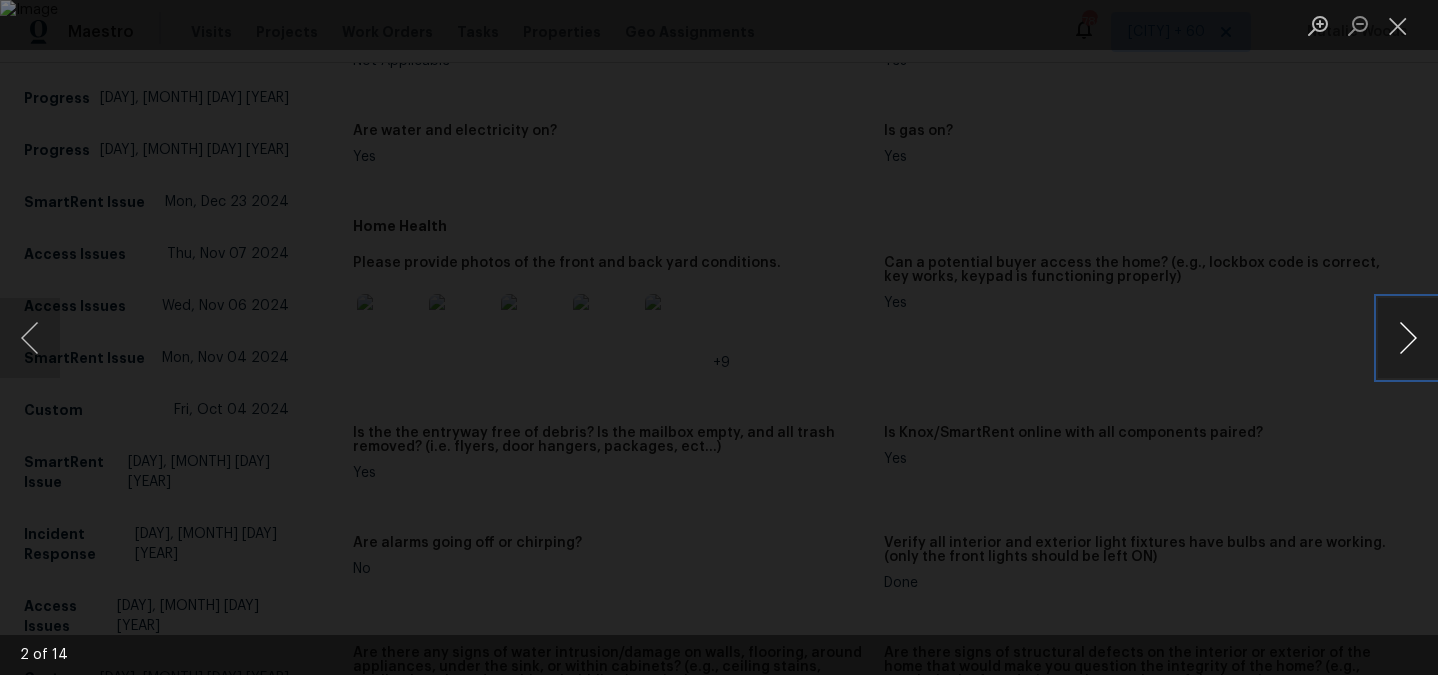 click at bounding box center [1408, 338] 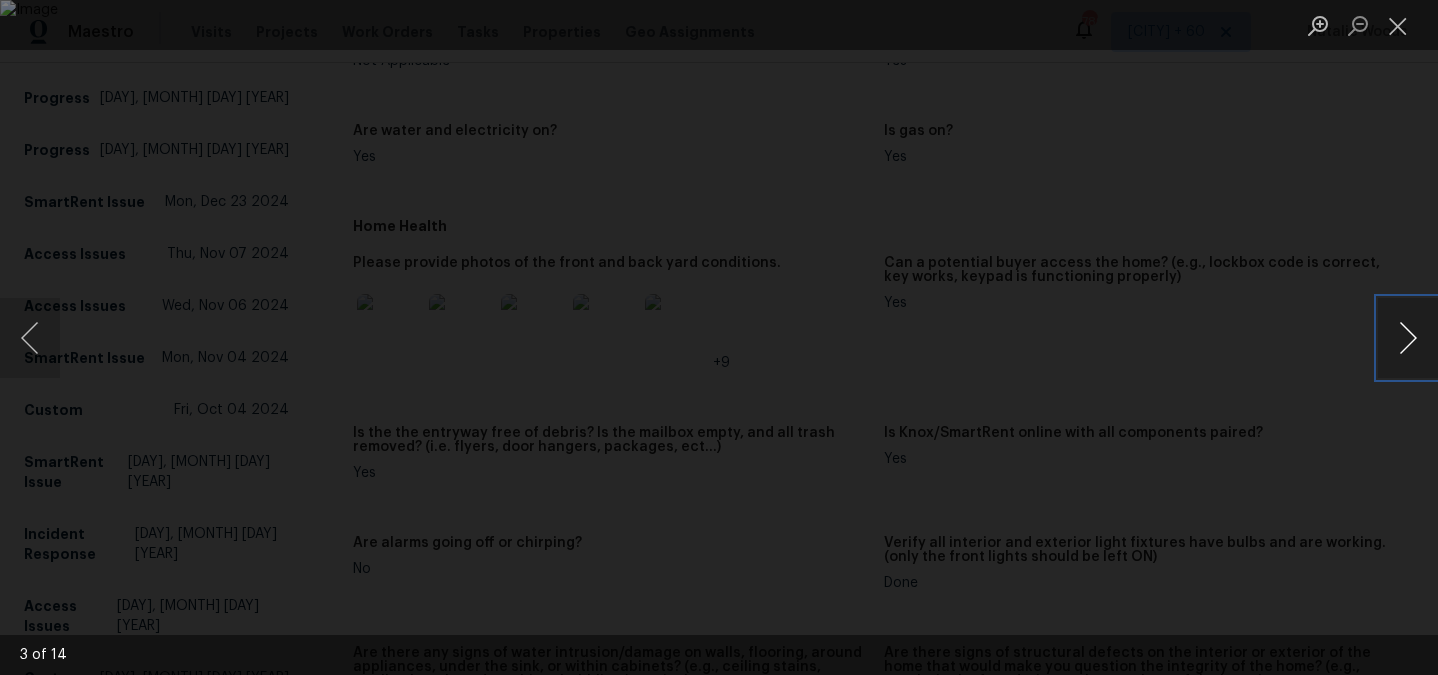 click at bounding box center [1408, 338] 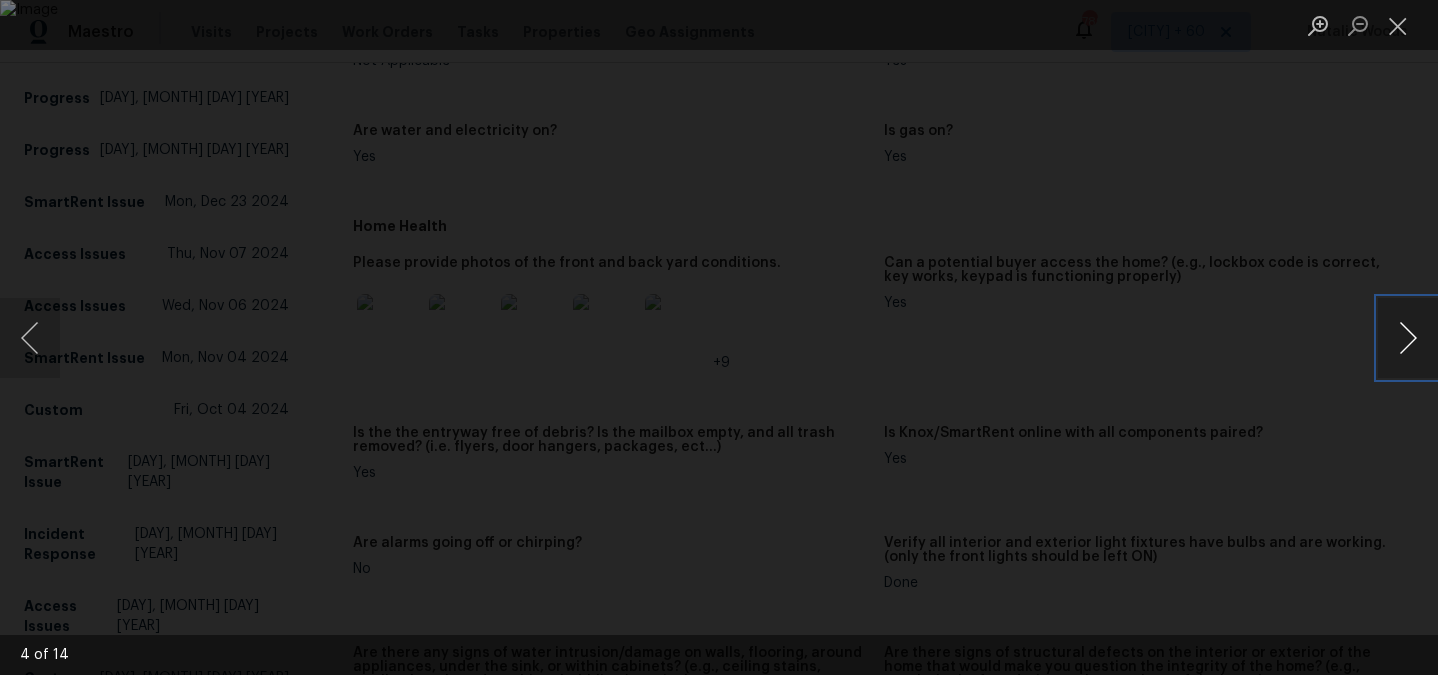 click at bounding box center (1408, 338) 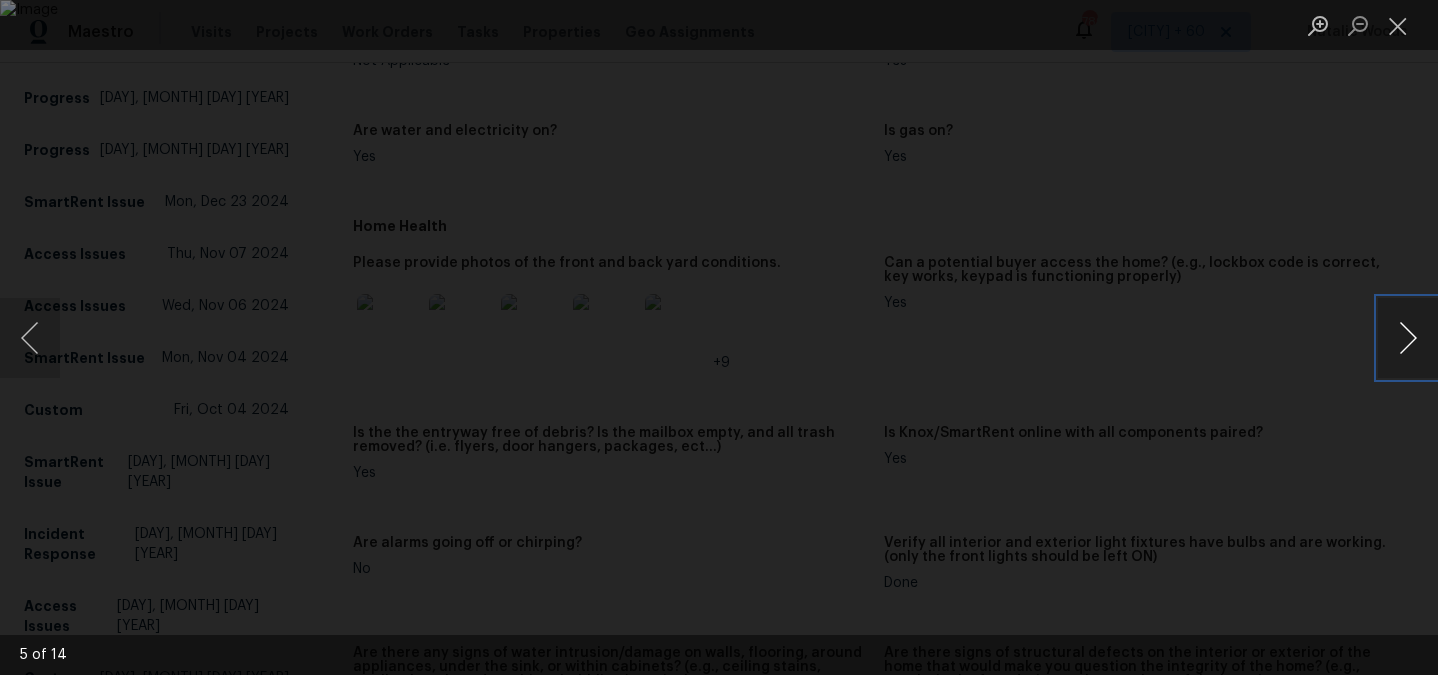 click at bounding box center [1408, 338] 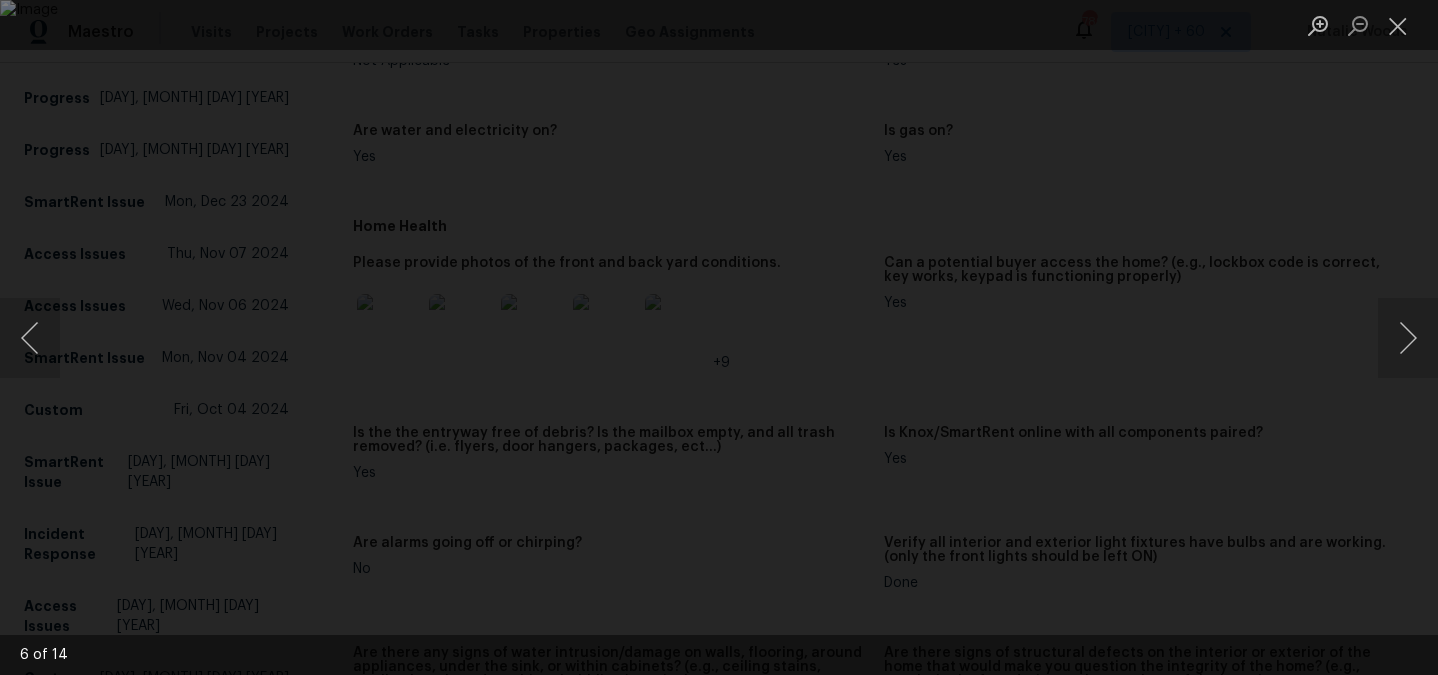 click at bounding box center (719, 337) 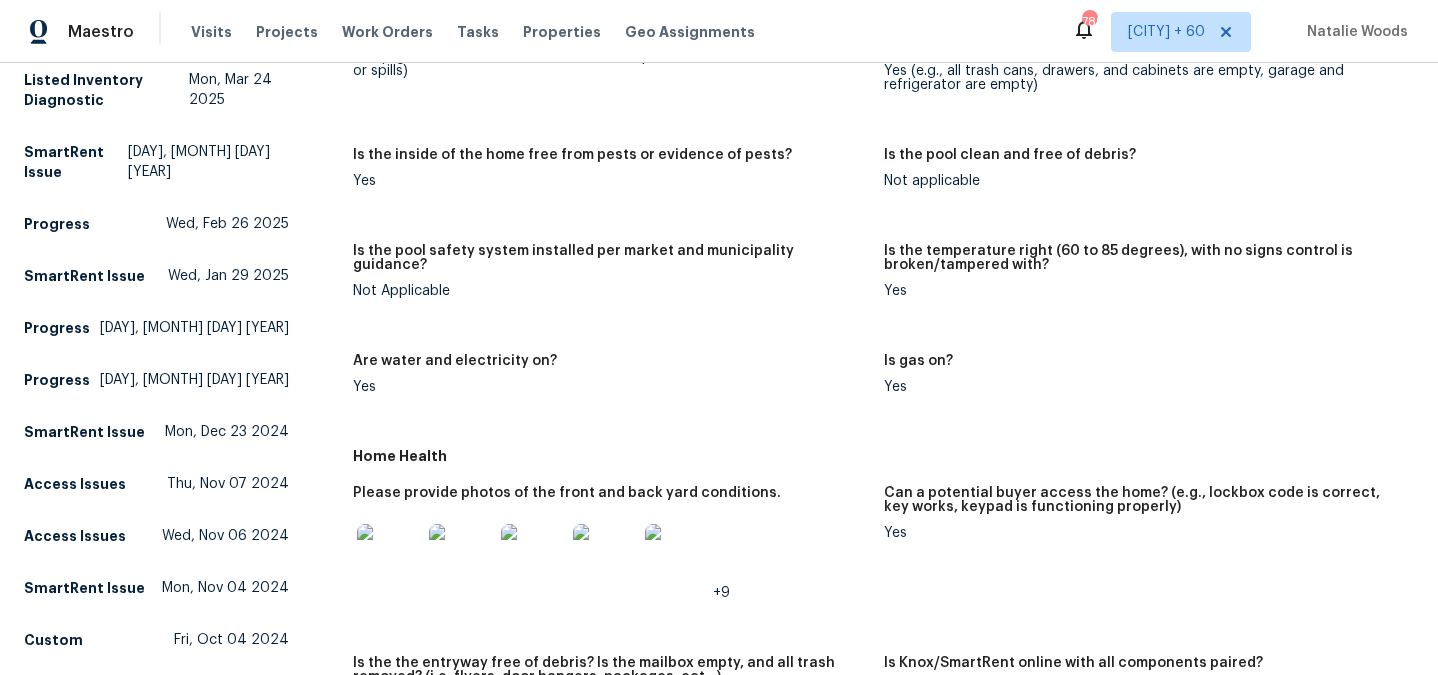 scroll, scrollTop: 536, scrollLeft: 0, axis: vertical 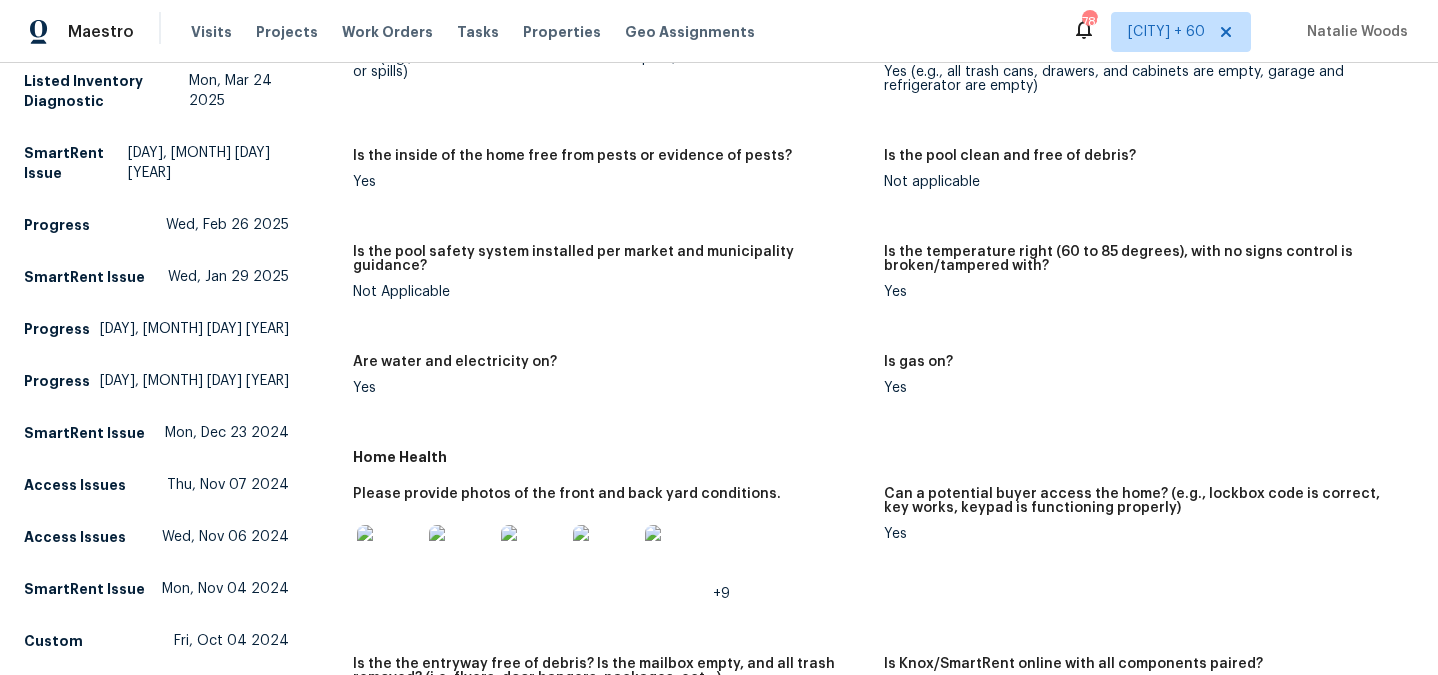 click on "Is the pool safety system installed per market and municipality guidance? Not Applicable" at bounding box center (618, 288) 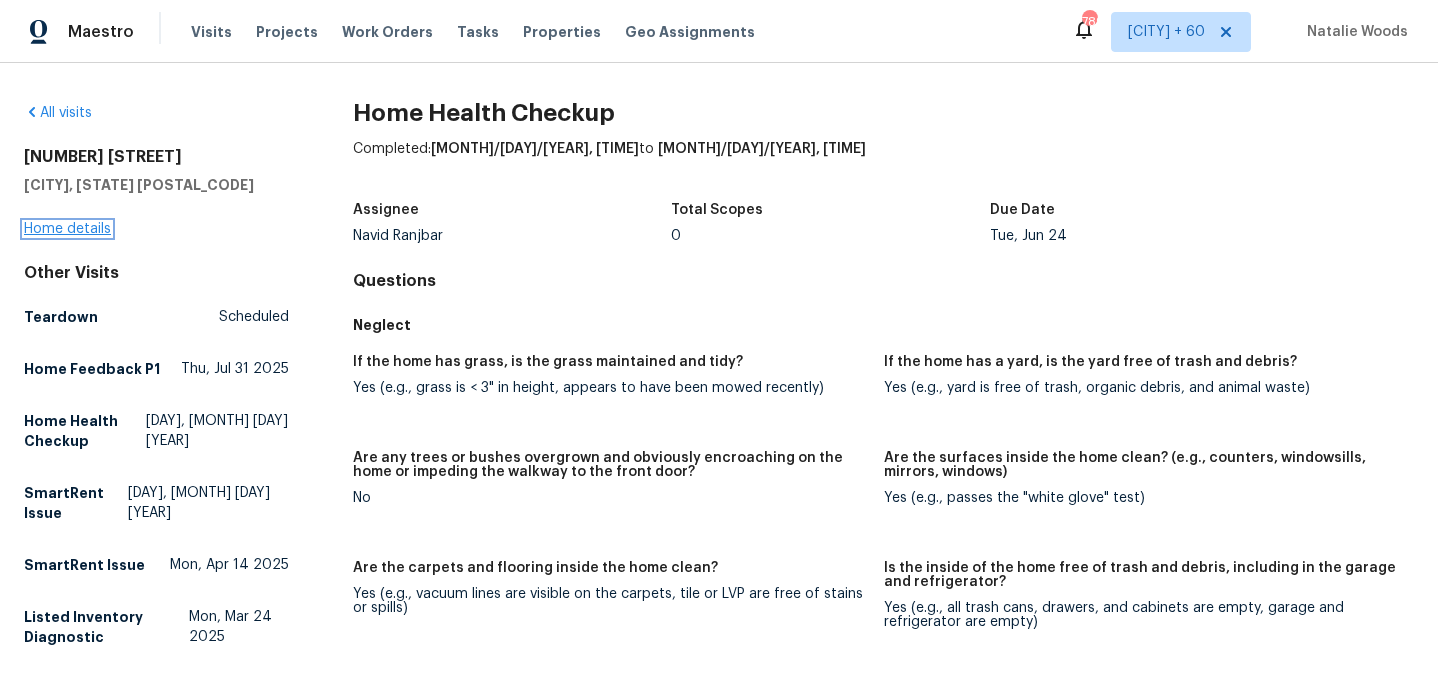 click on "Home details" at bounding box center [67, 229] 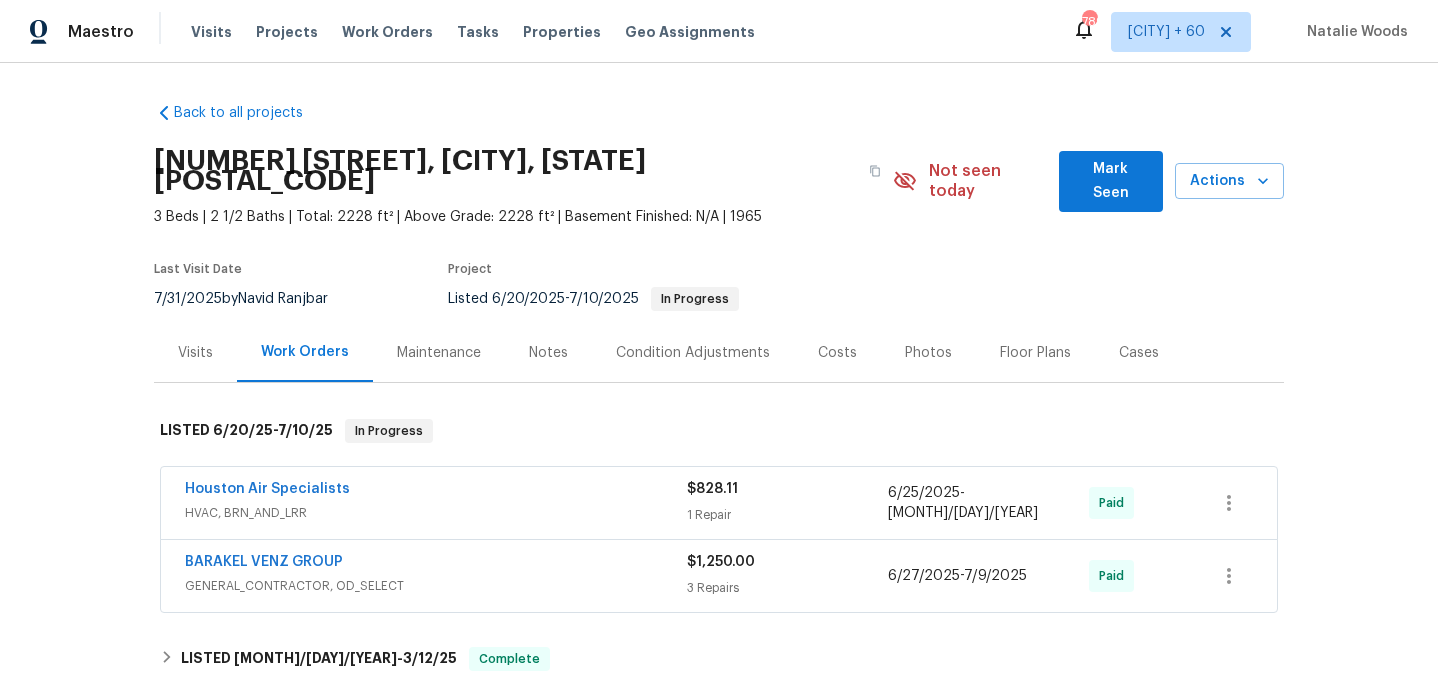 click on "Visits" at bounding box center [195, 352] 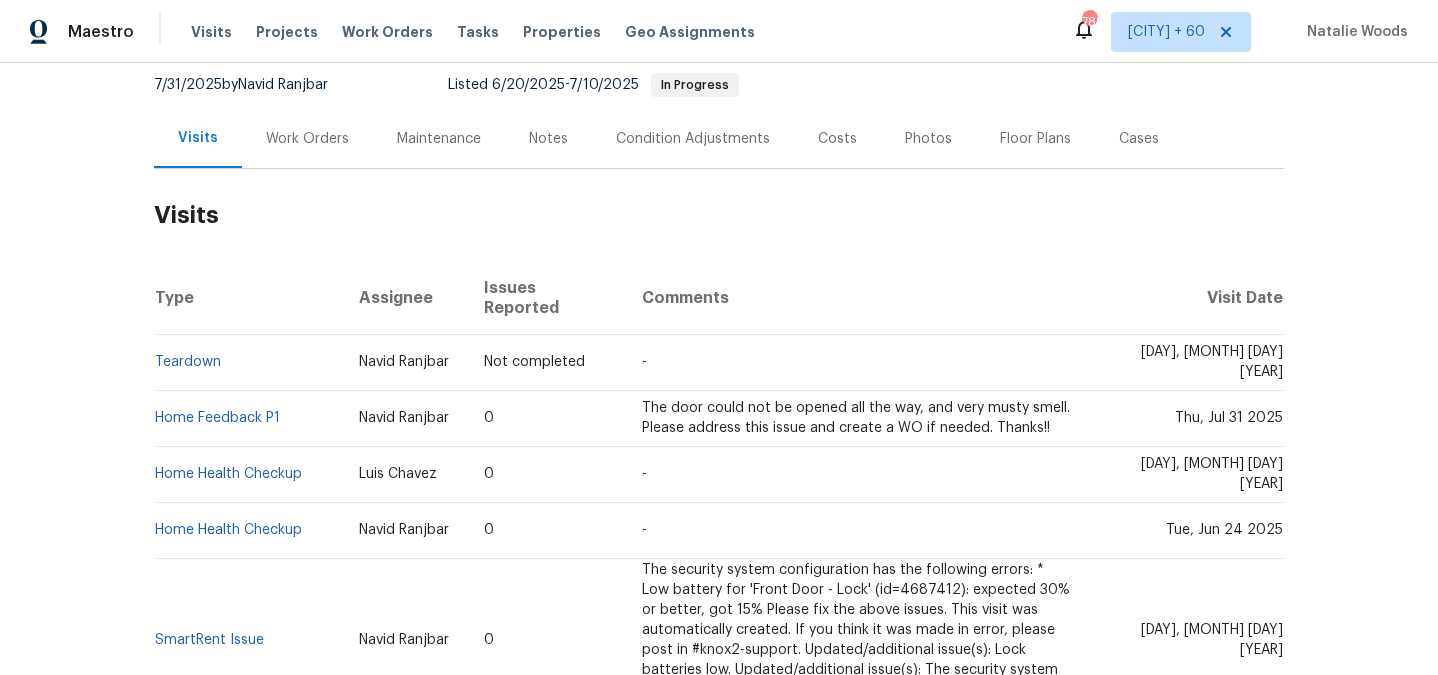 scroll, scrollTop: 232, scrollLeft: 0, axis: vertical 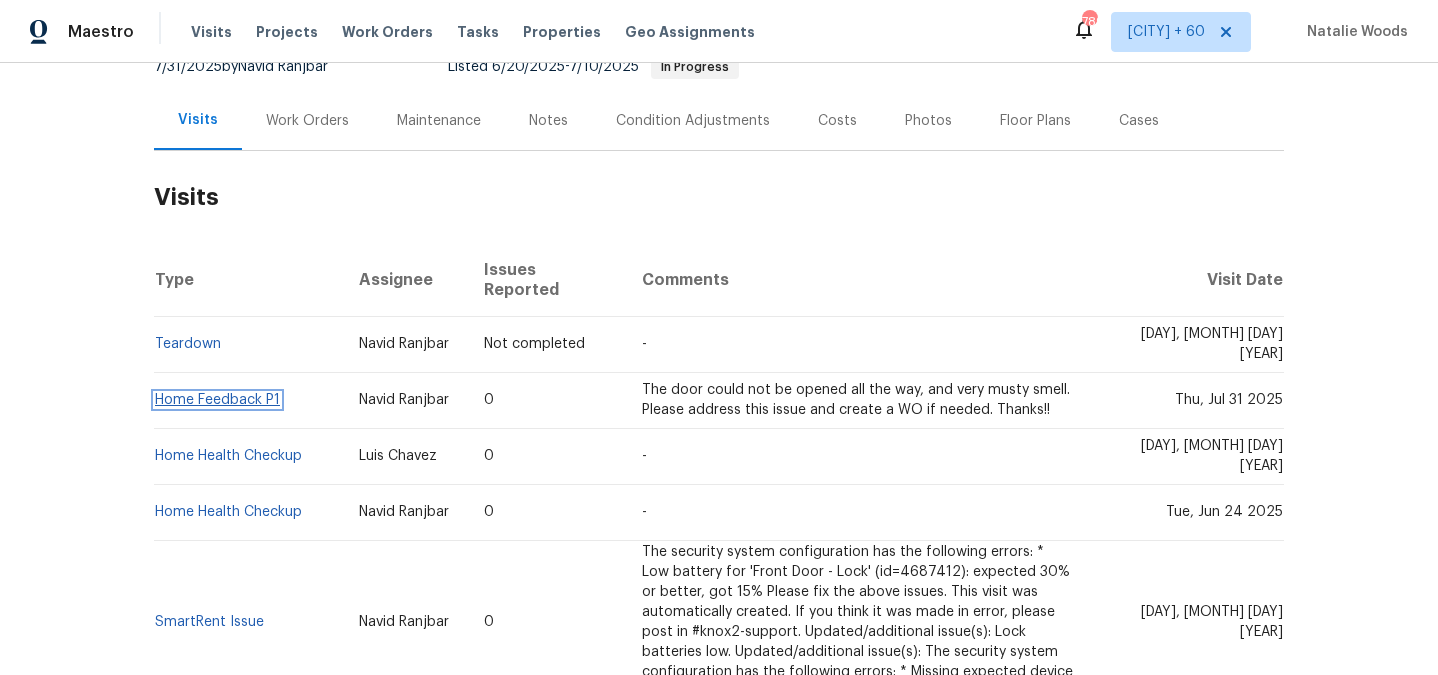 click on "Home Feedback P1" at bounding box center [217, 400] 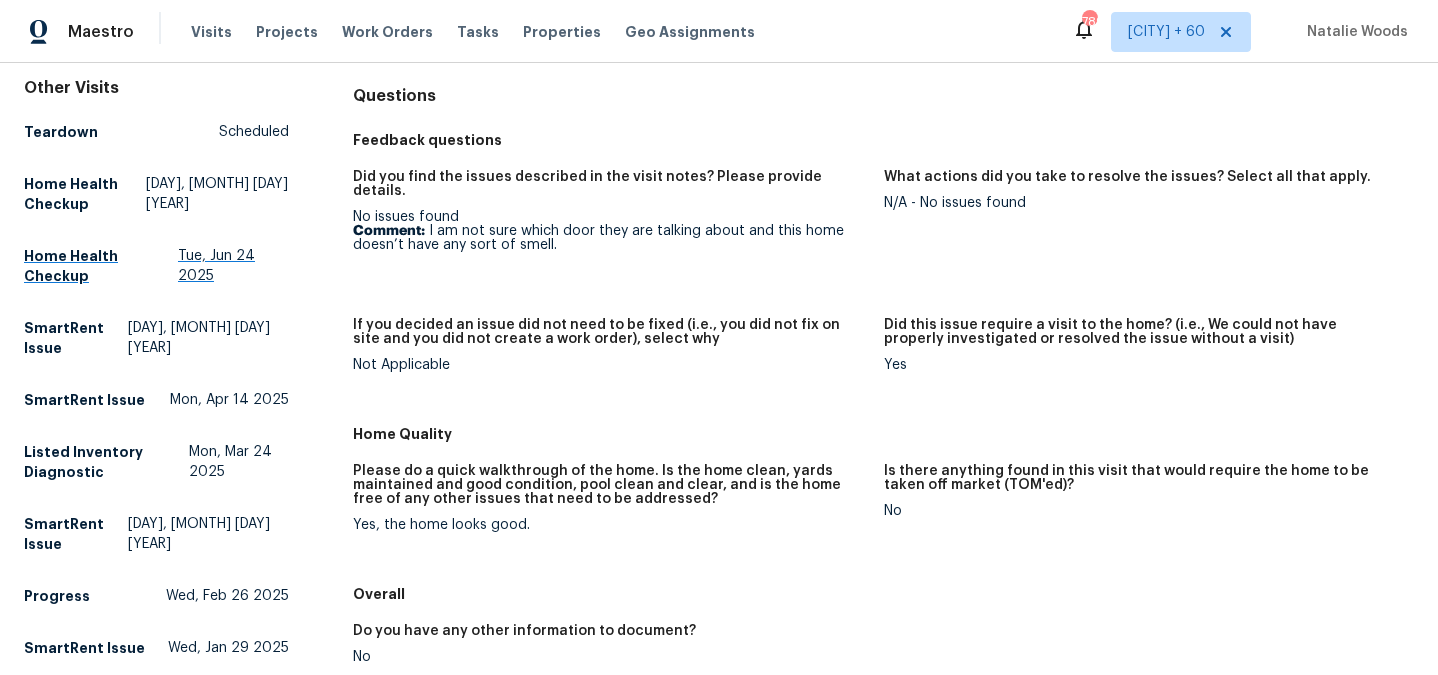 scroll, scrollTop: 0, scrollLeft: 0, axis: both 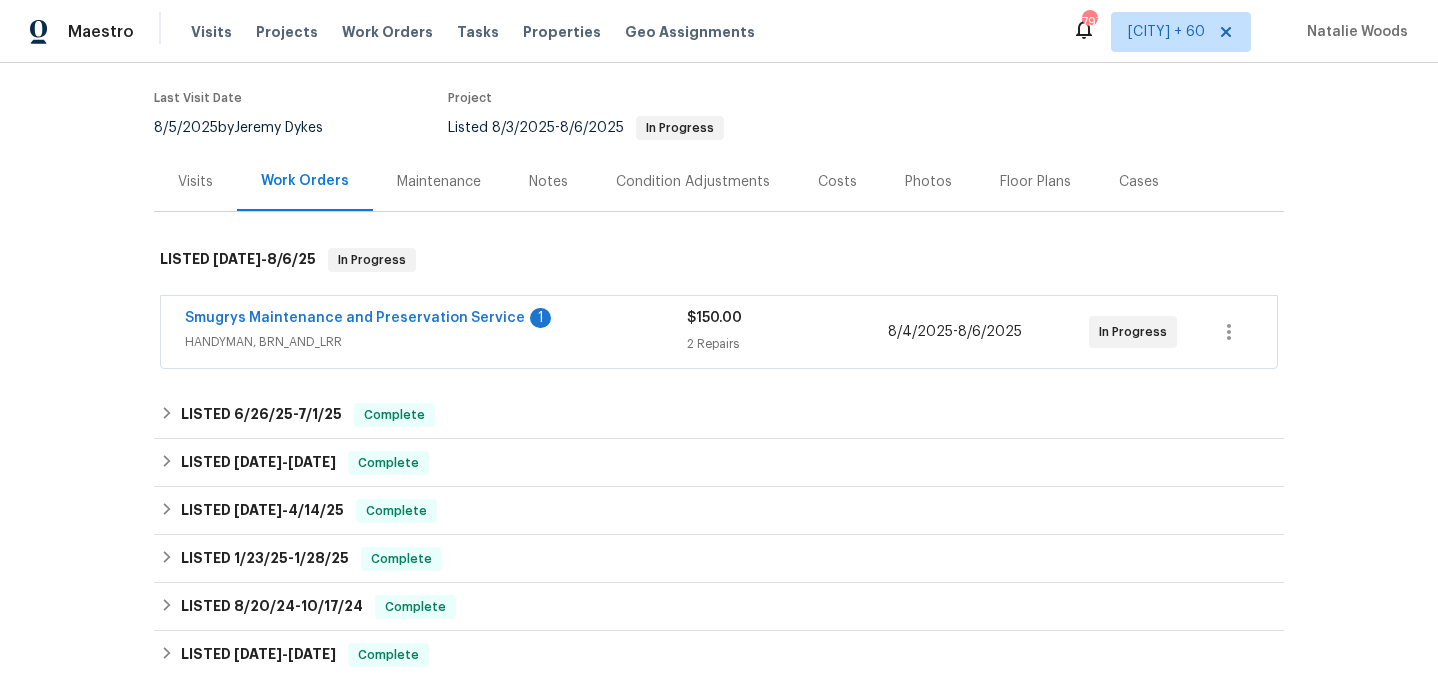 click on "HANDYMAN, BRN_AND_LRR" at bounding box center [436, 342] 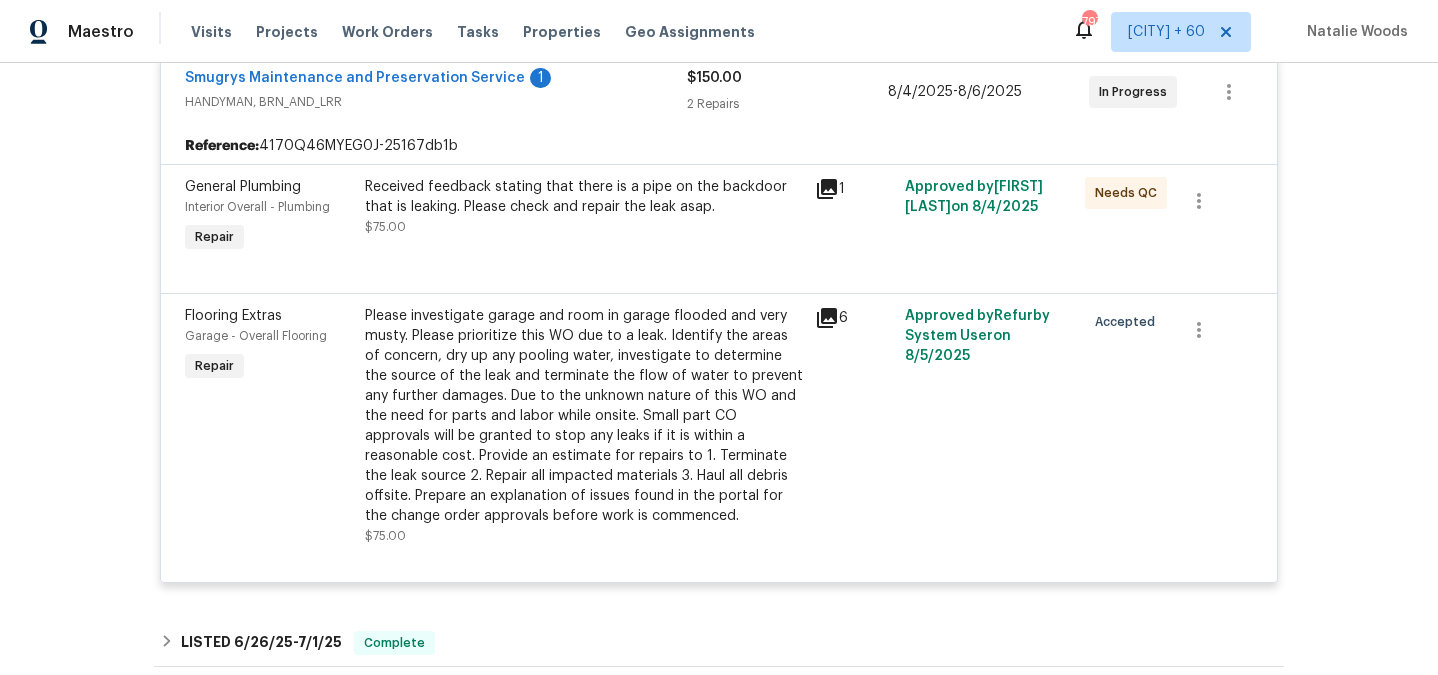 scroll, scrollTop: 332, scrollLeft: 0, axis: vertical 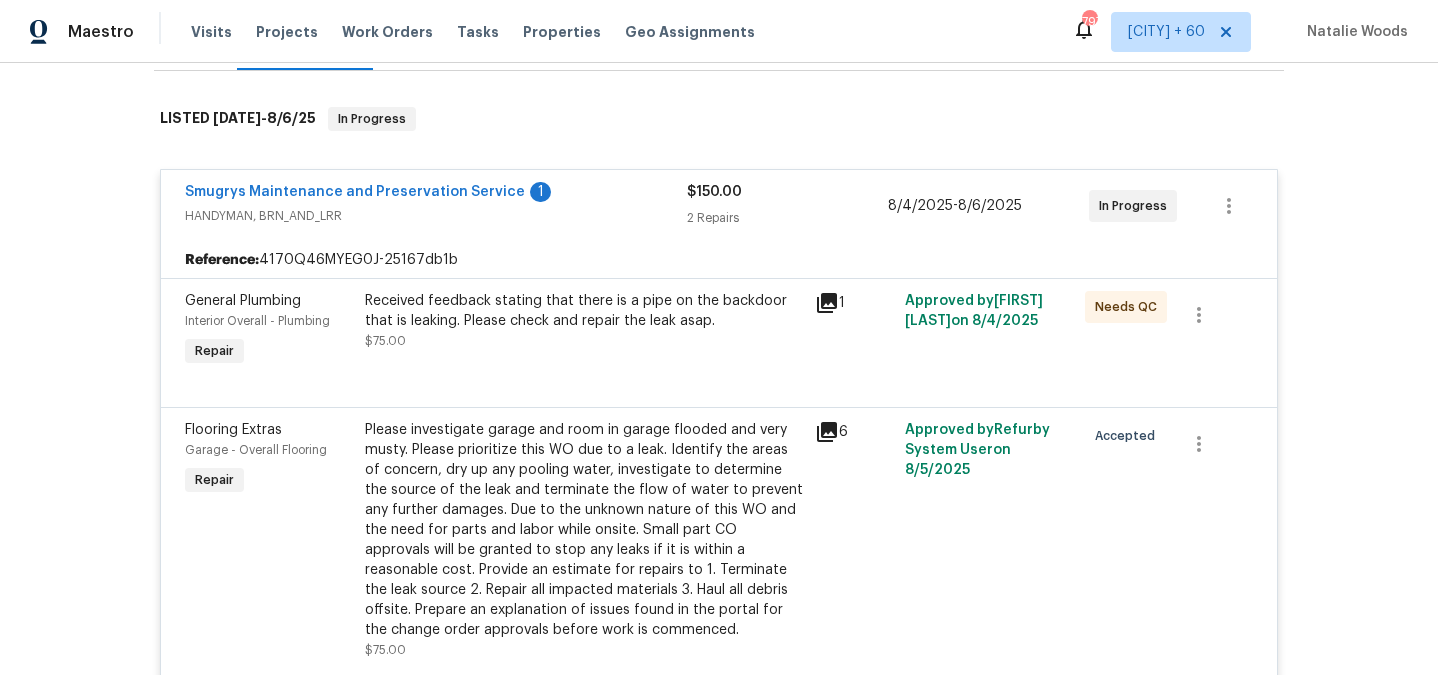 click on "Smugrys Maintenance and Preservation Service 1 HANDYMAN, BRN_AND_LRR $150.00 2 Repairs 8/4/2025  -  8/6/2025 In Progress" at bounding box center (719, 206) 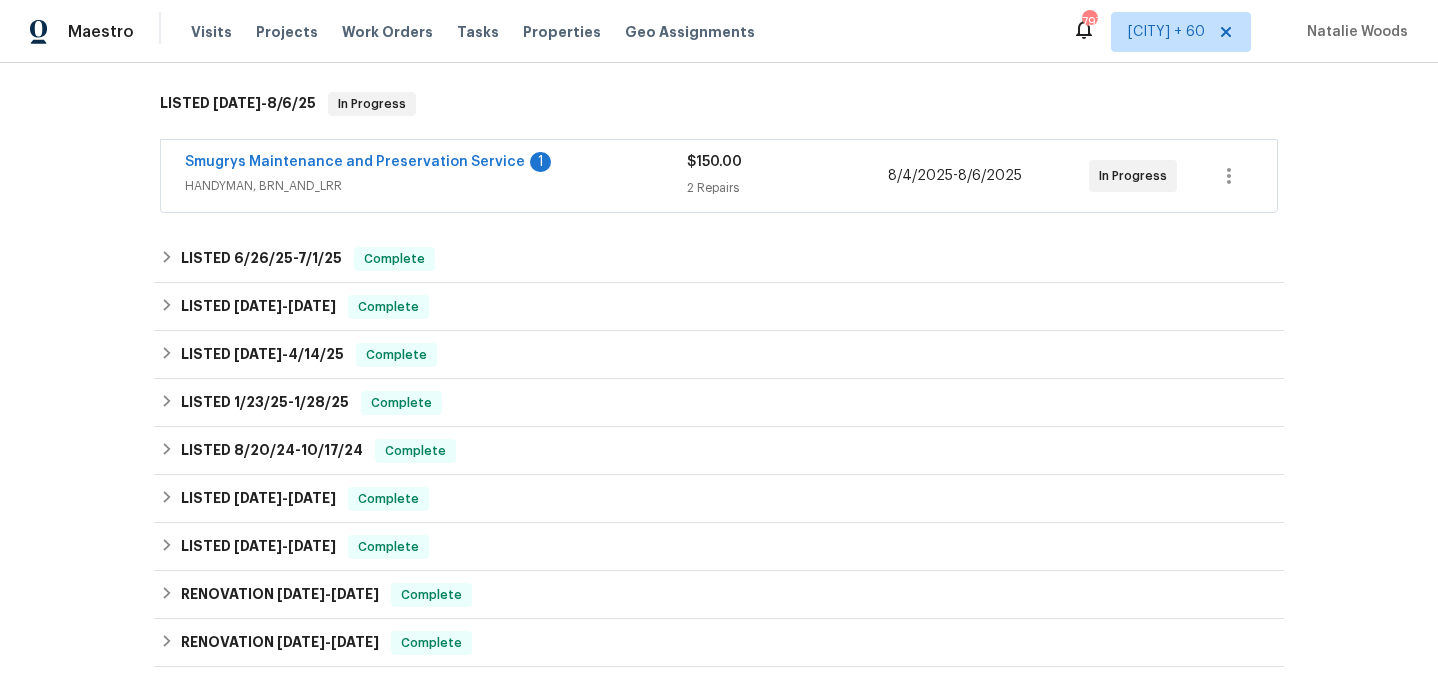 scroll, scrollTop: 291, scrollLeft: 0, axis: vertical 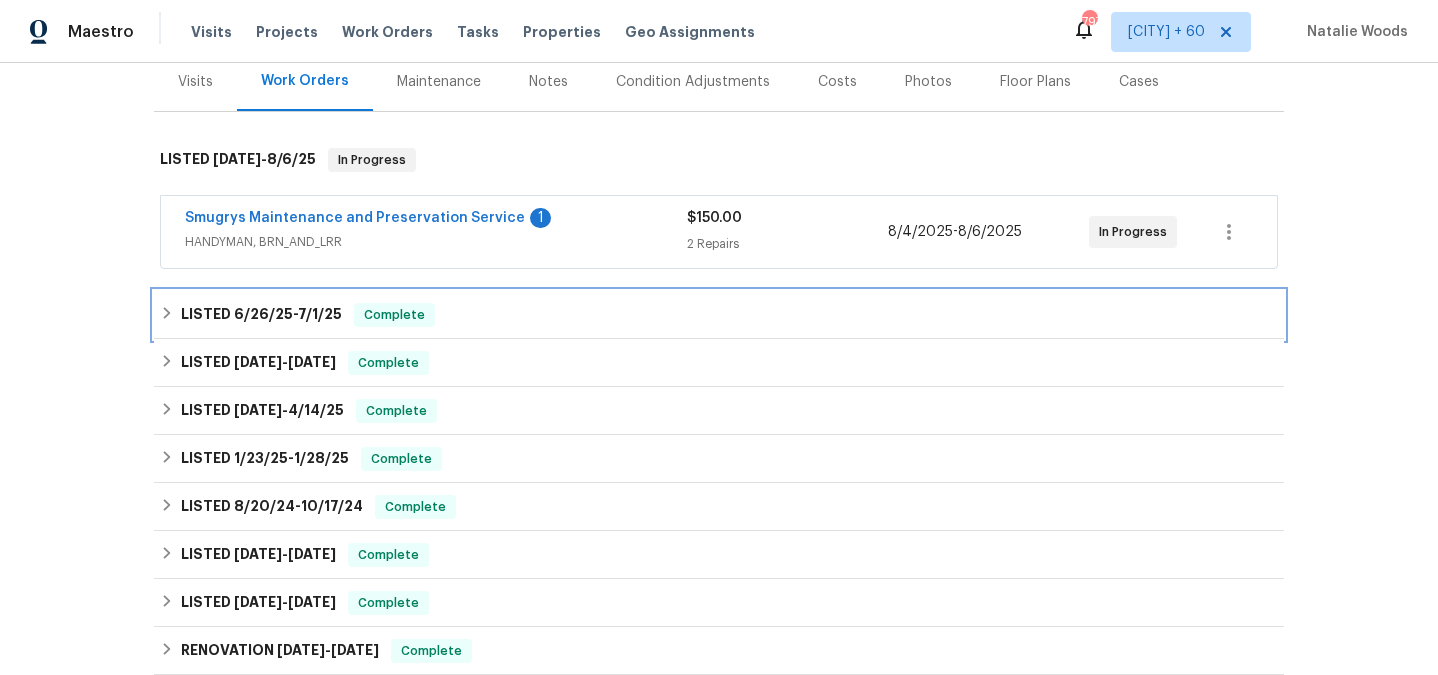 click on "7/1/25" at bounding box center [320, 314] 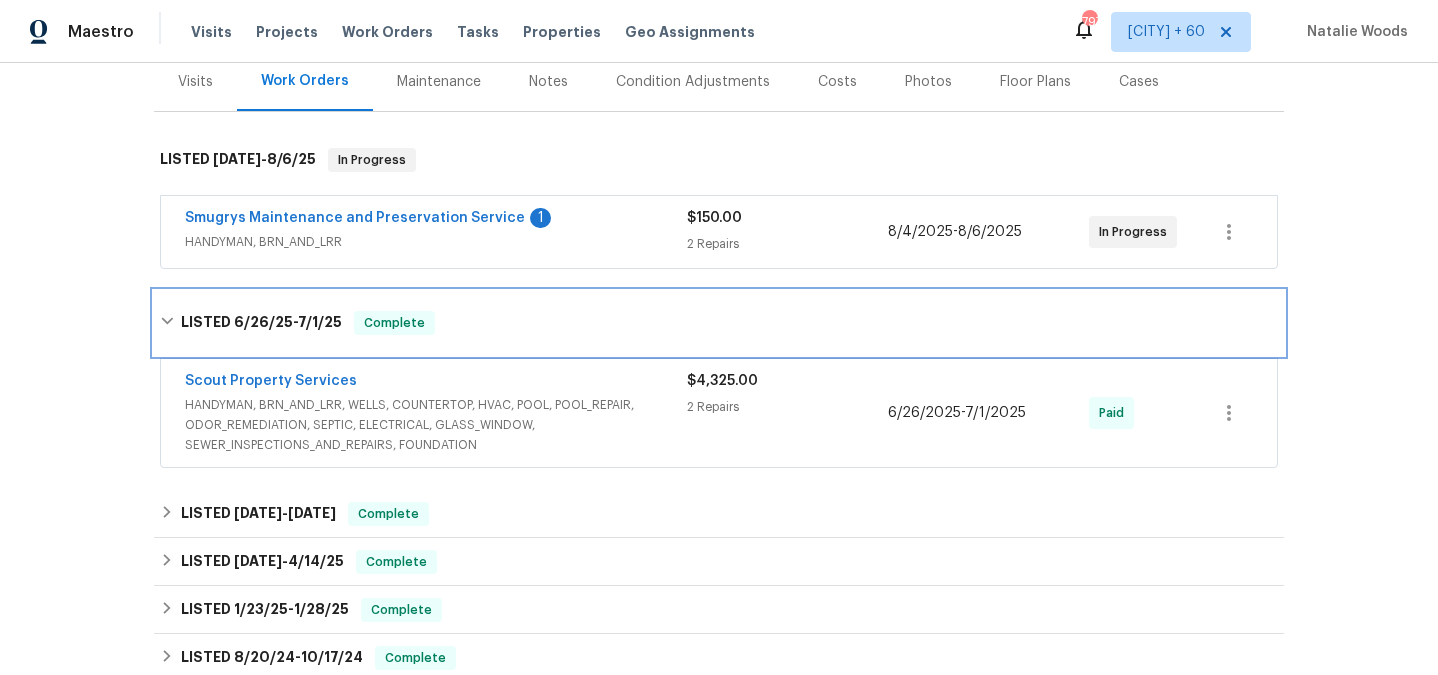 scroll, scrollTop: 411, scrollLeft: 0, axis: vertical 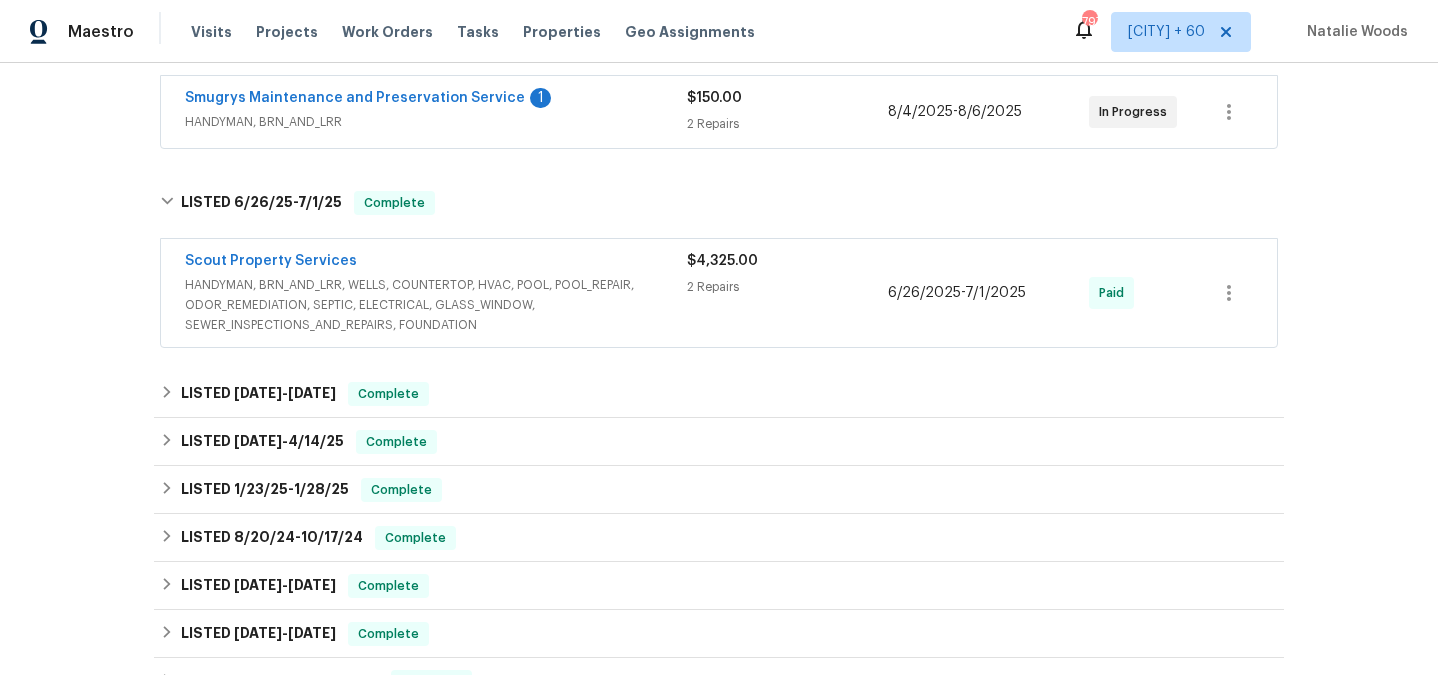 click on "HANDYMAN, BRN_AND_LRR, WELLS, COUNTERTOP, HVAC, POOL, POOL_REPAIR, ODOR_REMEDIATION, SEPTIC, ELECTRICAL, GLASS_WINDOW, SEWER_INSPECTIONS_AND_REPAIRS, FOUNDATION" at bounding box center [436, 305] 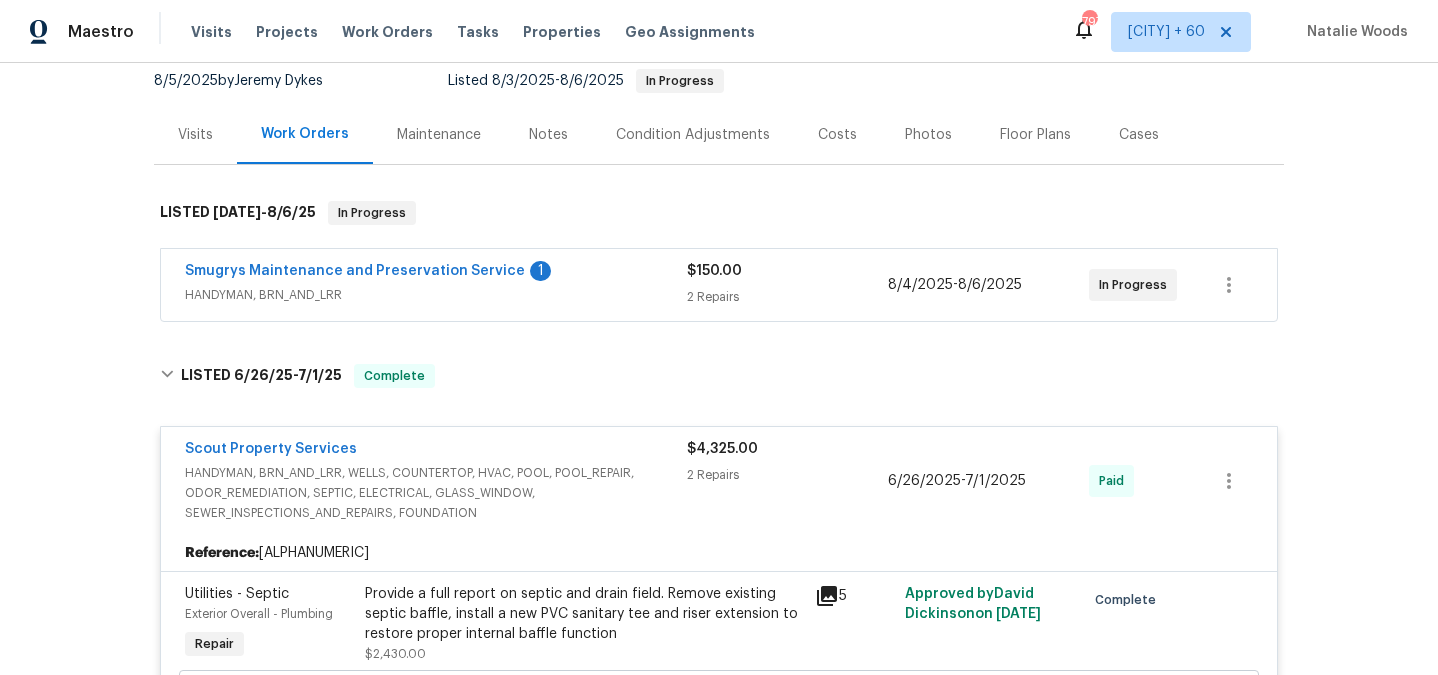 scroll, scrollTop: 183, scrollLeft: 0, axis: vertical 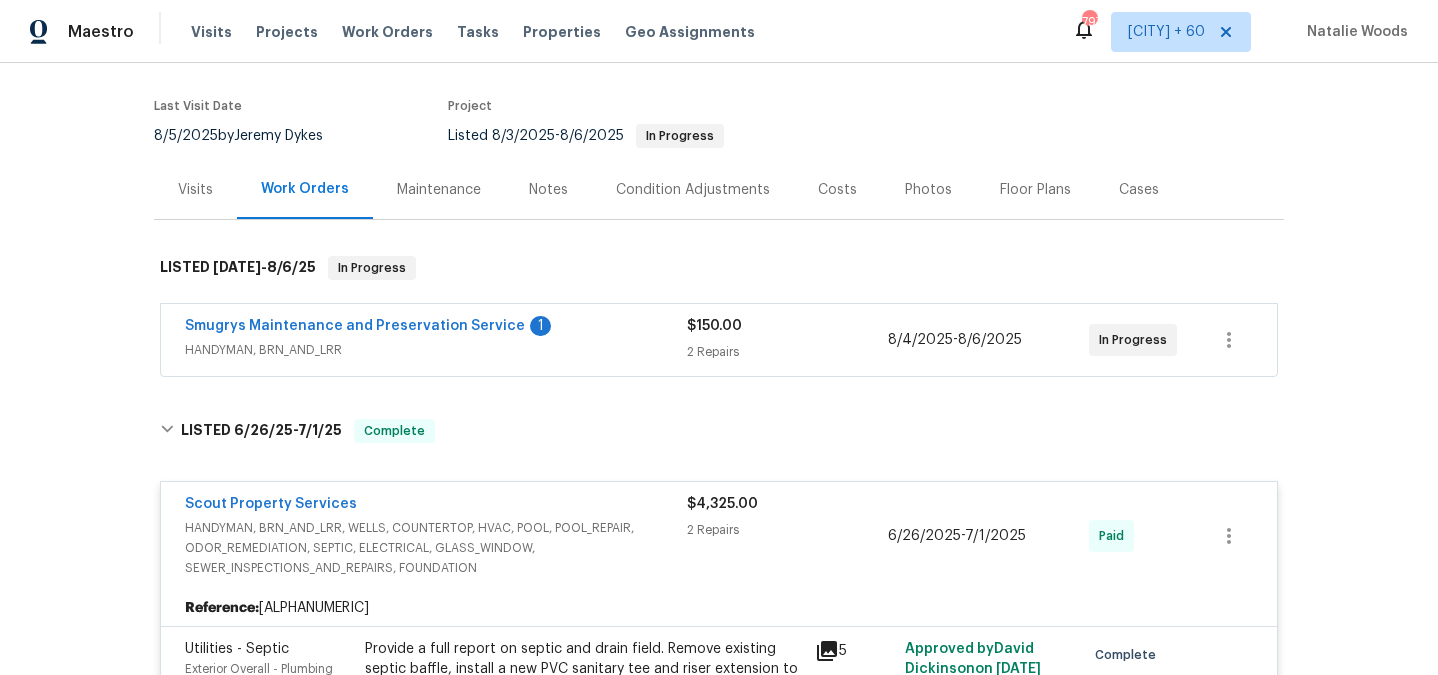 click on "Visits" at bounding box center (195, 190) 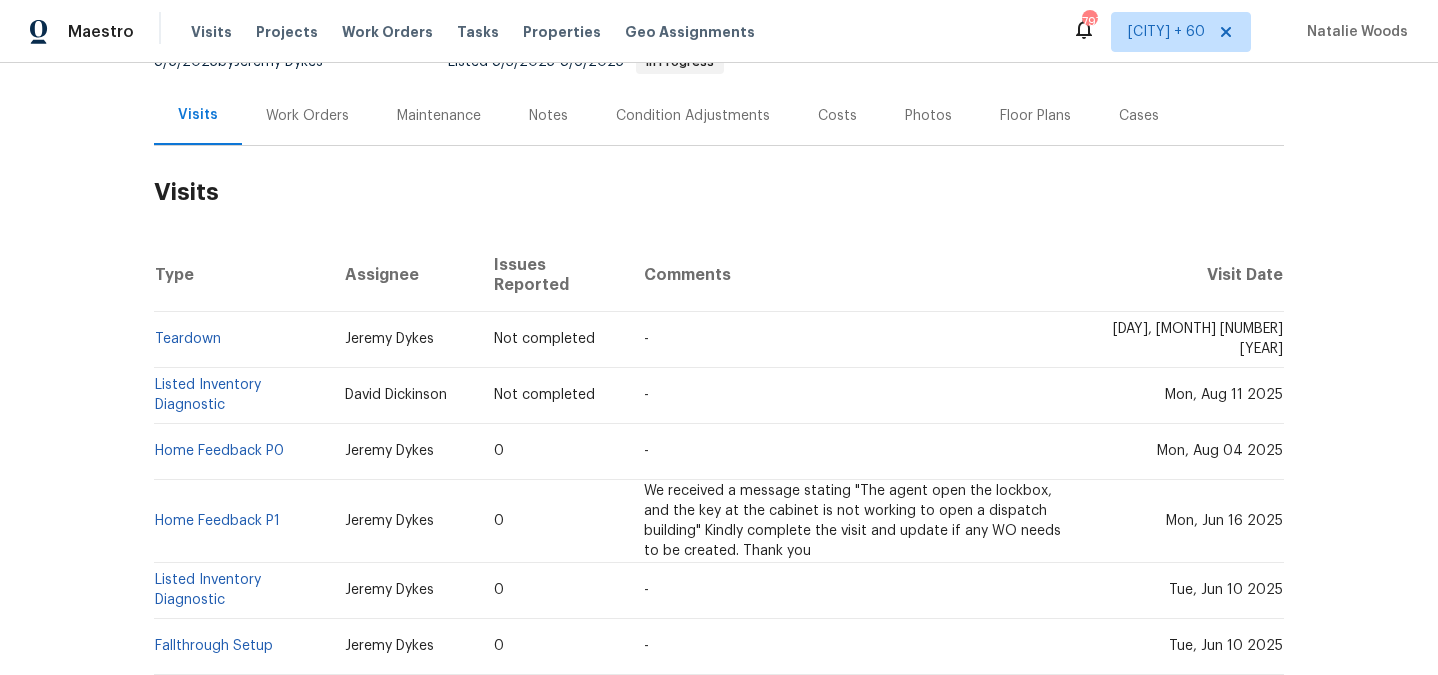 scroll, scrollTop: 268, scrollLeft: 0, axis: vertical 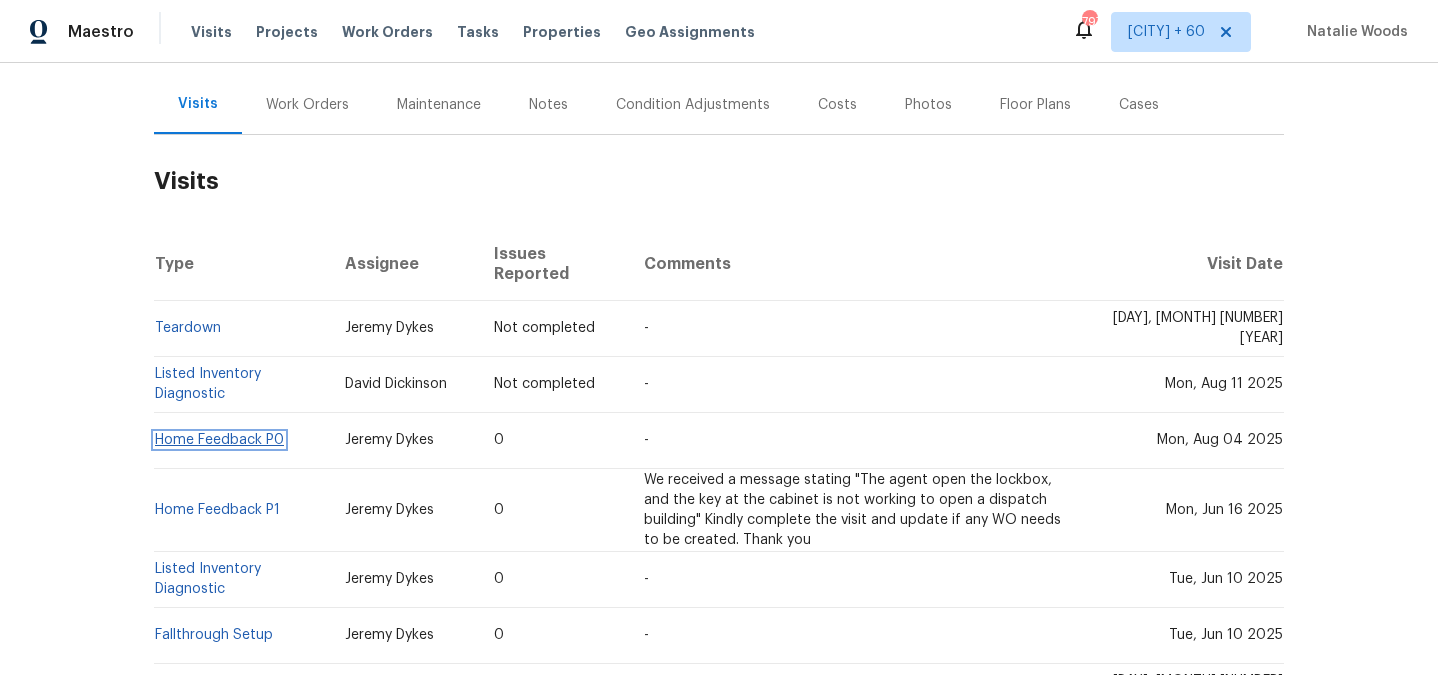 click on "Home Feedback P0" at bounding box center (219, 440) 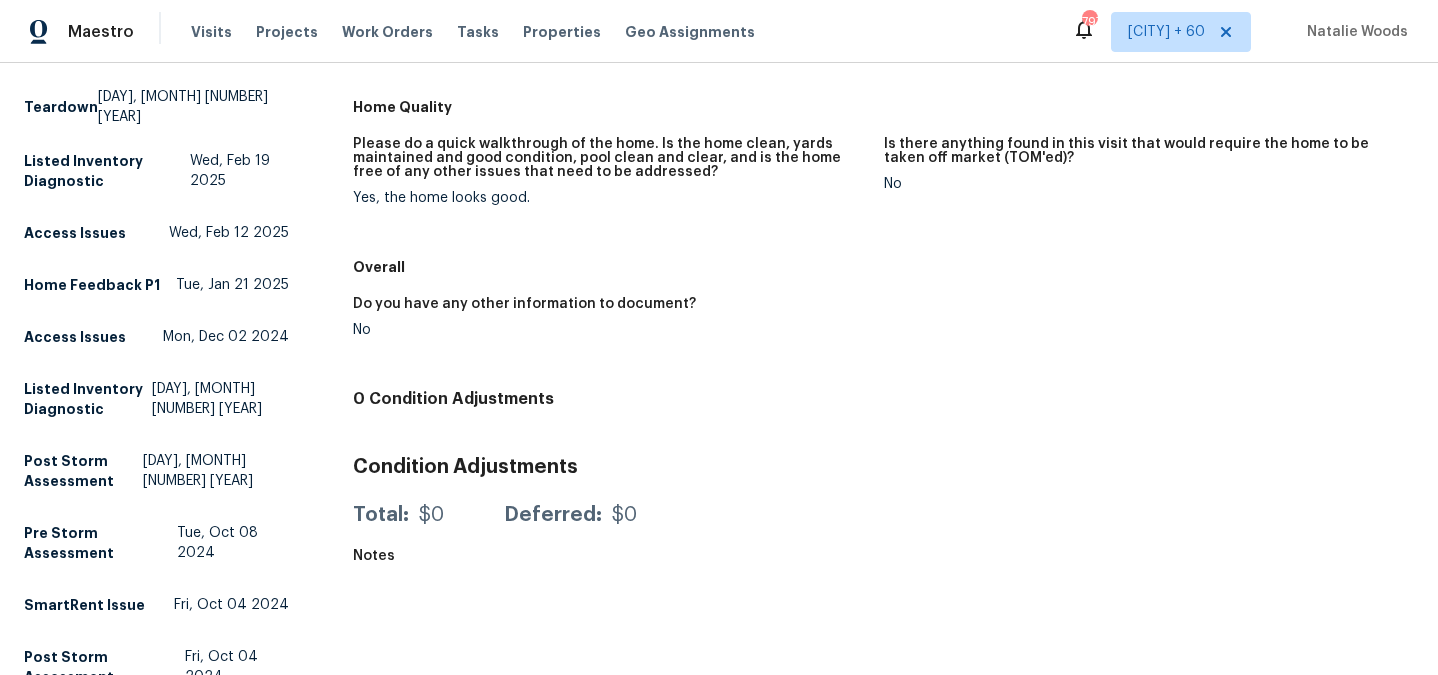 scroll, scrollTop: 0, scrollLeft: 0, axis: both 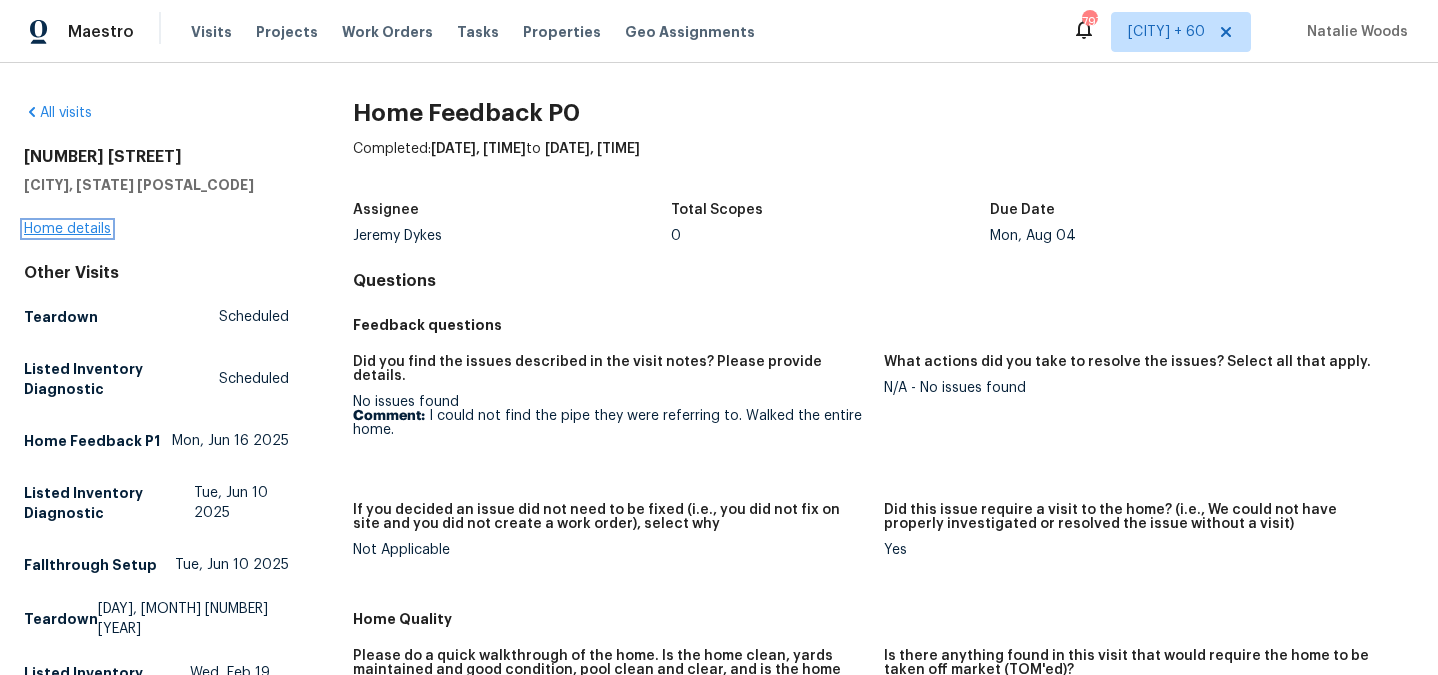 click on "Home details" at bounding box center (67, 229) 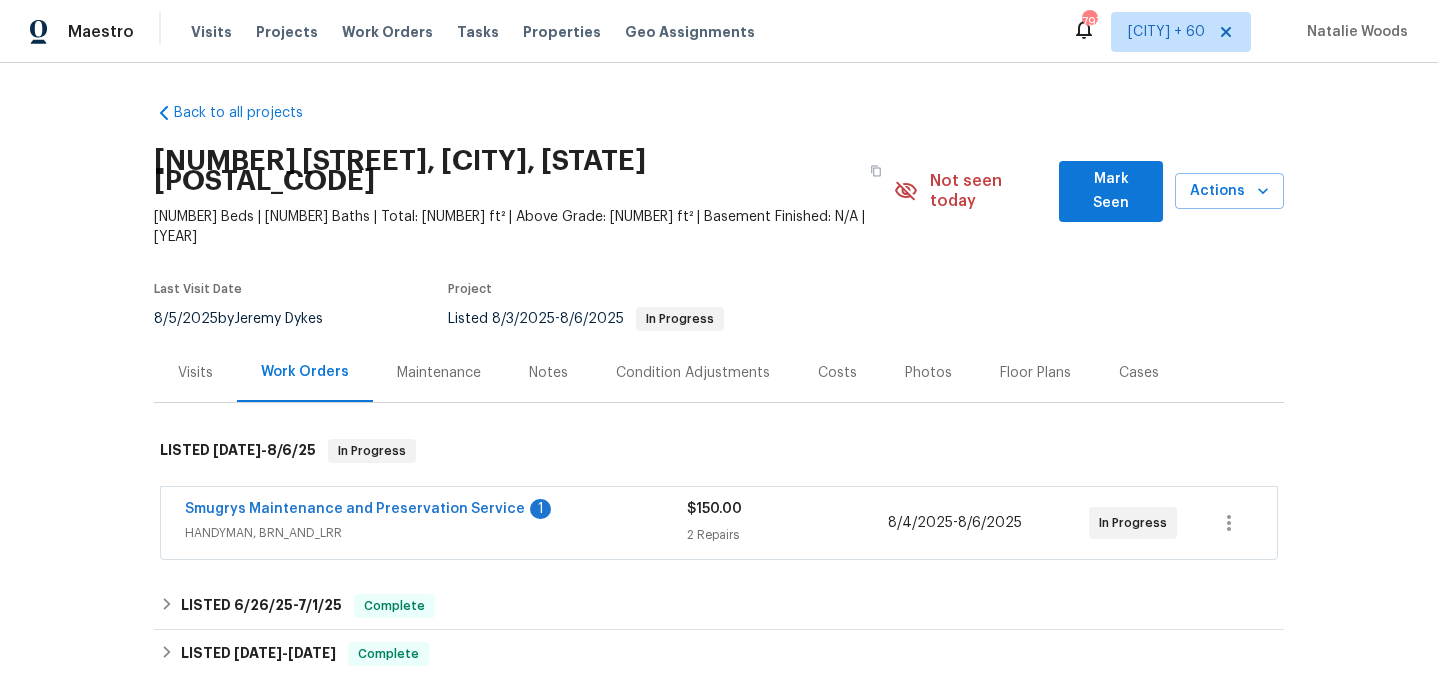 click on "Visits" at bounding box center [195, 372] 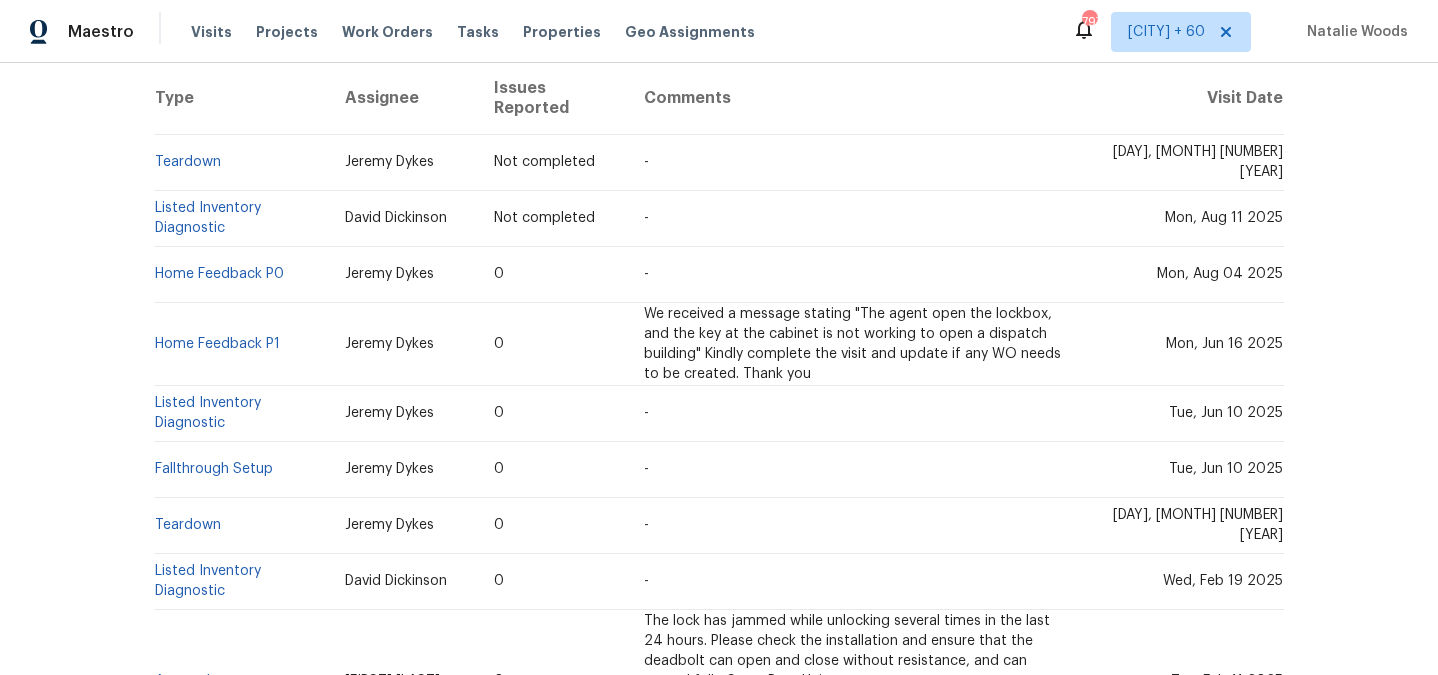 scroll, scrollTop: 453, scrollLeft: 0, axis: vertical 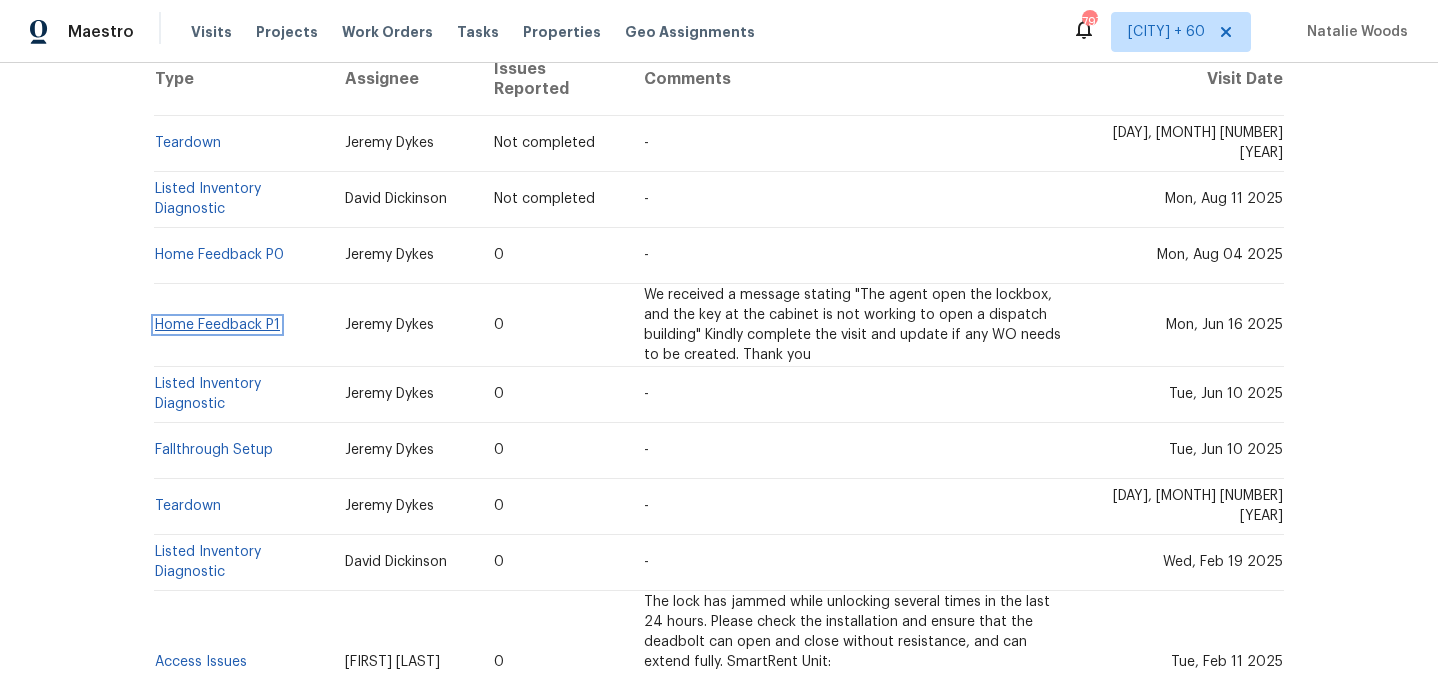 click on "Home Feedback P1" at bounding box center [217, 325] 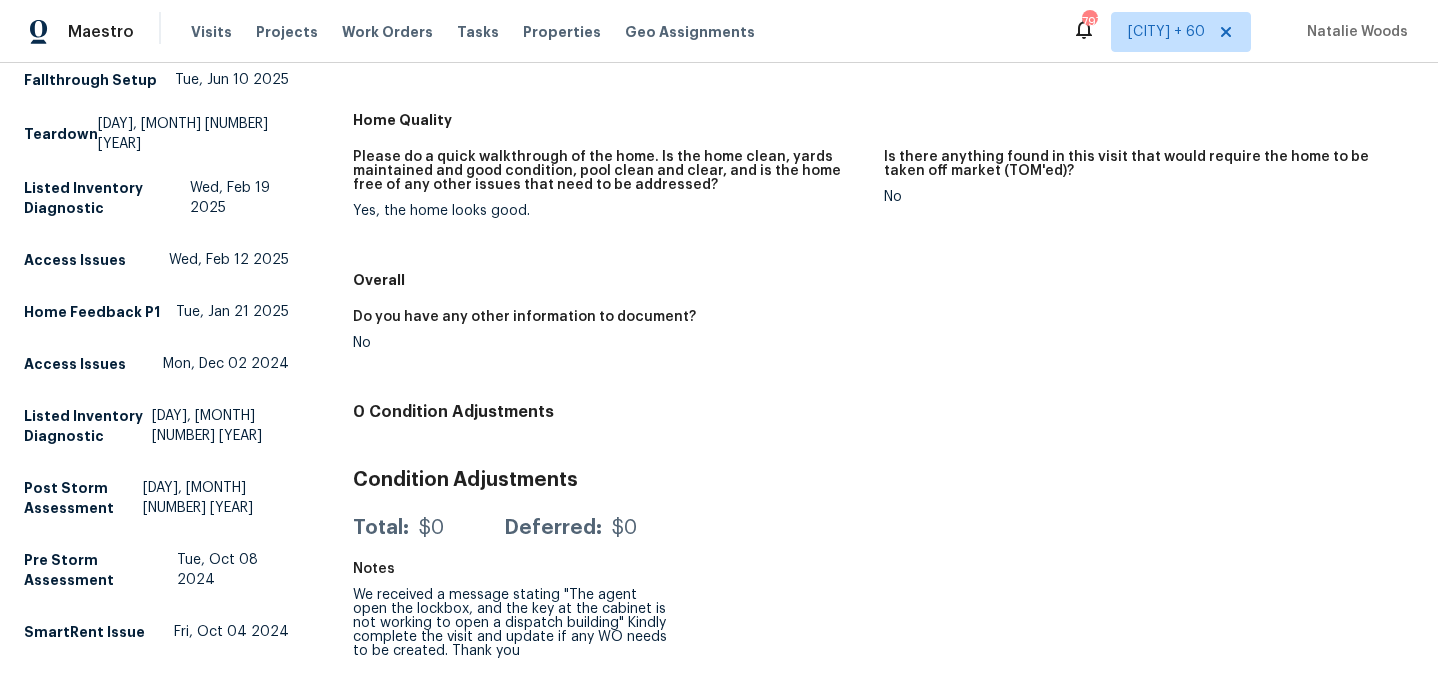 scroll, scrollTop: 0, scrollLeft: 0, axis: both 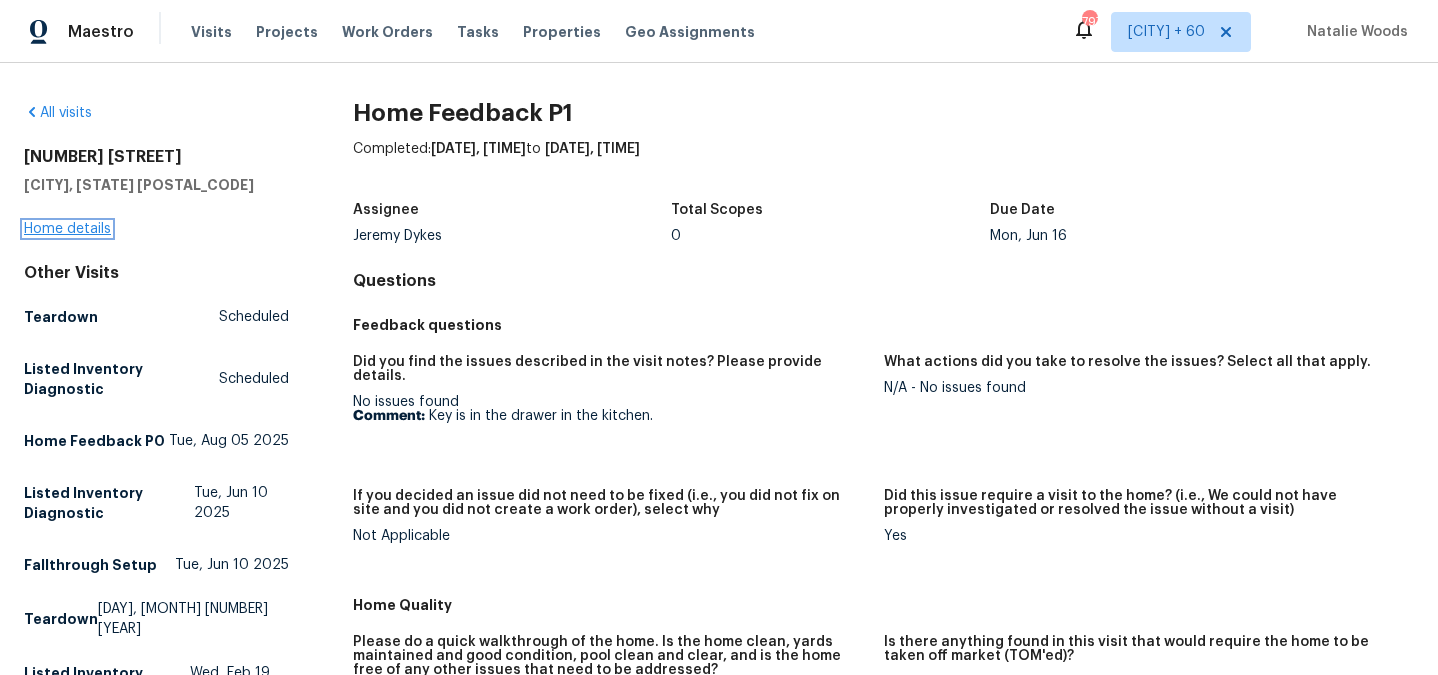 click on "Home details" at bounding box center (67, 229) 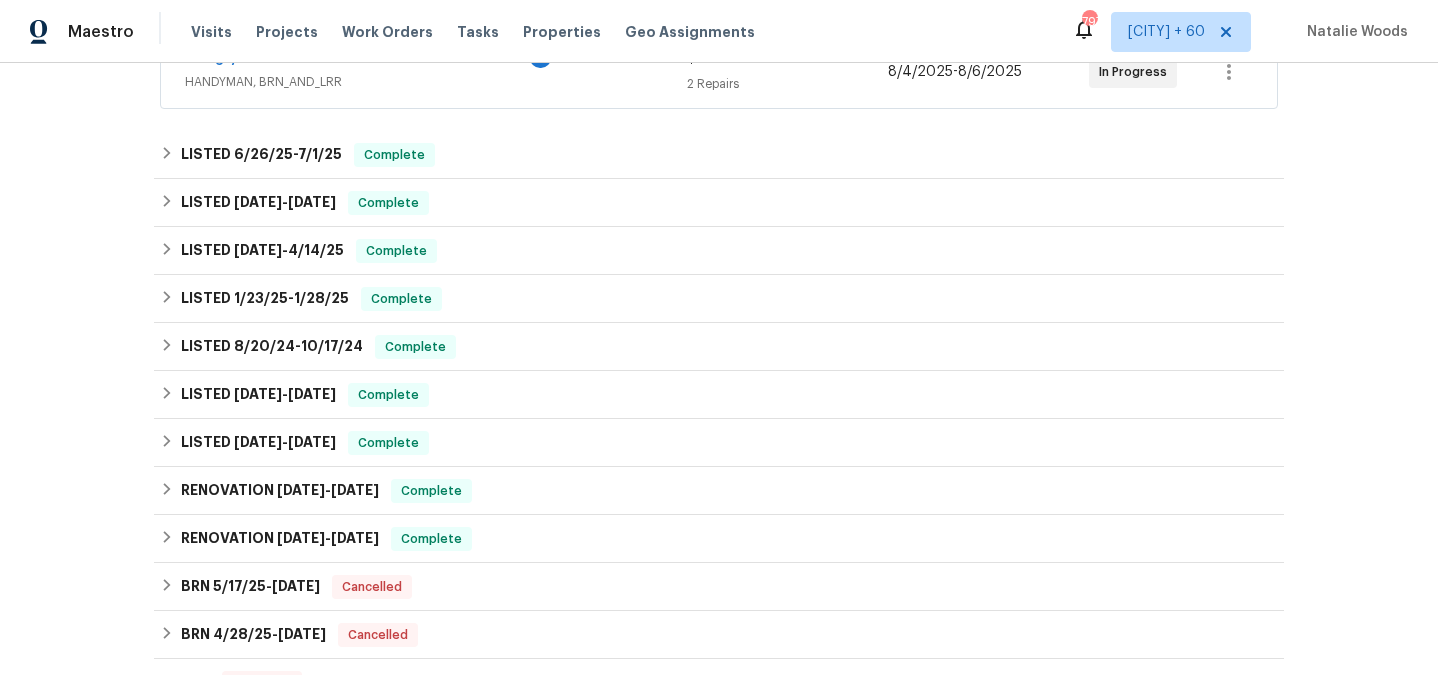 scroll, scrollTop: 693, scrollLeft: 0, axis: vertical 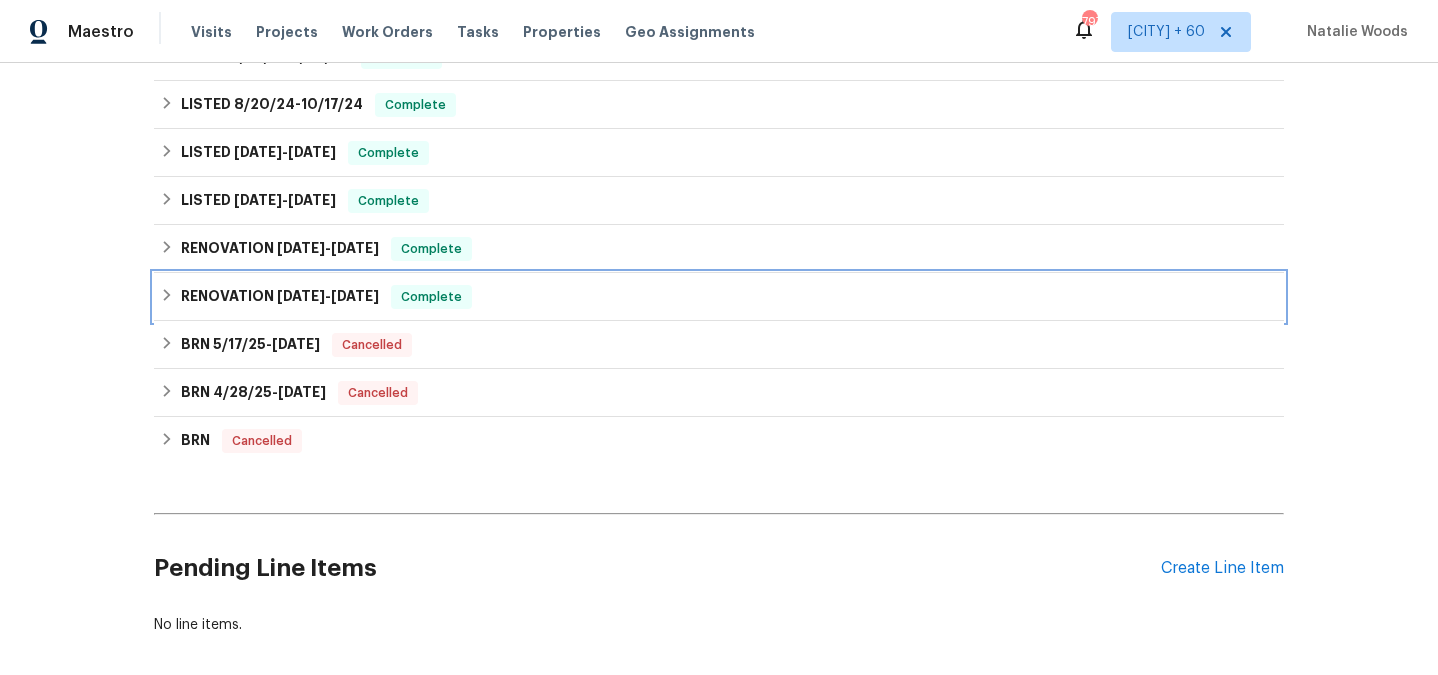click on "RENOVATION   12/8/23  -  12/22/23" at bounding box center [280, 297] 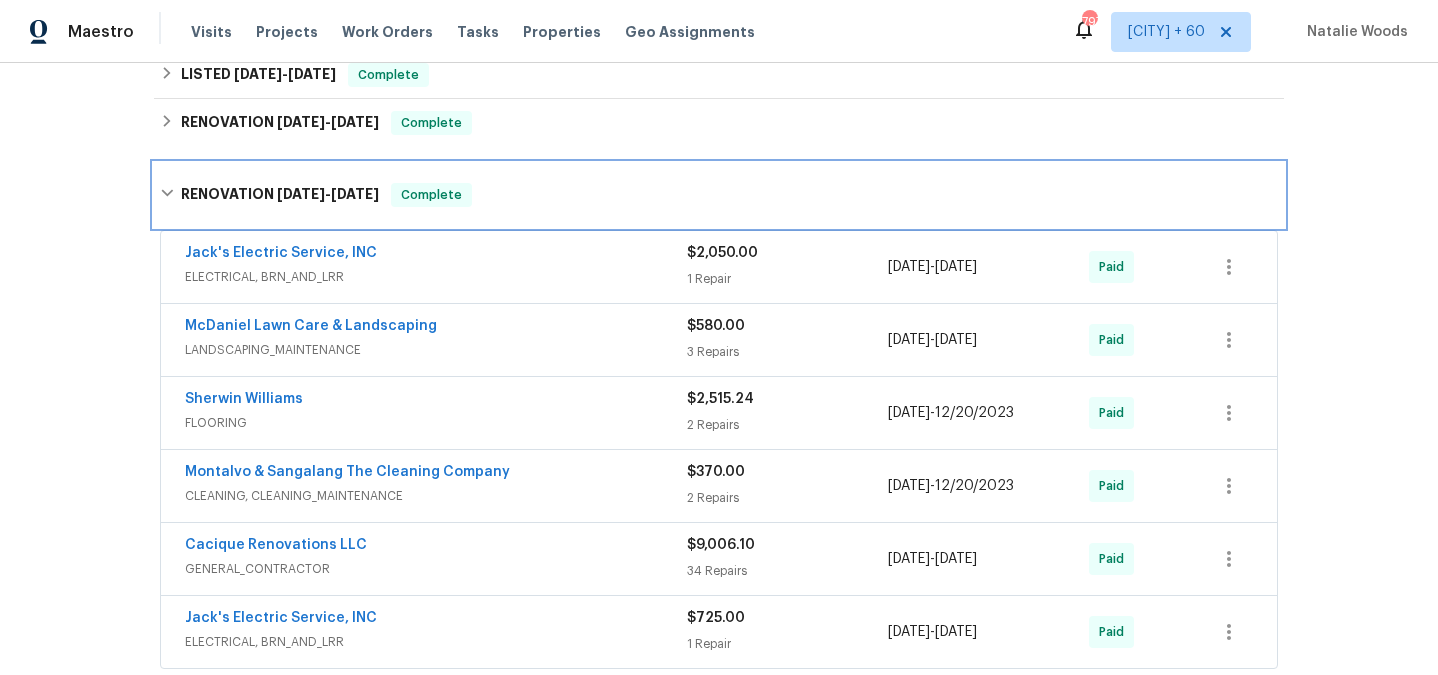 scroll, scrollTop: 845, scrollLeft: 0, axis: vertical 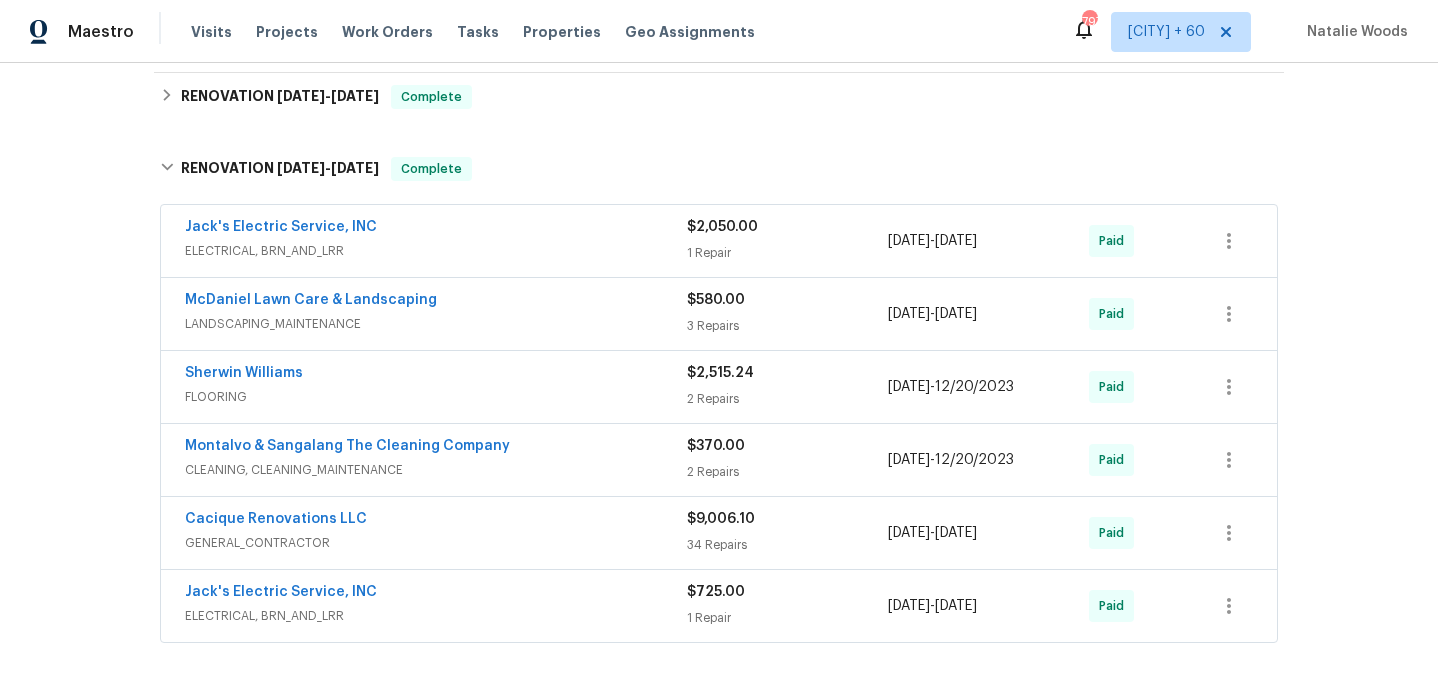 click on "CLEANING, CLEANING_MAINTENANCE" at bounding box center (436, 470) 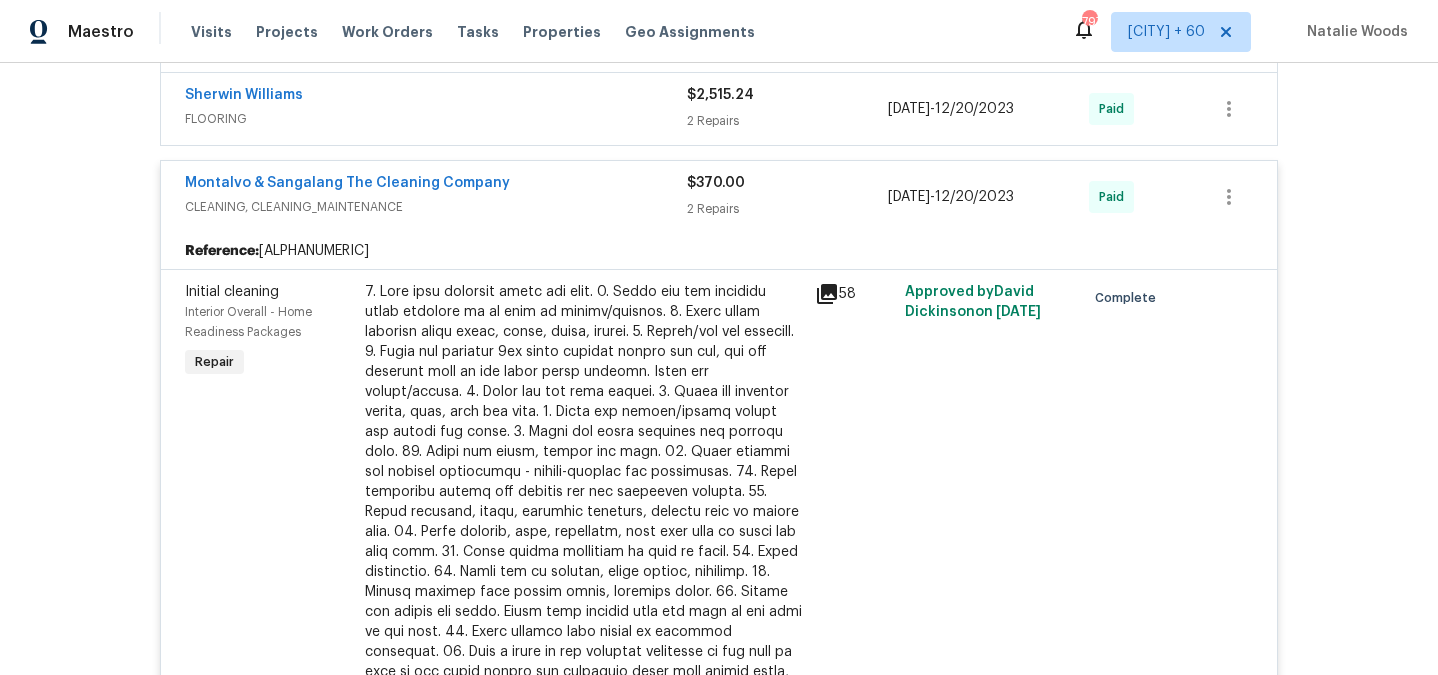 scroll, scrollTop: 1171, scrollLeft: 0, axis: vertical 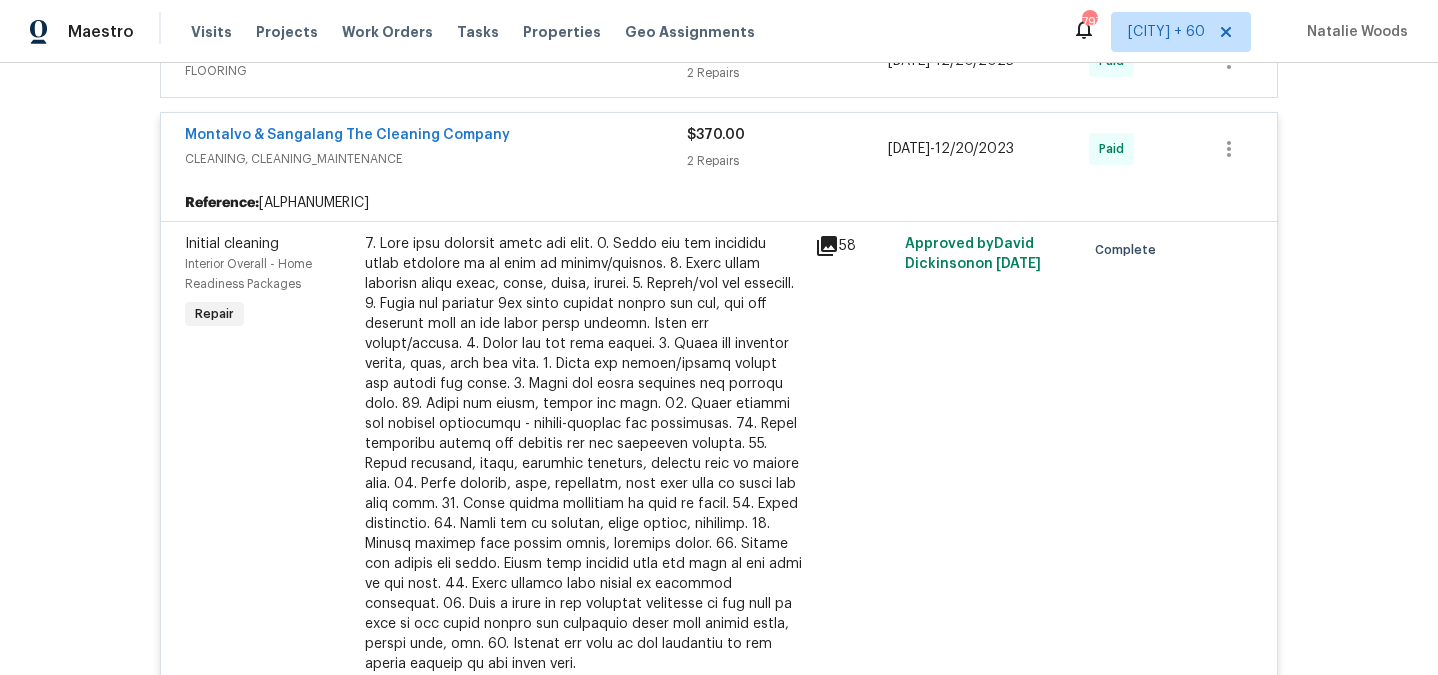 click 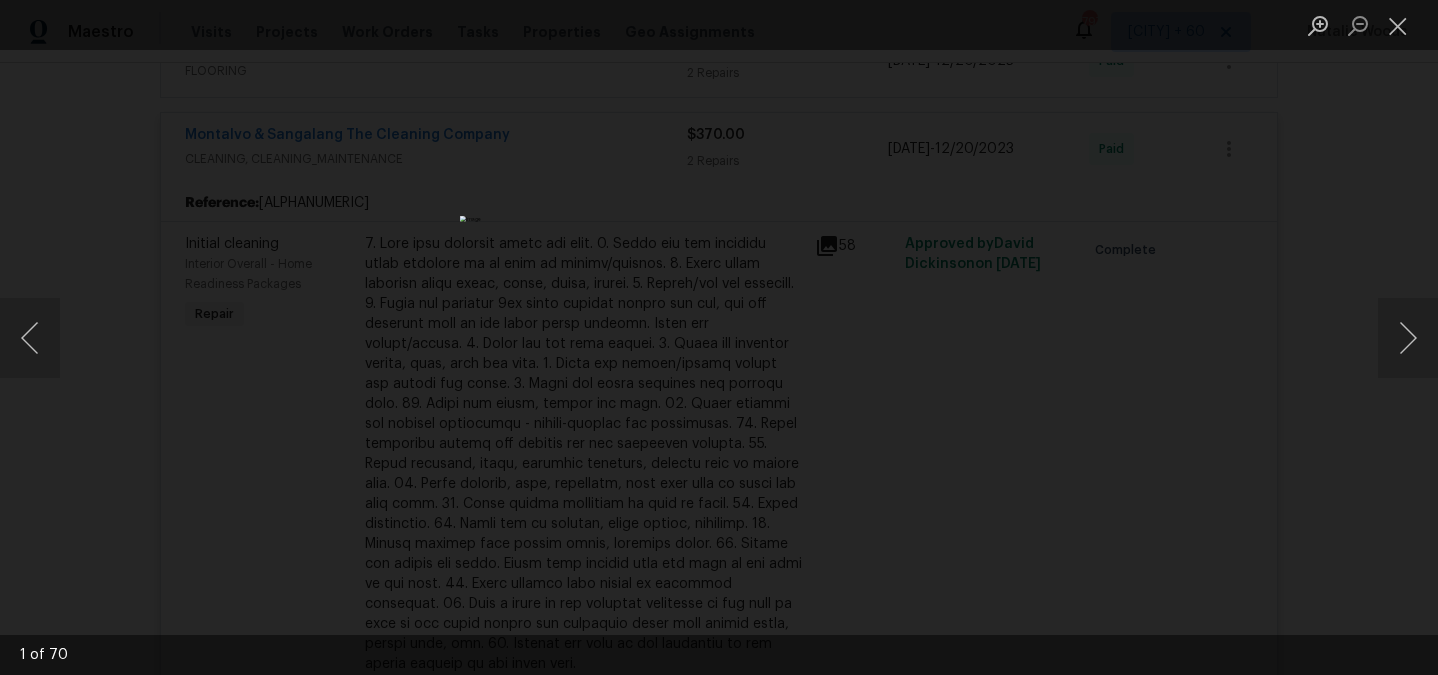 click at bounding box center (719, 337) 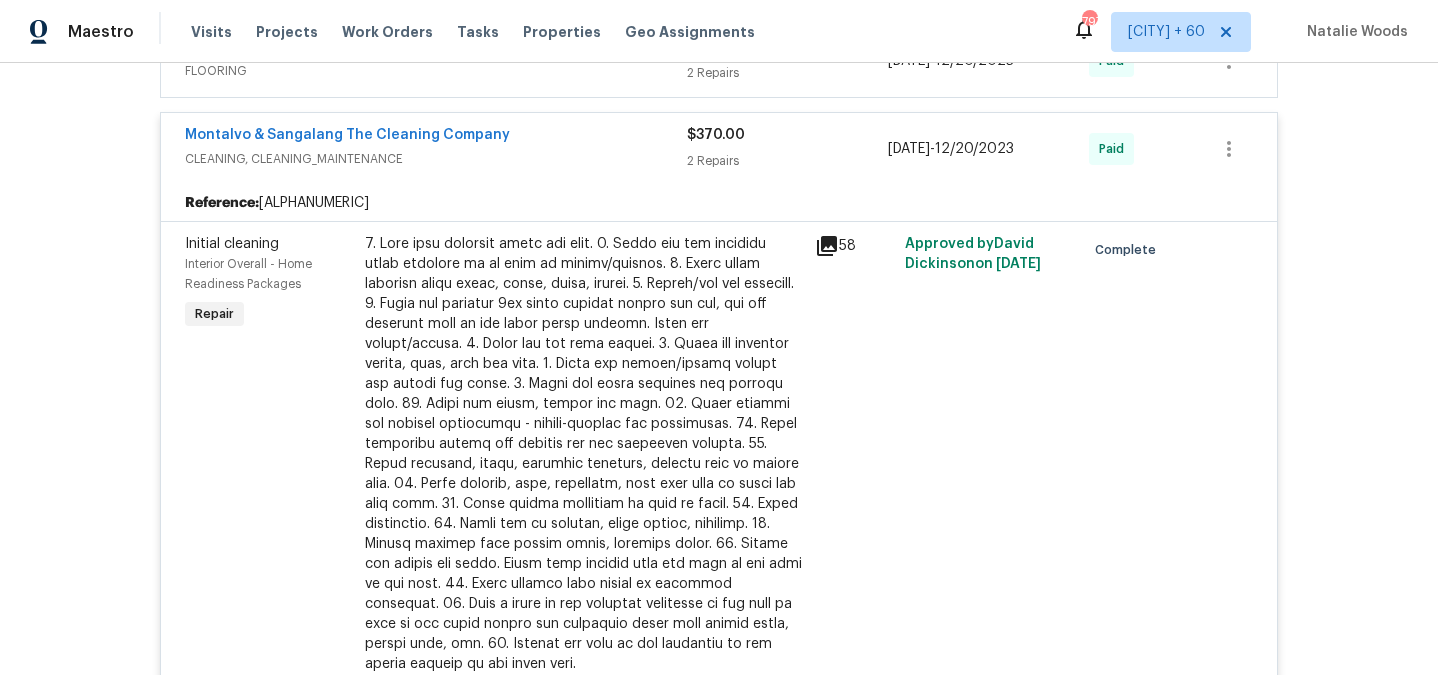 click at bounding box center (584, 454) 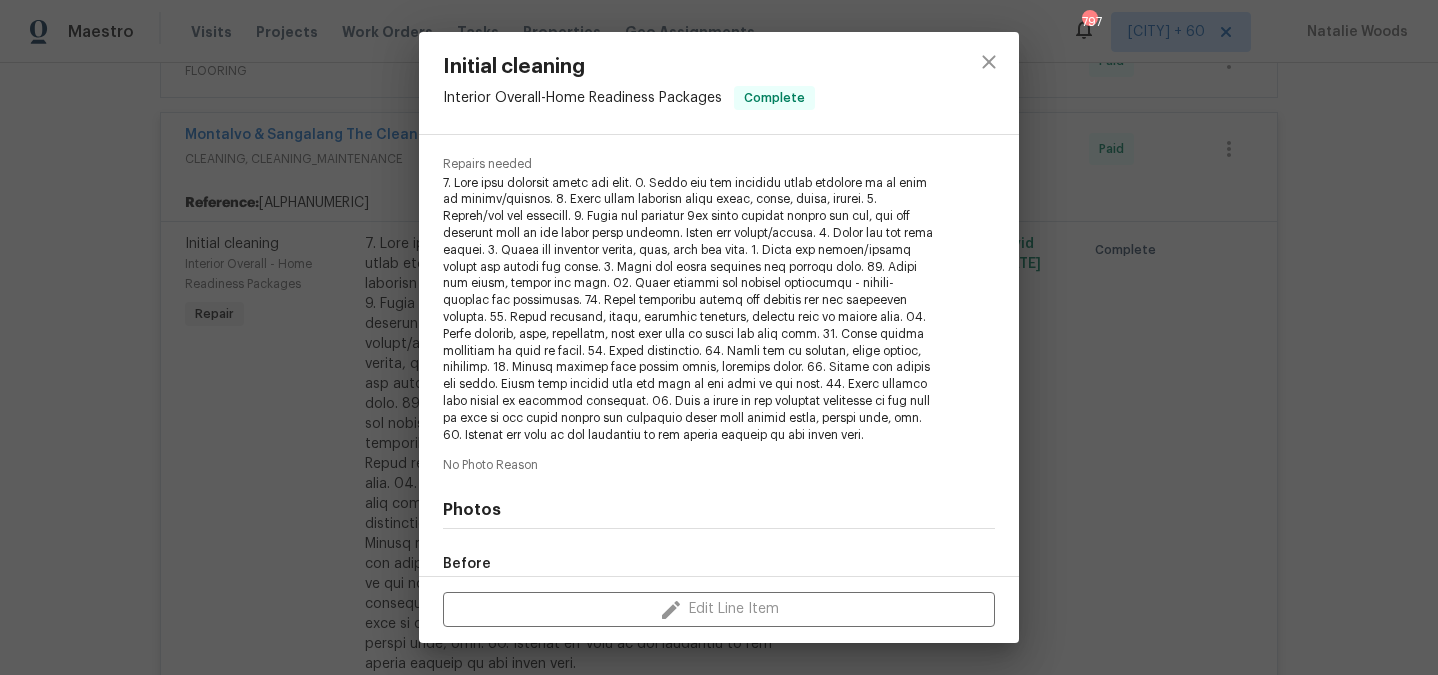 scroll, scrollTop: 443, scrollLeft: 0, axis: vertical 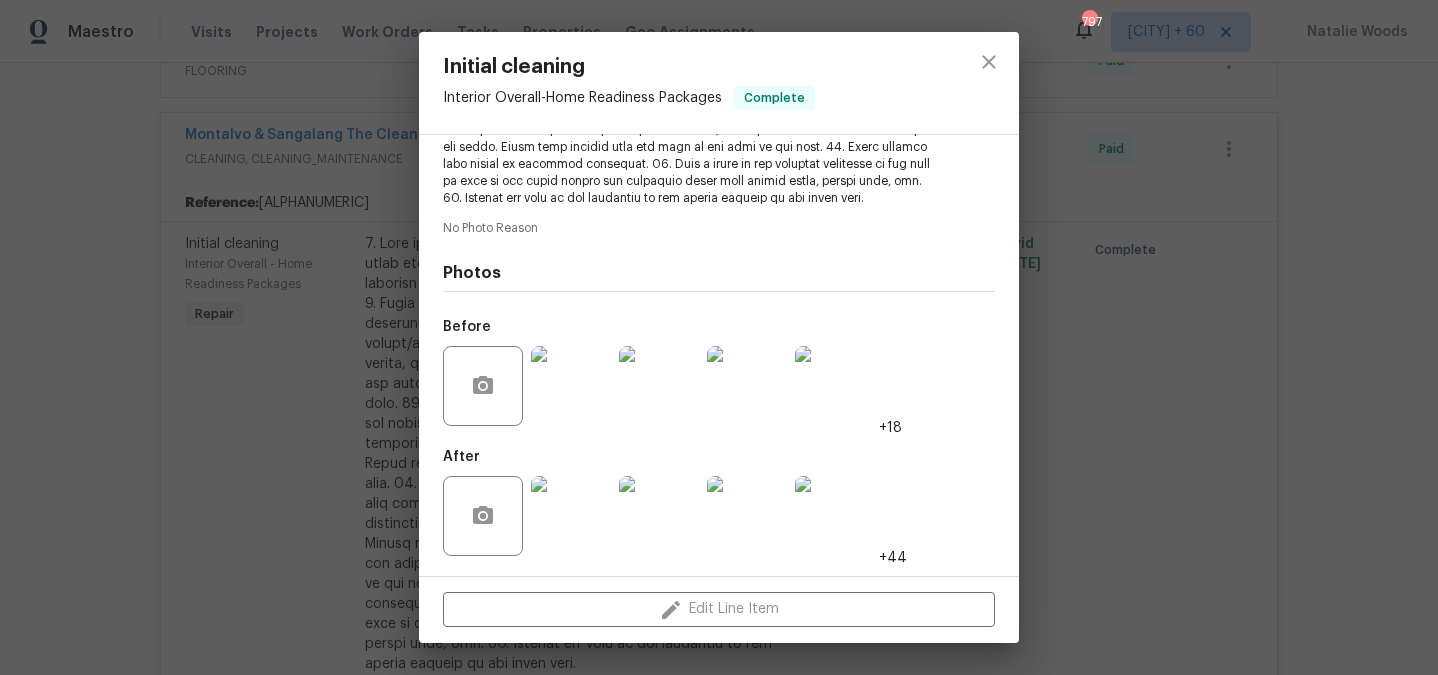click at bounding box center (835, 516) 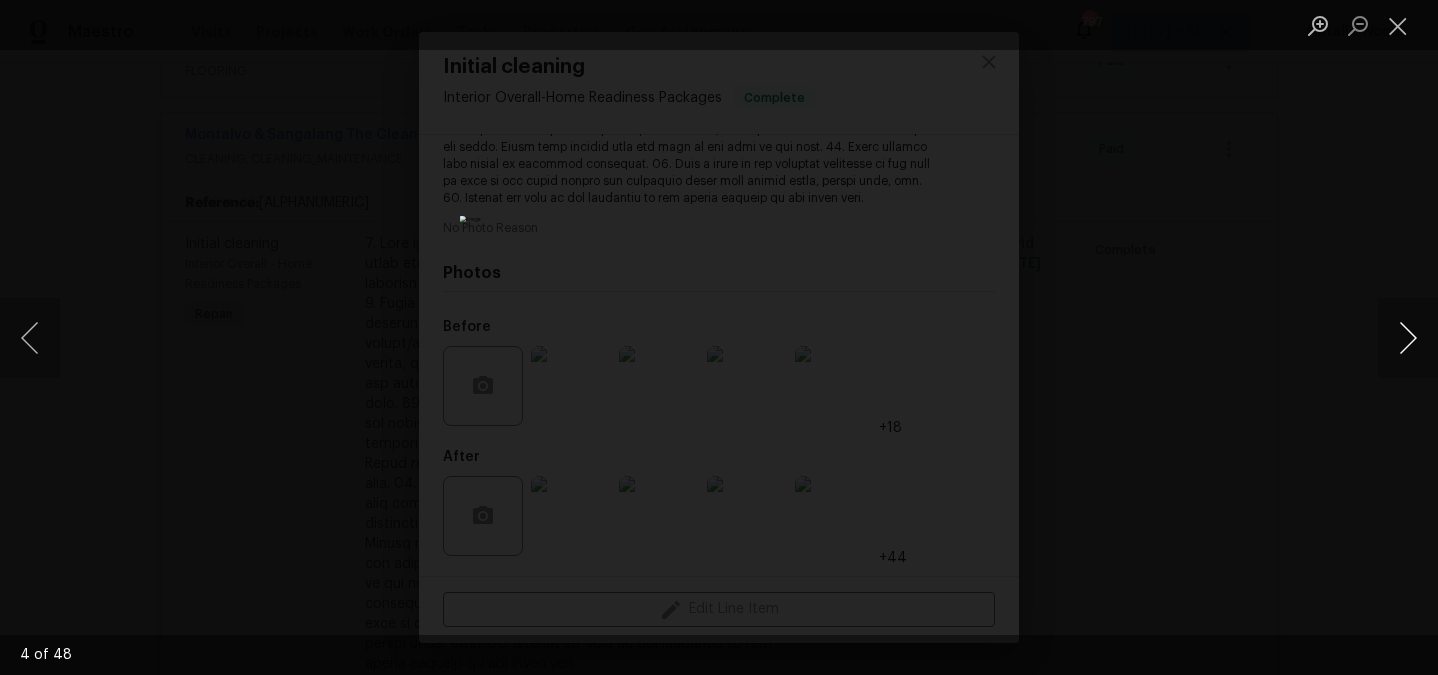 click at bounding box center (1408, 338) 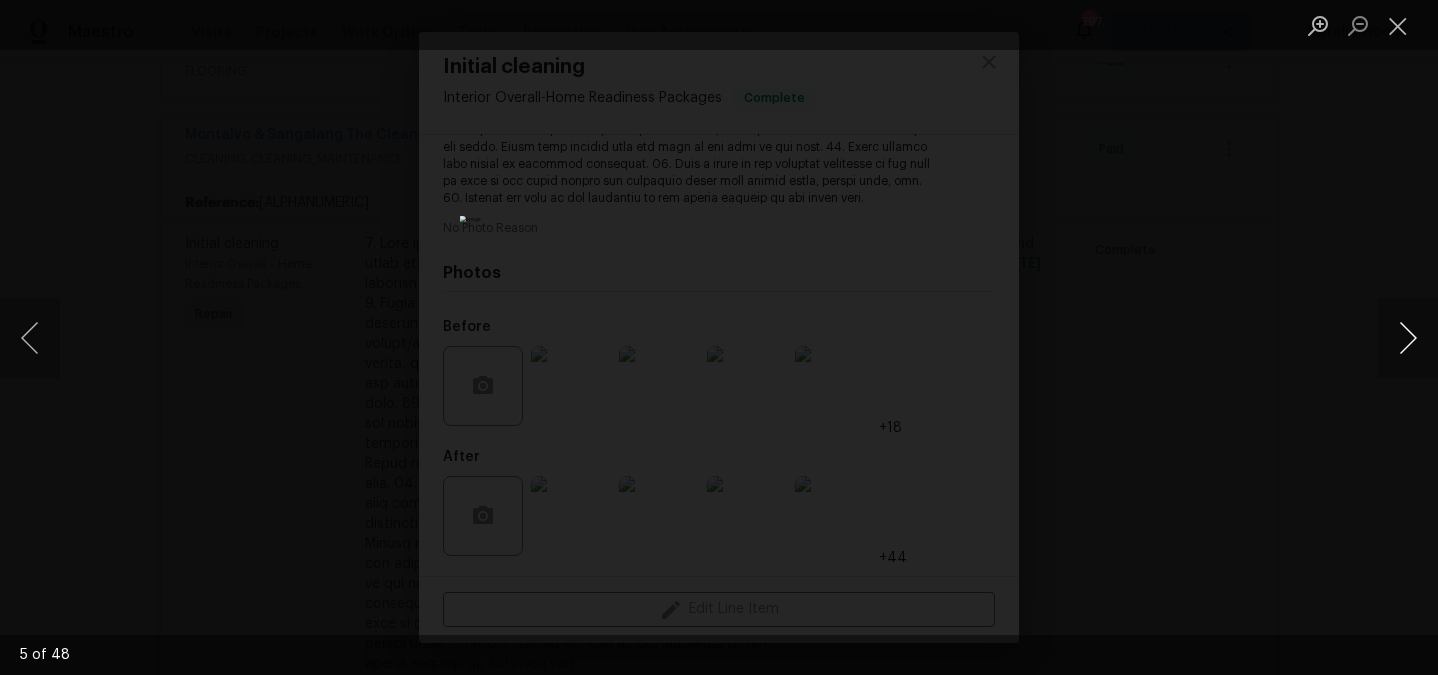 click at bounding box center [1408, 338] 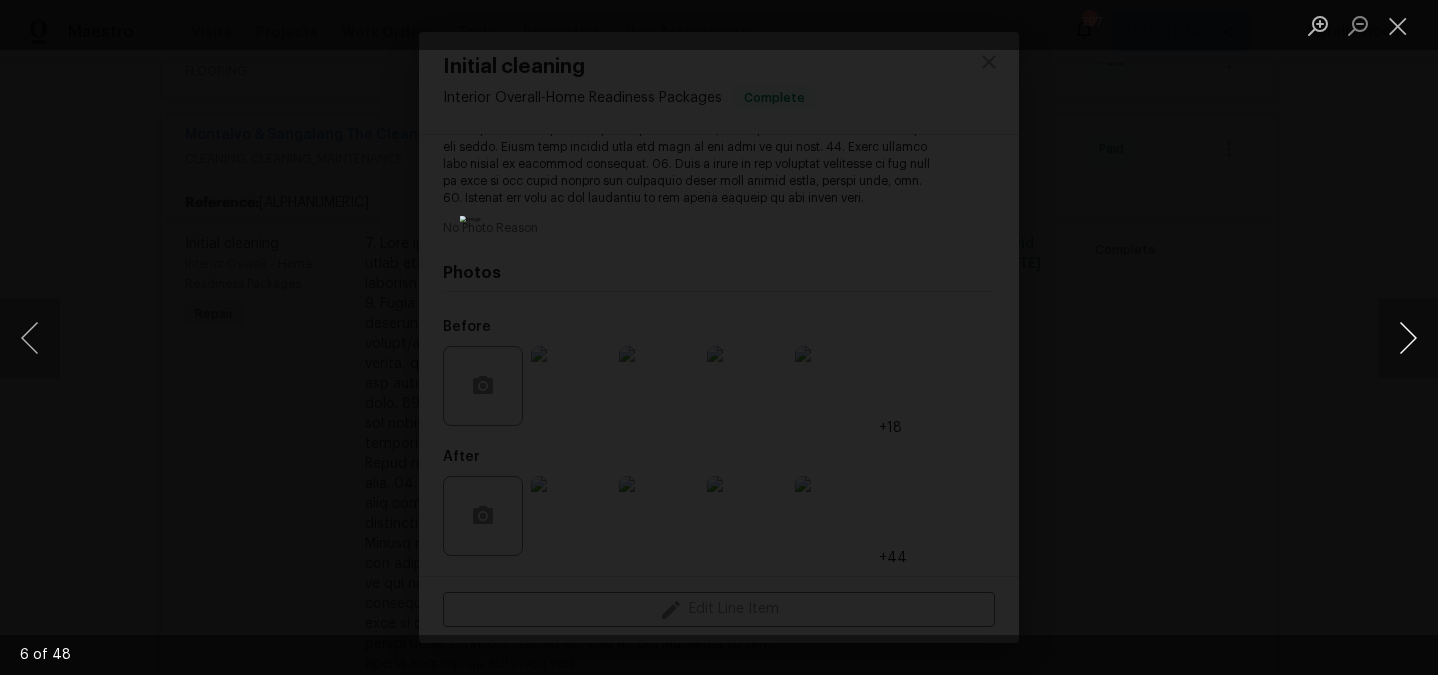 click at bounding box center (1408, 338) 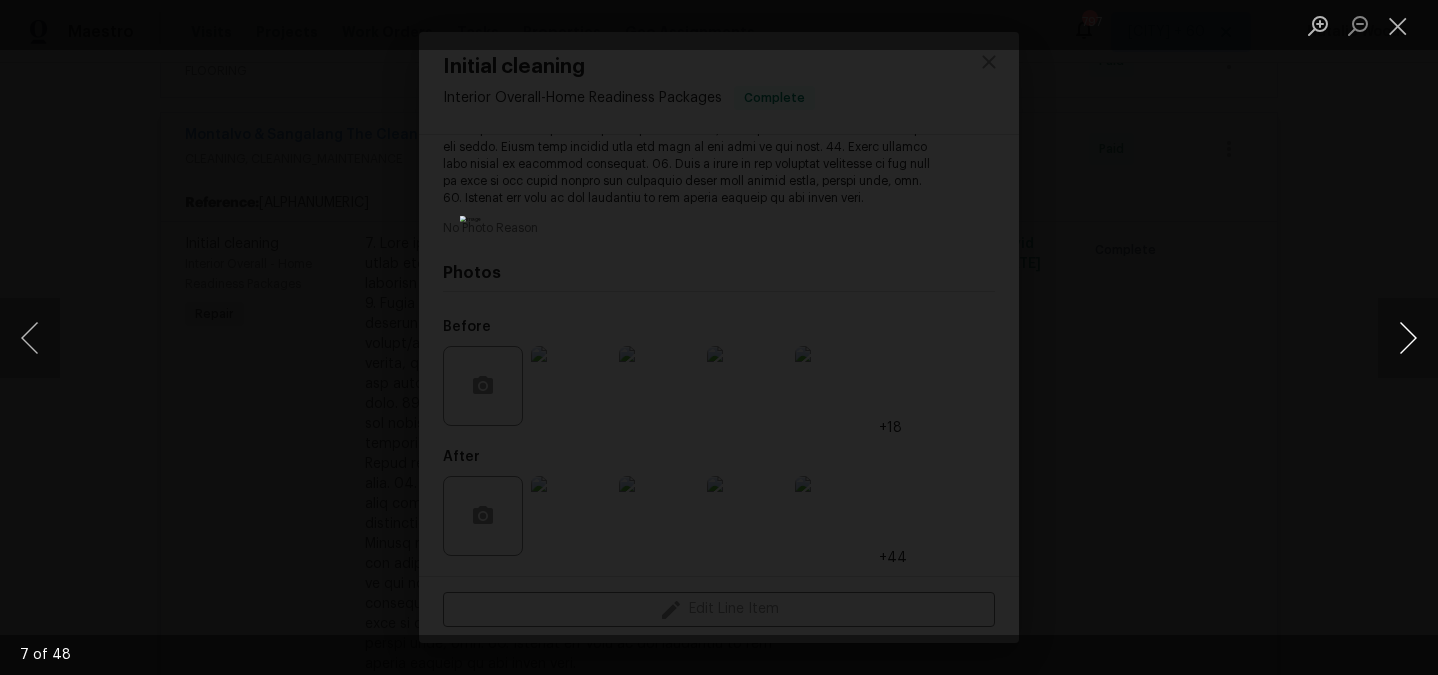 click at bounding box center (1408, 338) 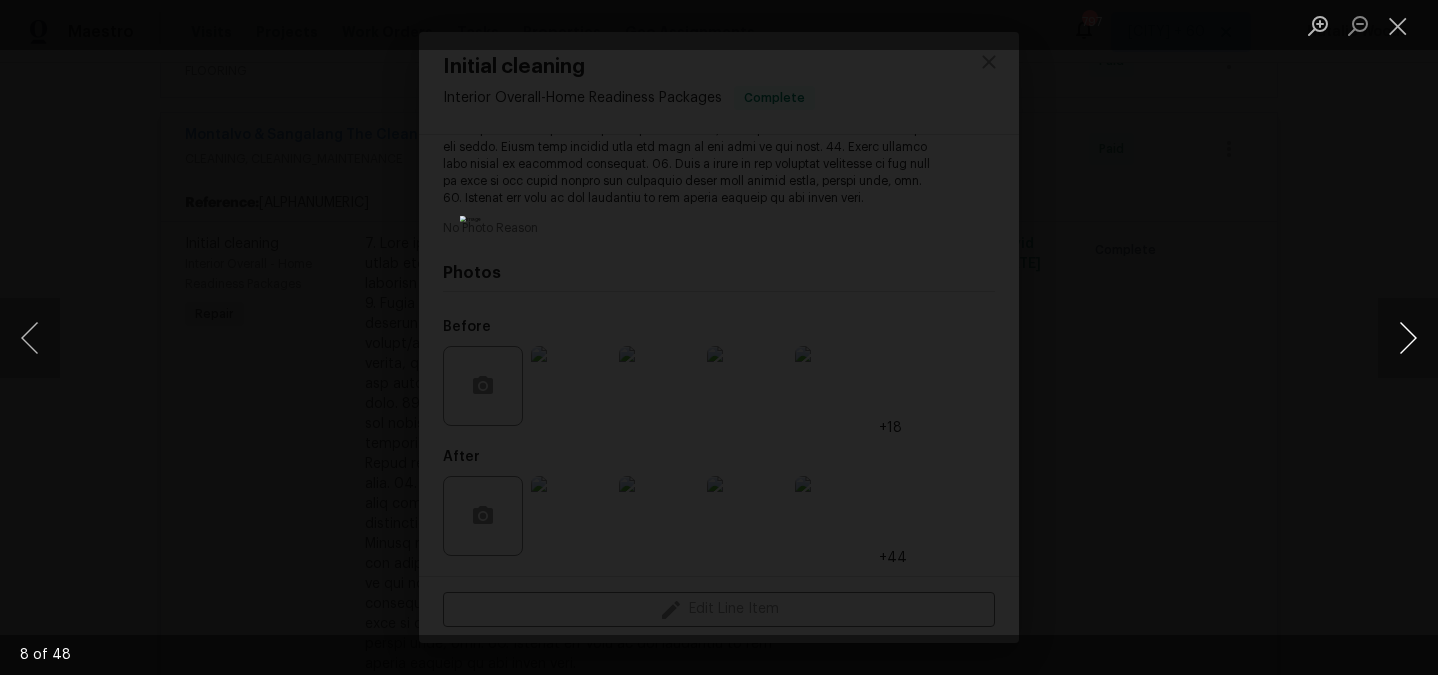 click at bounding box center (1408, 338) 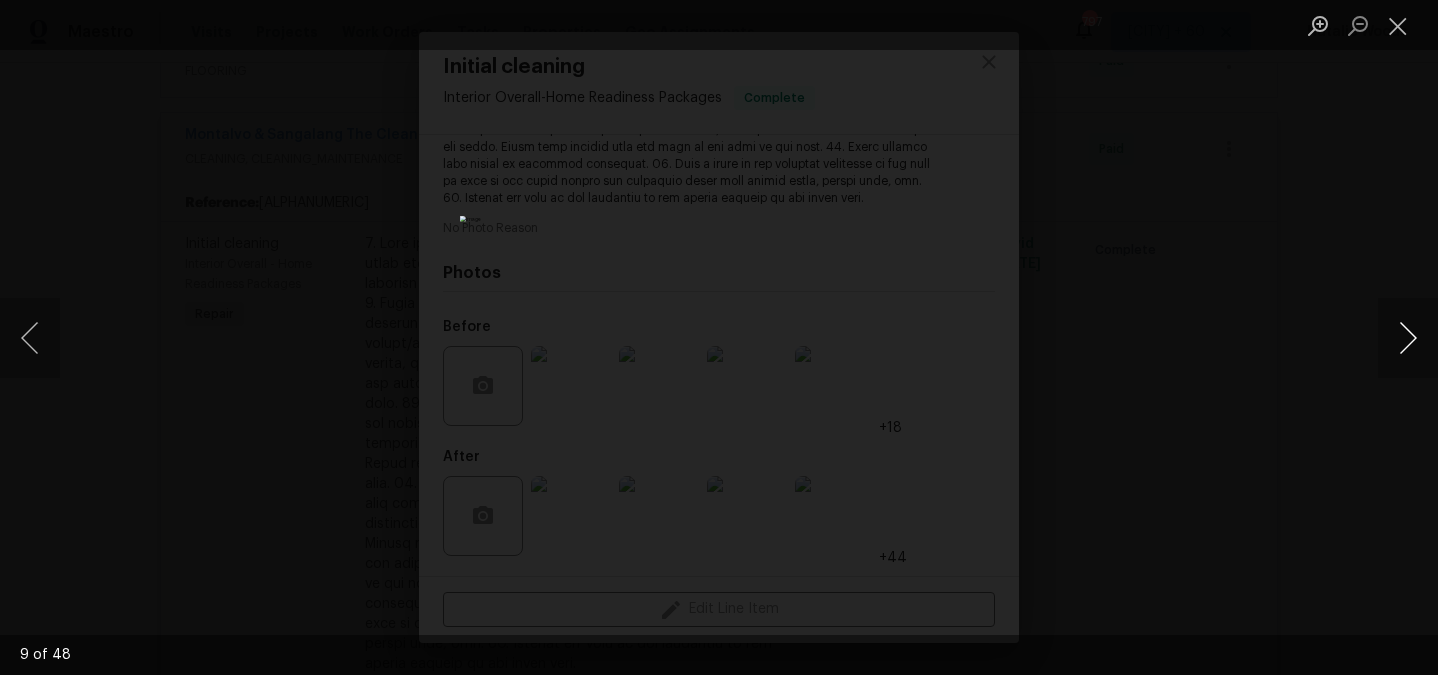 click at bounding box center [1408, 338] 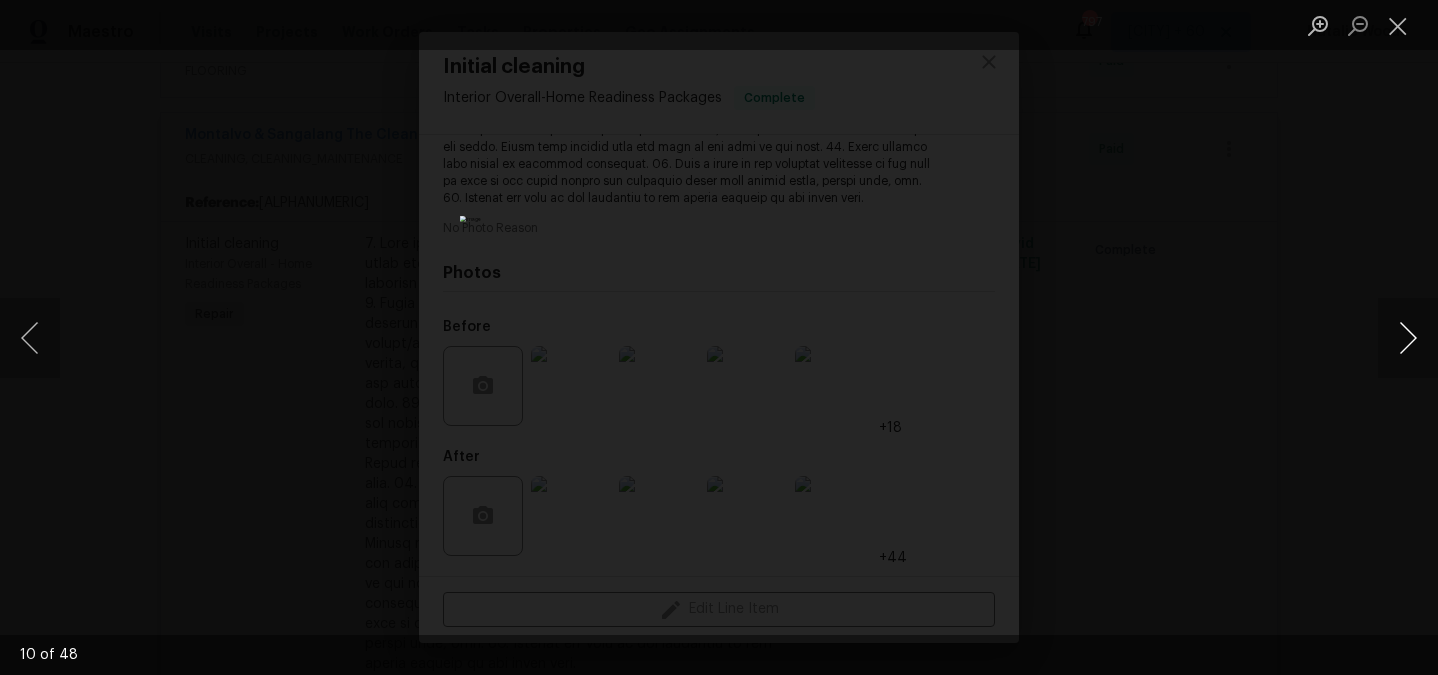 click at bounding box center (1408, 338) 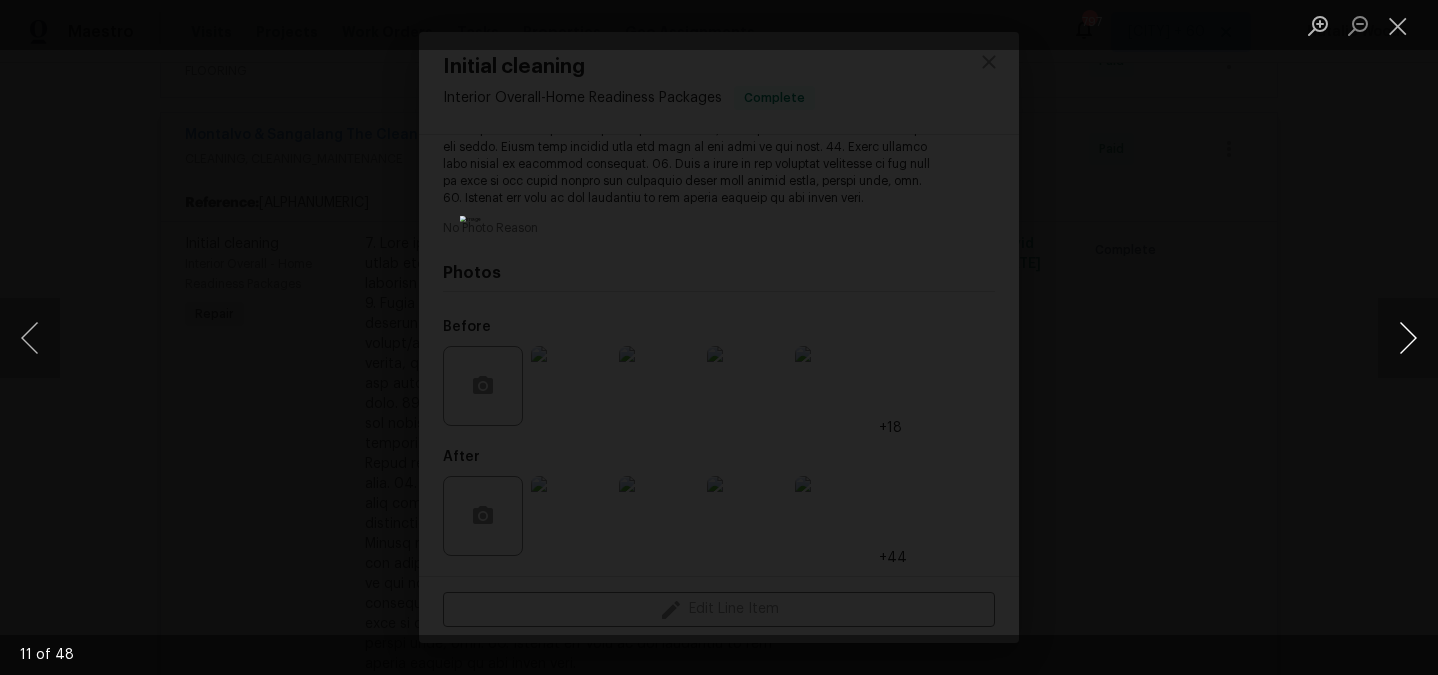 click at bounding box center [1408, 338] 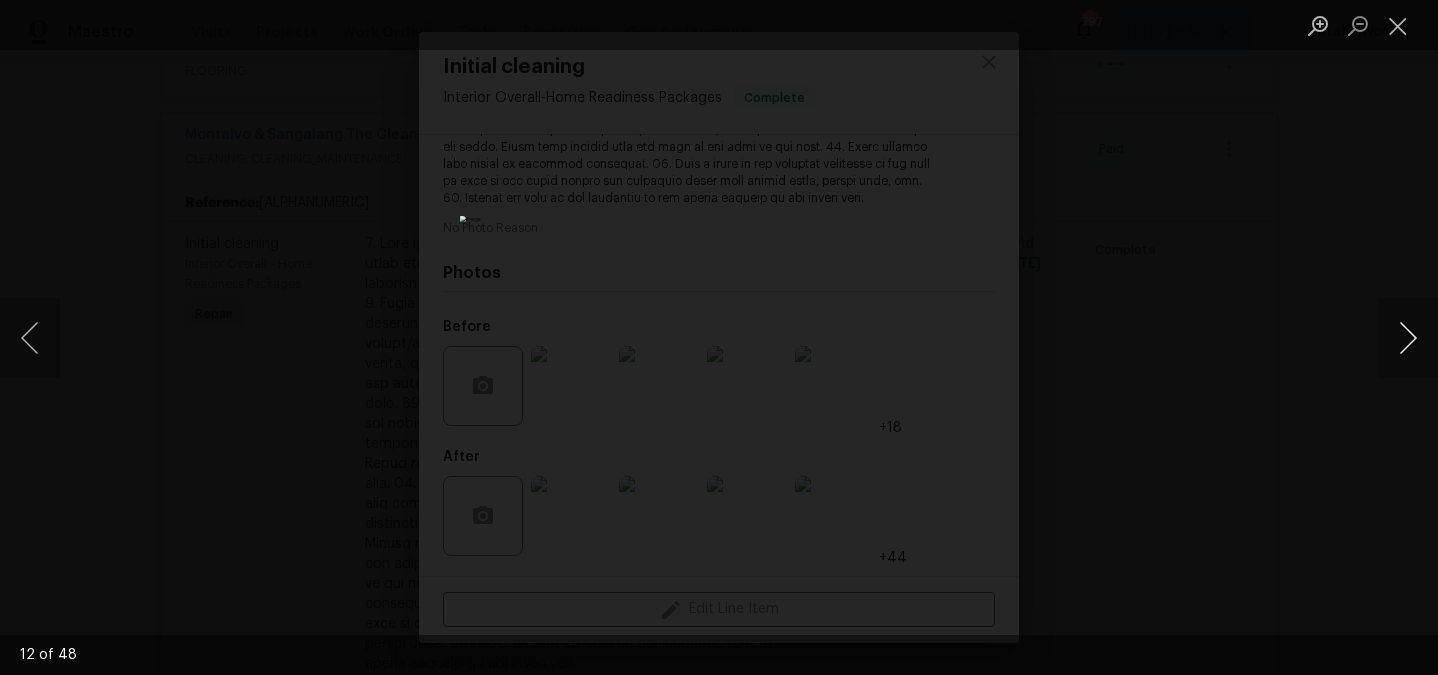 click at bounding box center (1408, 338) 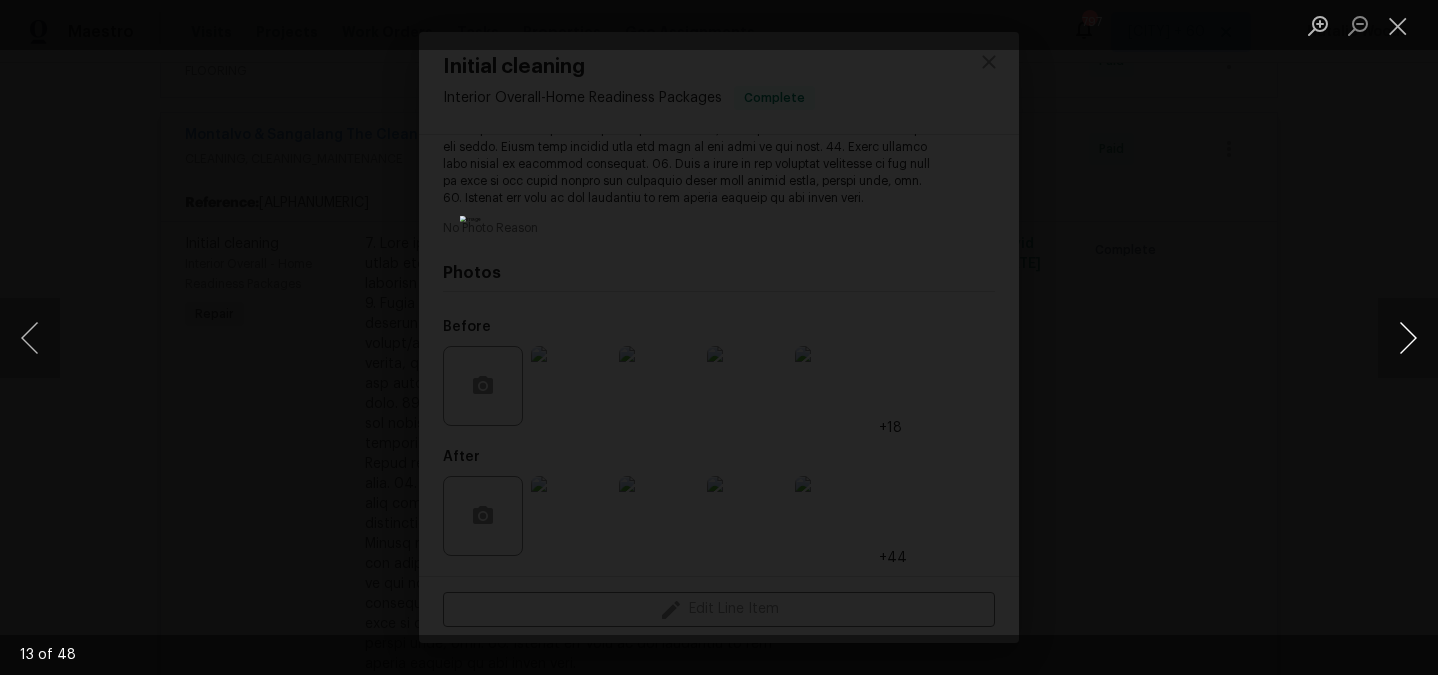 click at bounding box center (1408, 338) 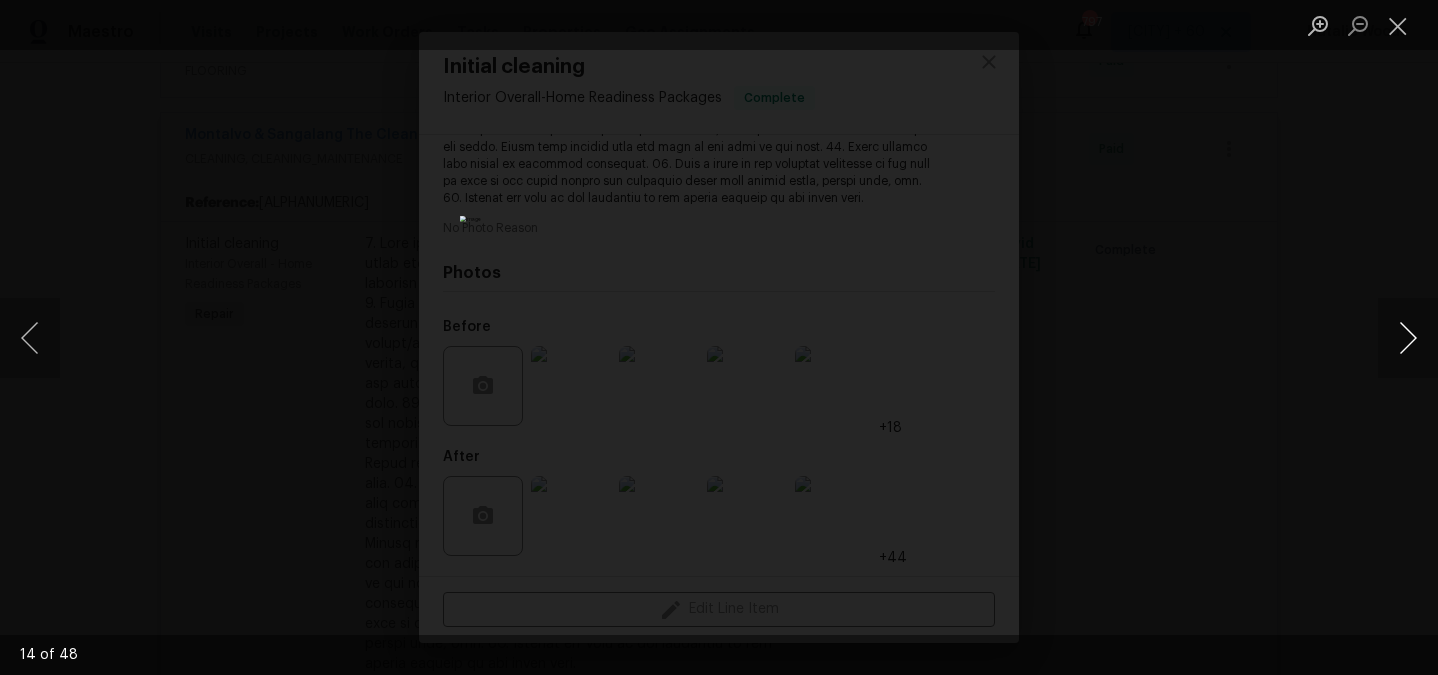 click at bounding box center [1408, 338] 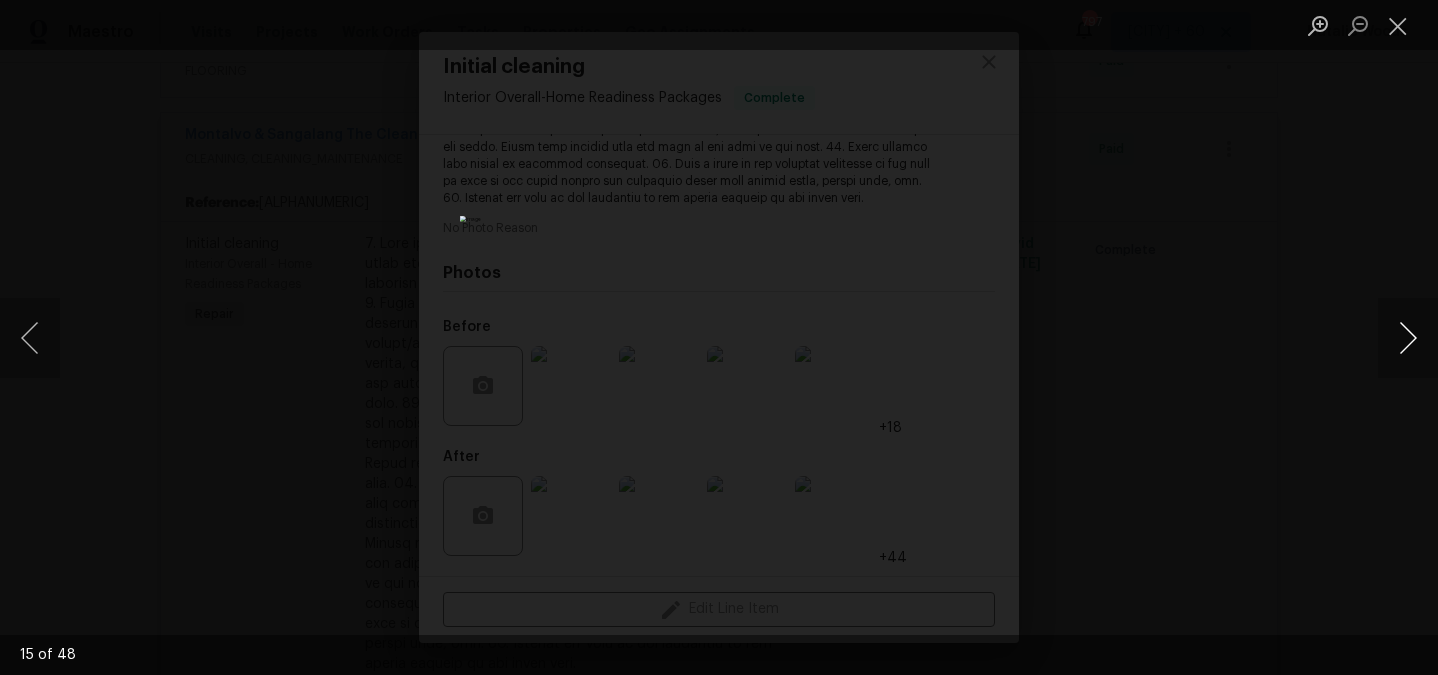 click at bounding box center (1408, 338) 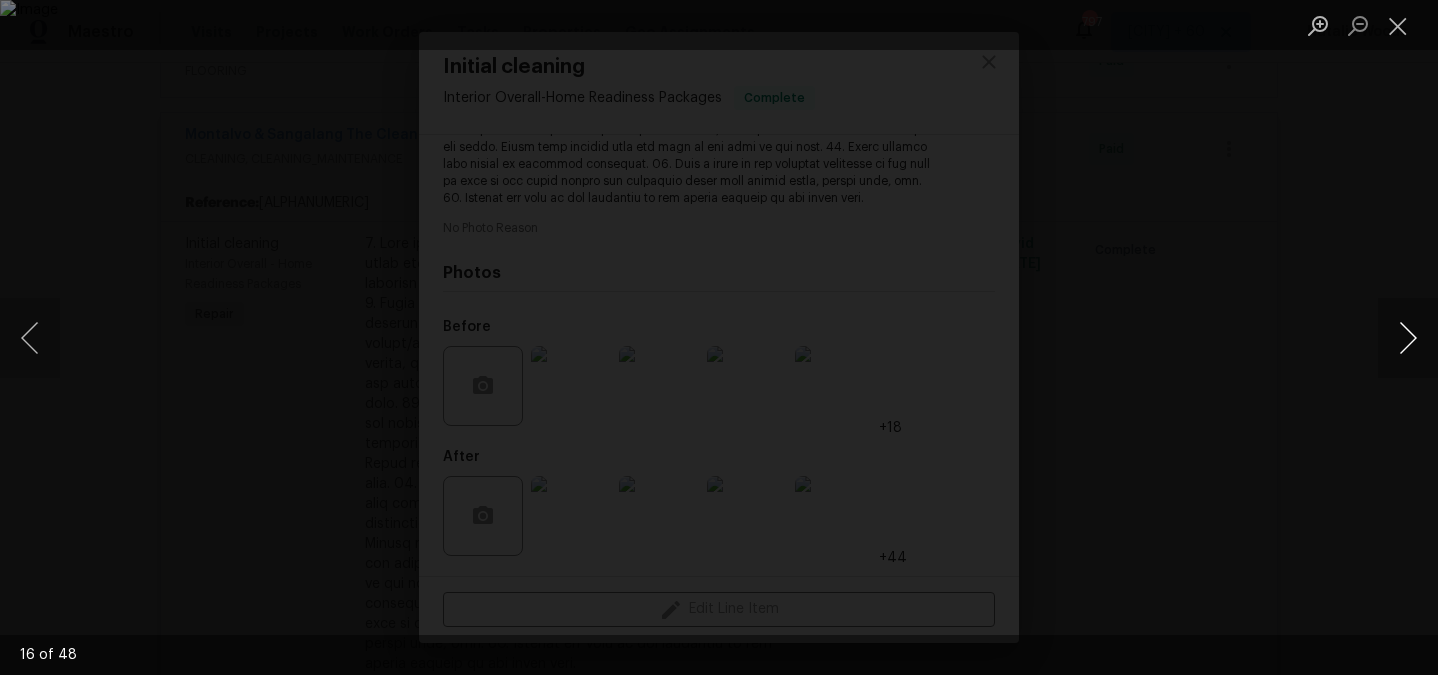 click at bounding box center [1408, 338] 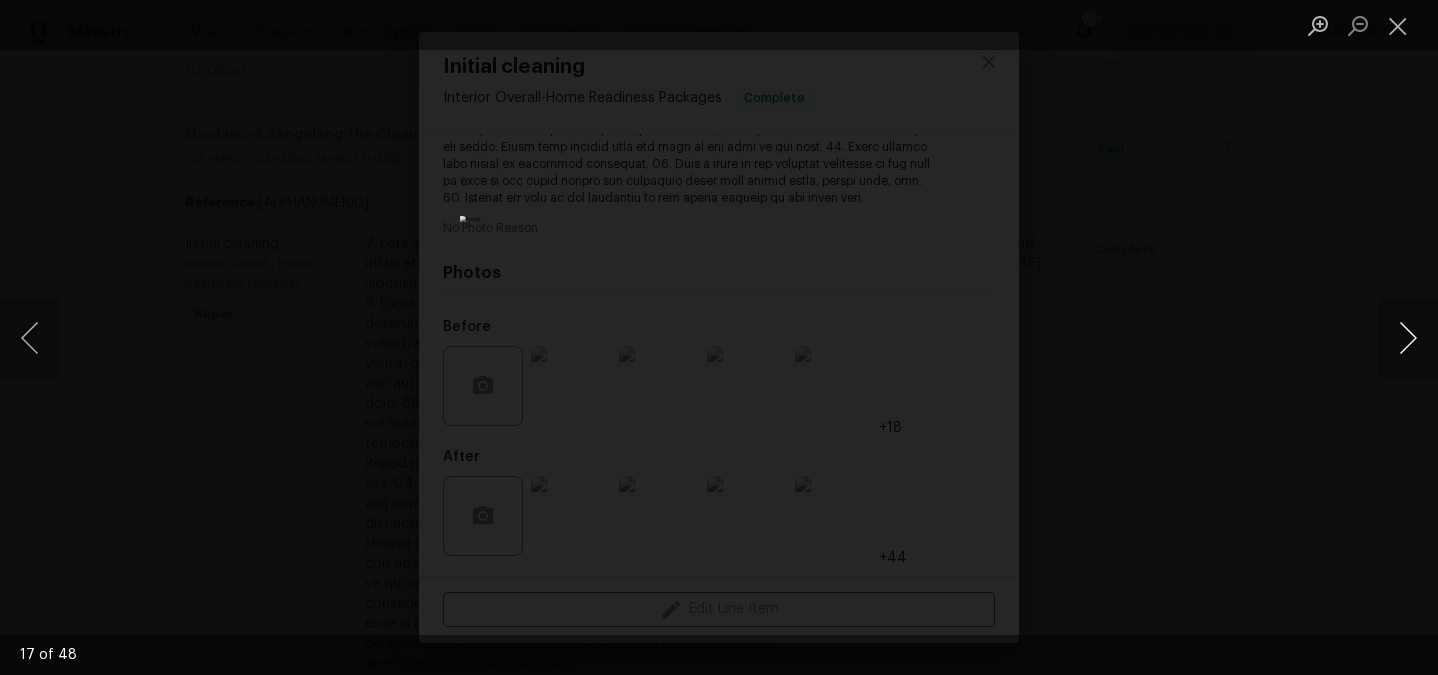 click at bounding box center (1408, 338) 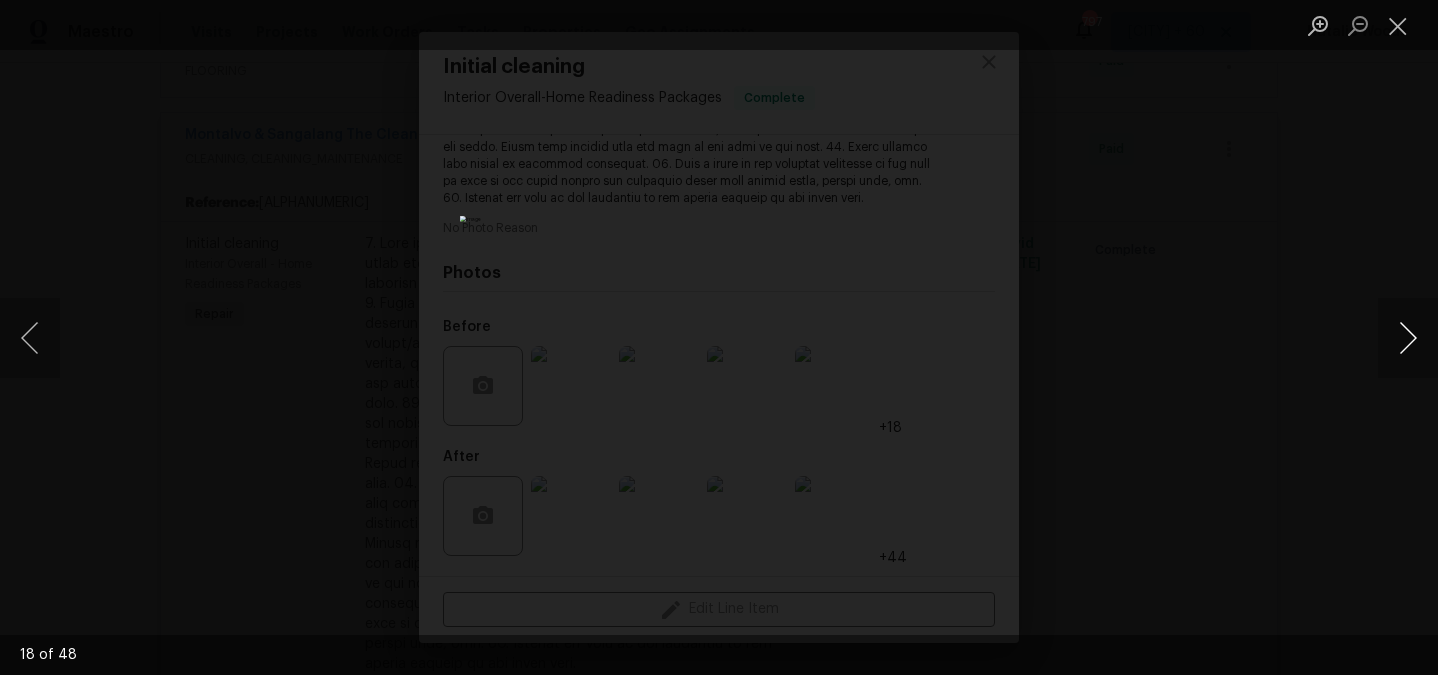 click at bounding box center [1408, 338] 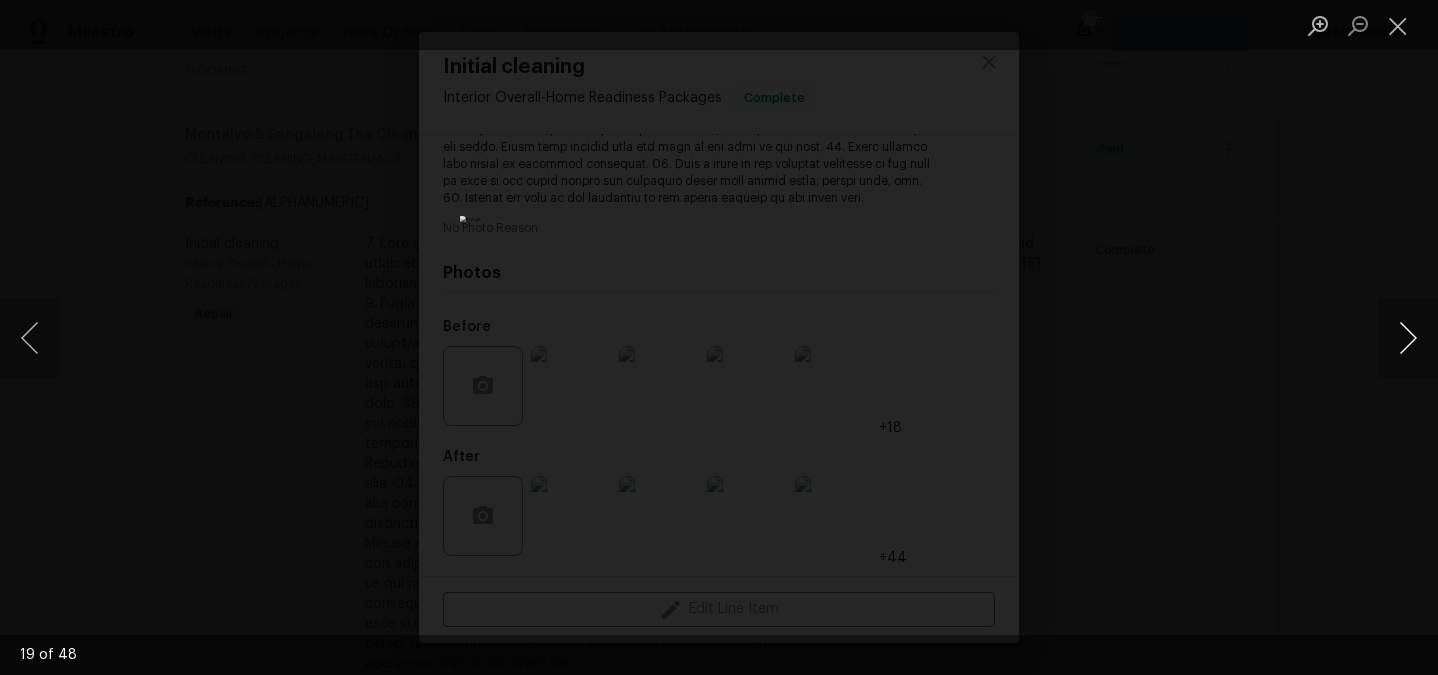 click at bounding box center (1408, 338) 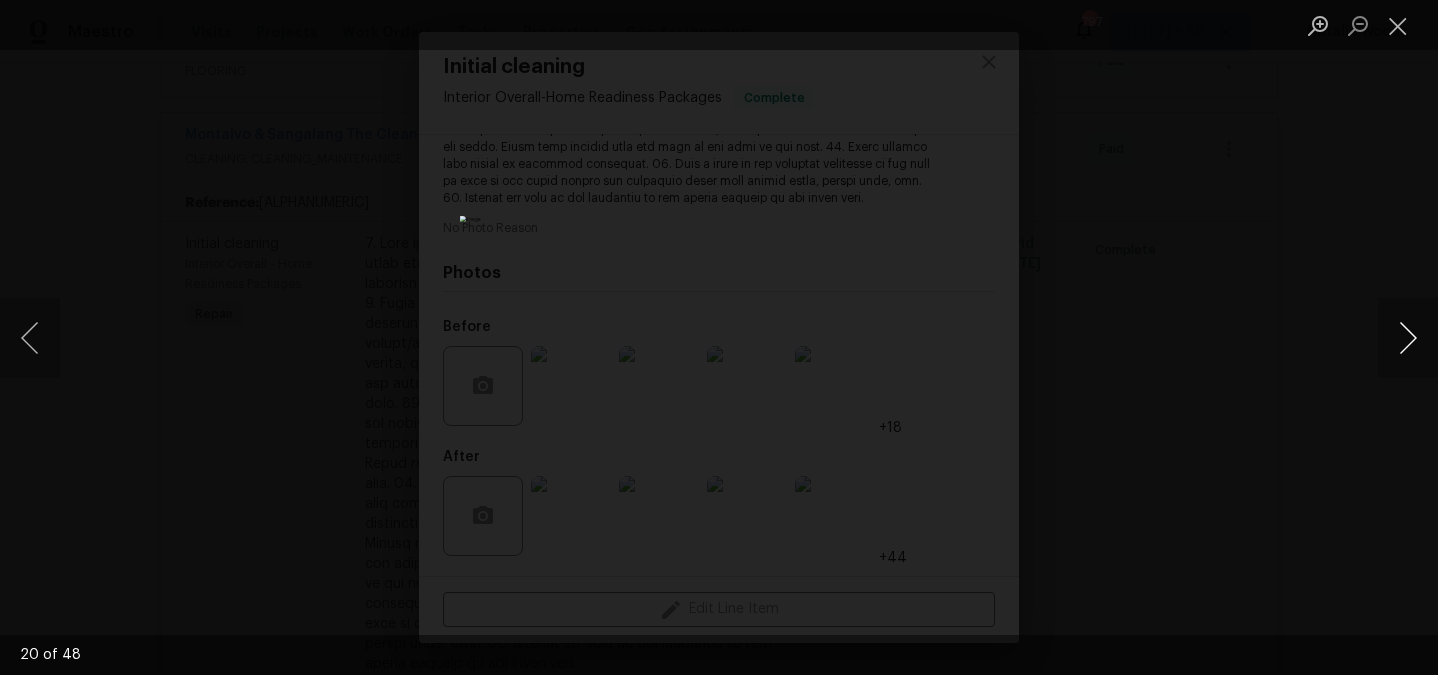 click at bounding box center (1408, 338) 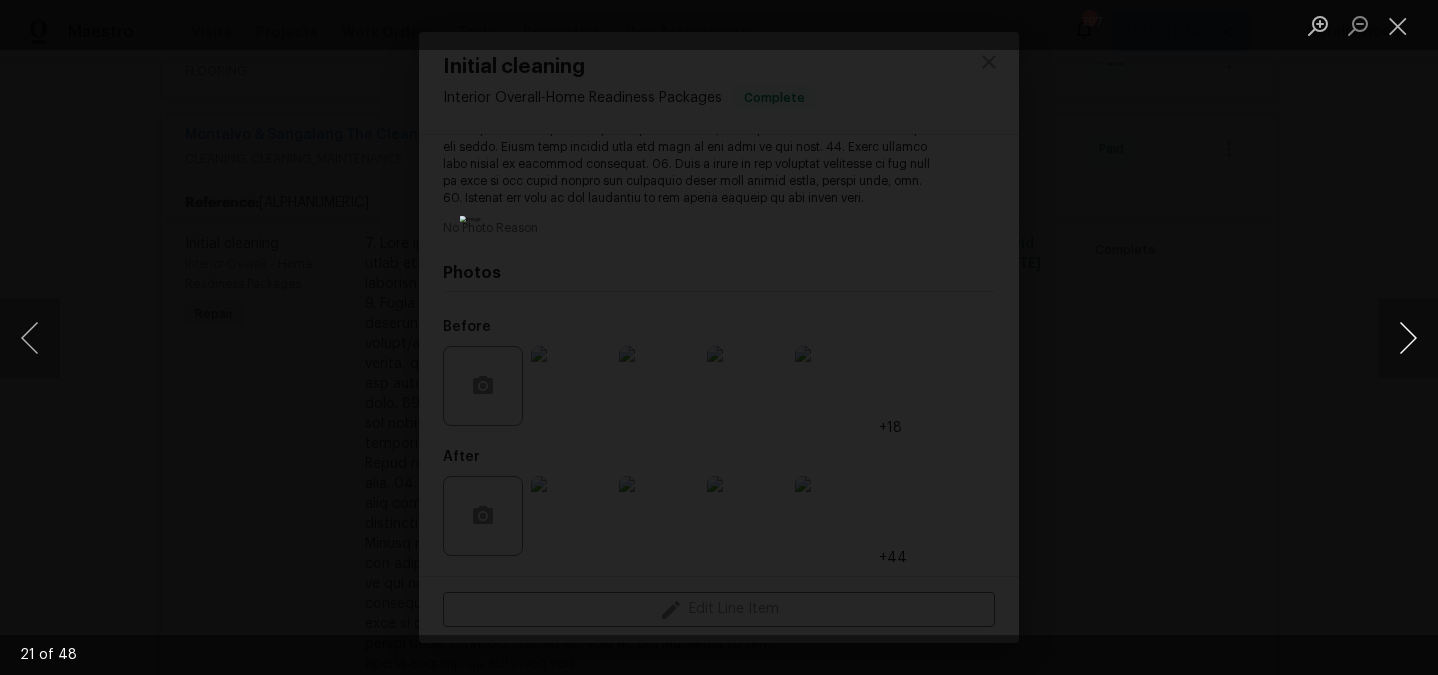 click at bounding box center [1408, 338] 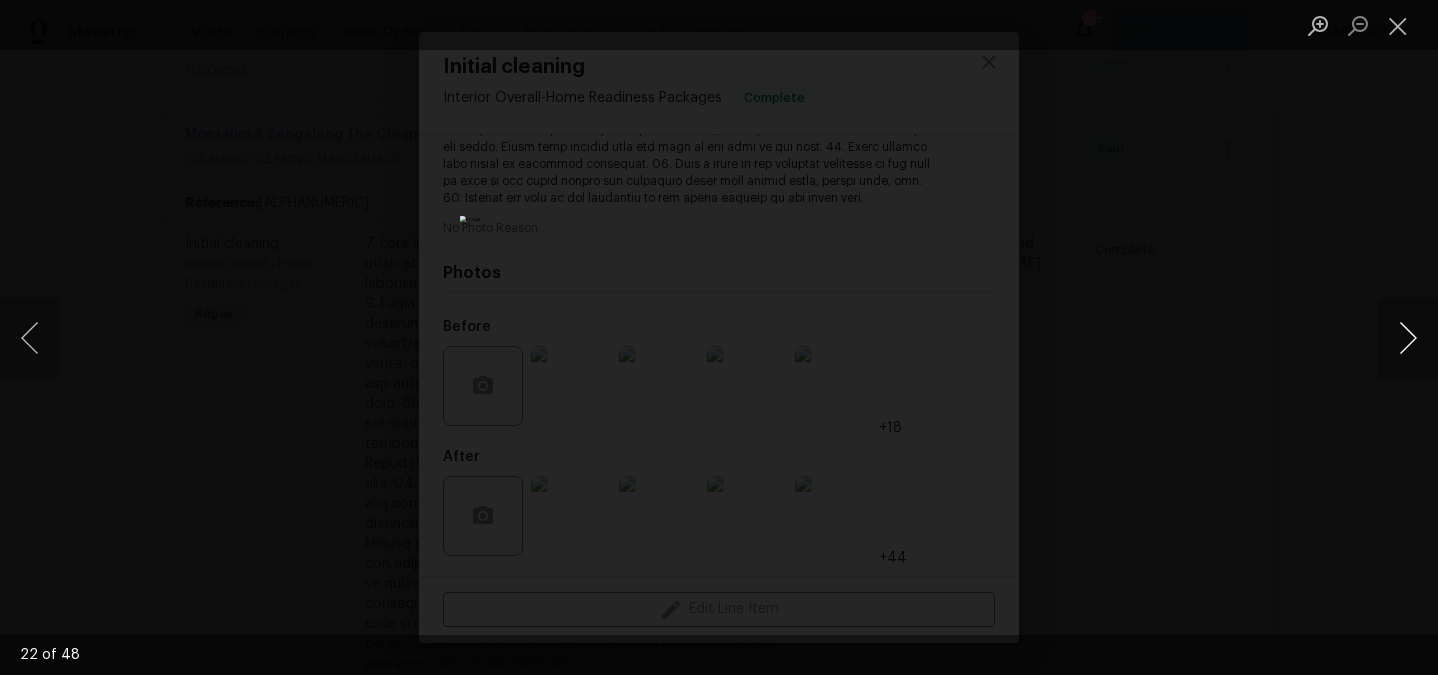 click at bounding box center [1408, 338] 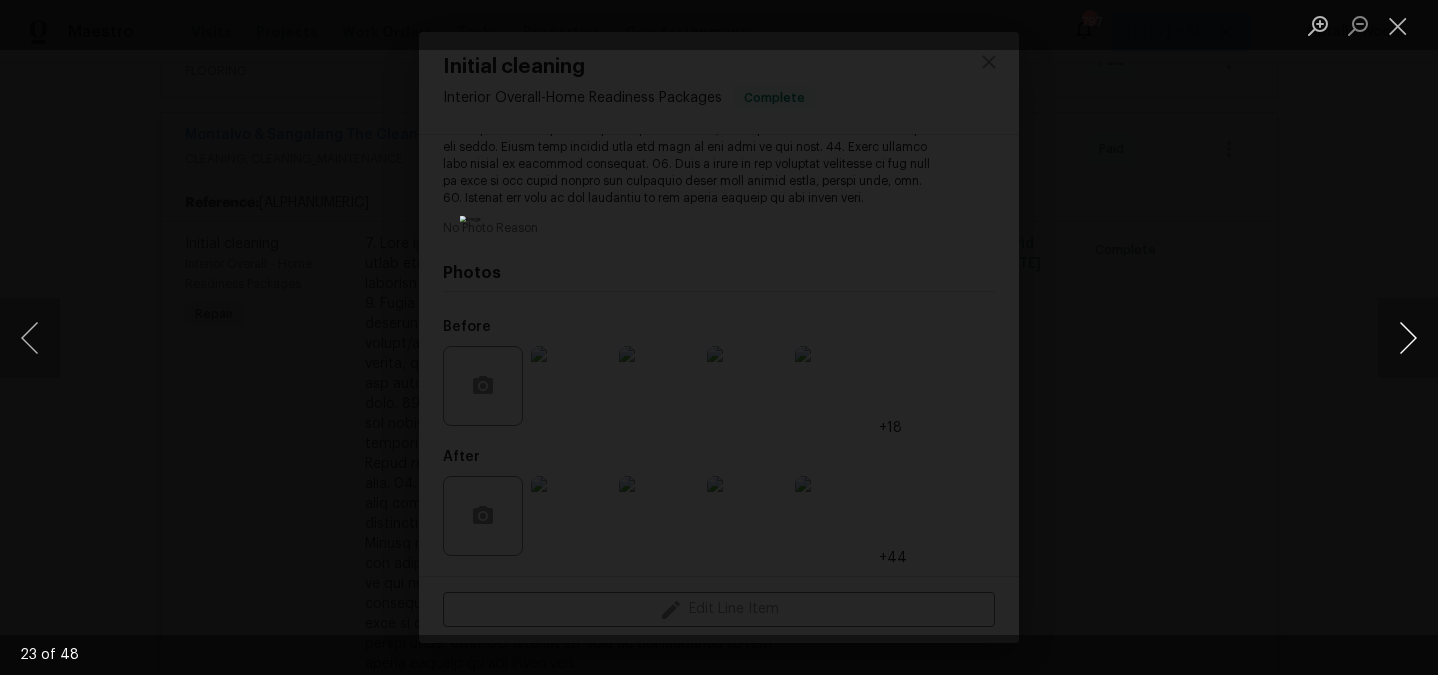 click at bounding box center [1408, 338] 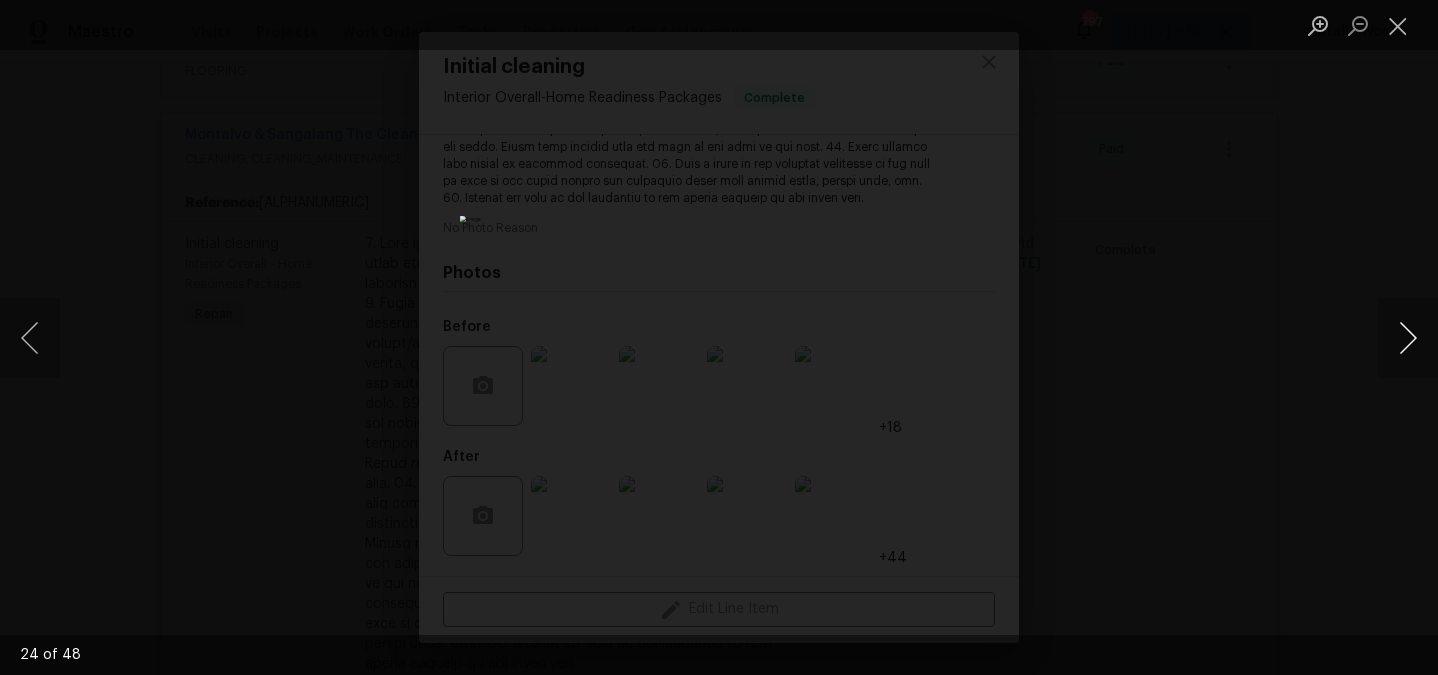 click at bounding box center [1408, 338] 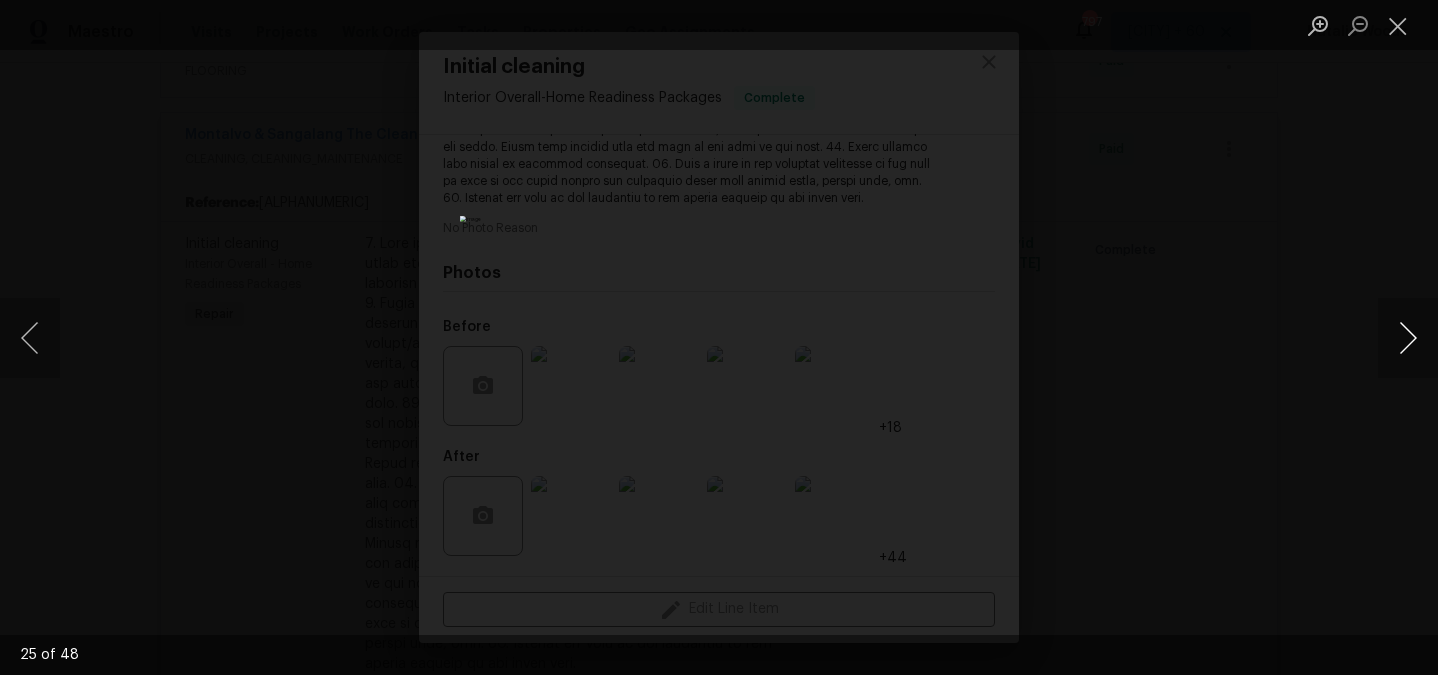 click at bounding box center (1408, 338) 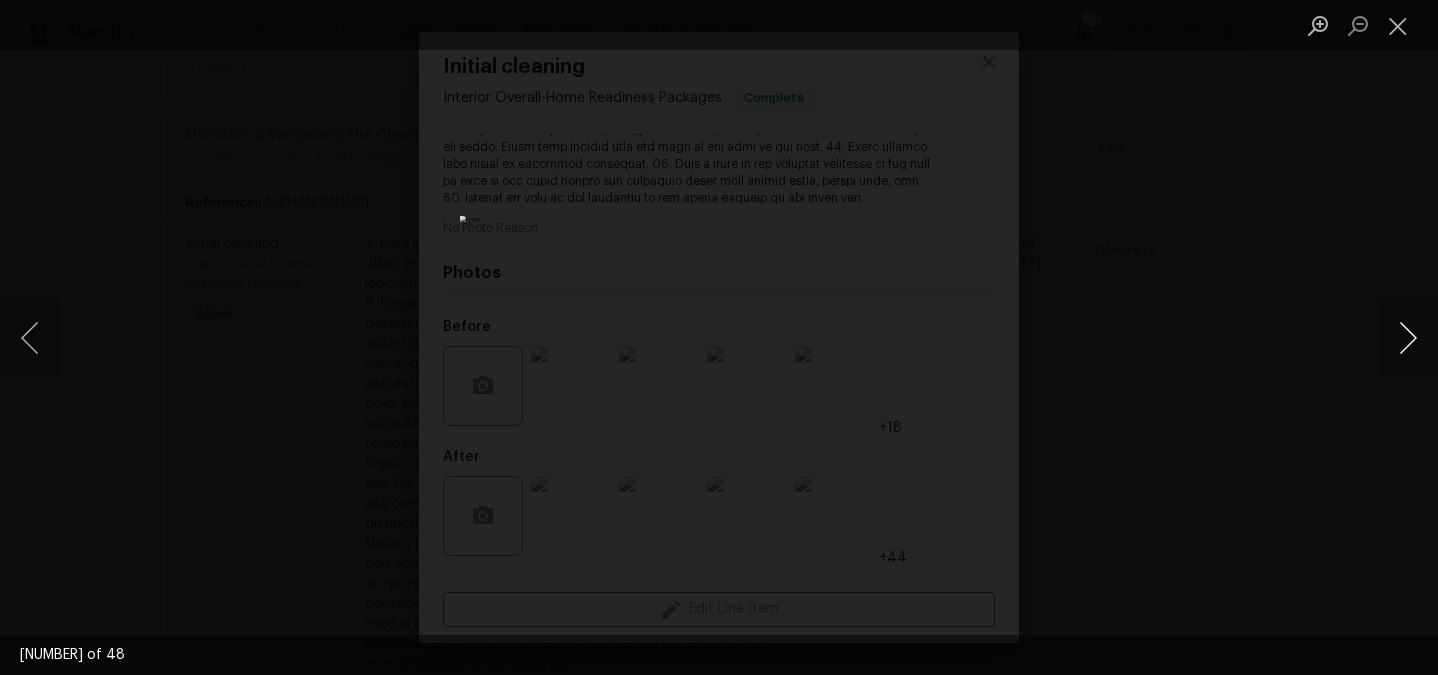 click at bounding box center (1408, 338) 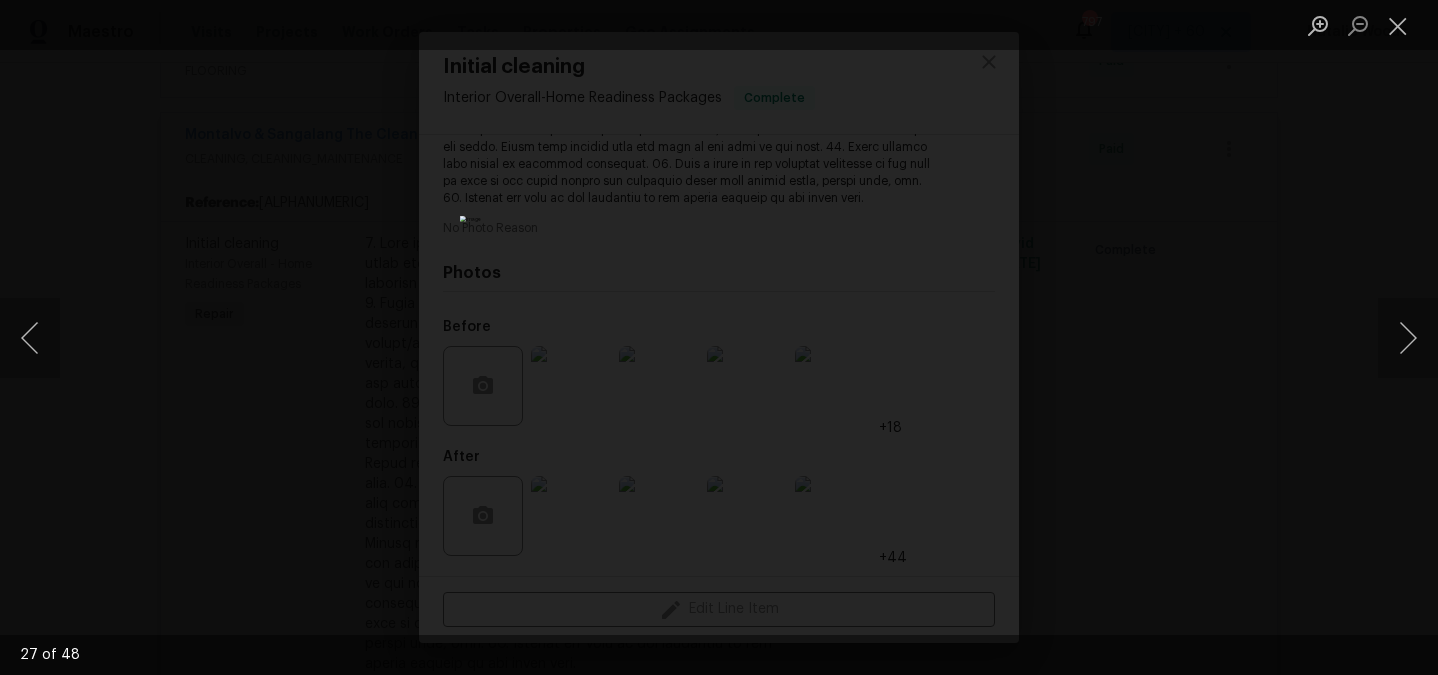 click at bounding box center (719, 337) 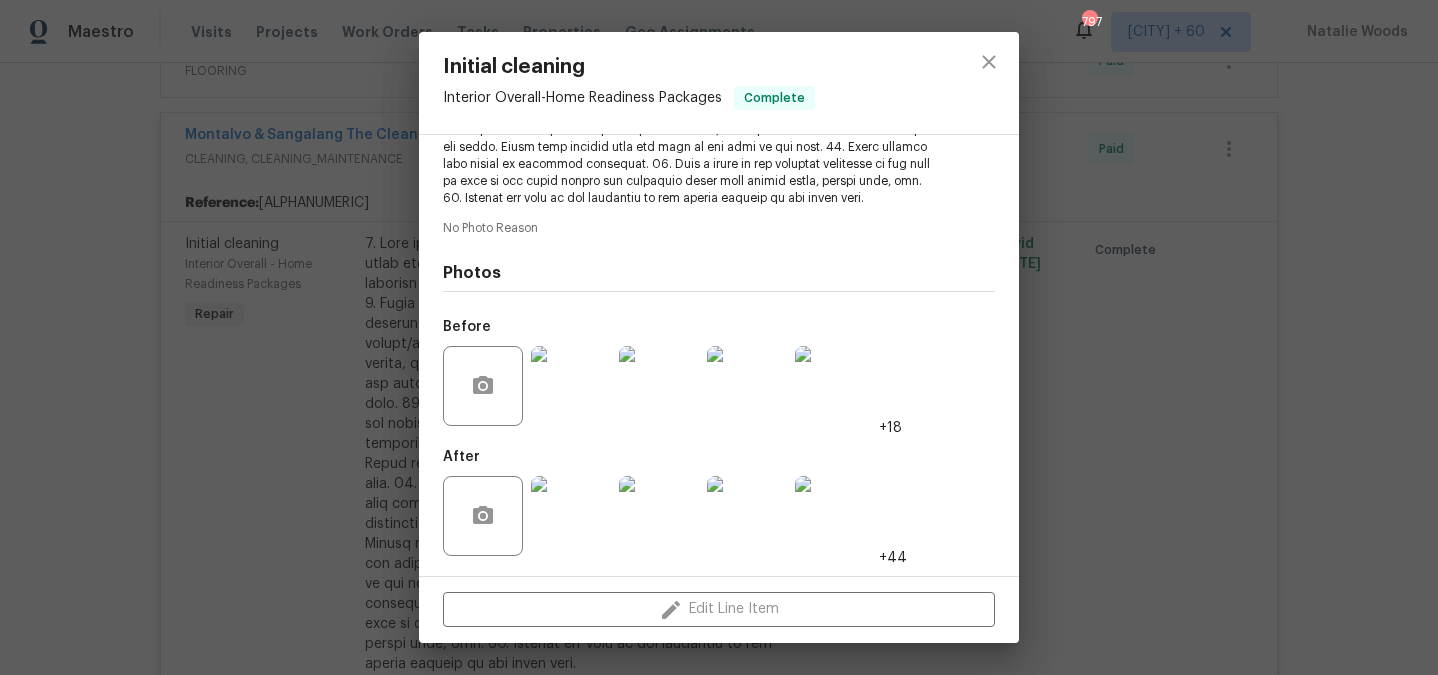 click on "Initial cleaning Interior Overall  -  Home Readiness Packages Complete Vendor Montalvo & Sangalang The Cleaning Company Account Category Repairs Cost $300 x 1 count $300 Labor $0 Total $300 Repairs needed No Photo Reason   Photos Before  +18 After  +44  Edit Line Item" at bounding box center (719, 337) 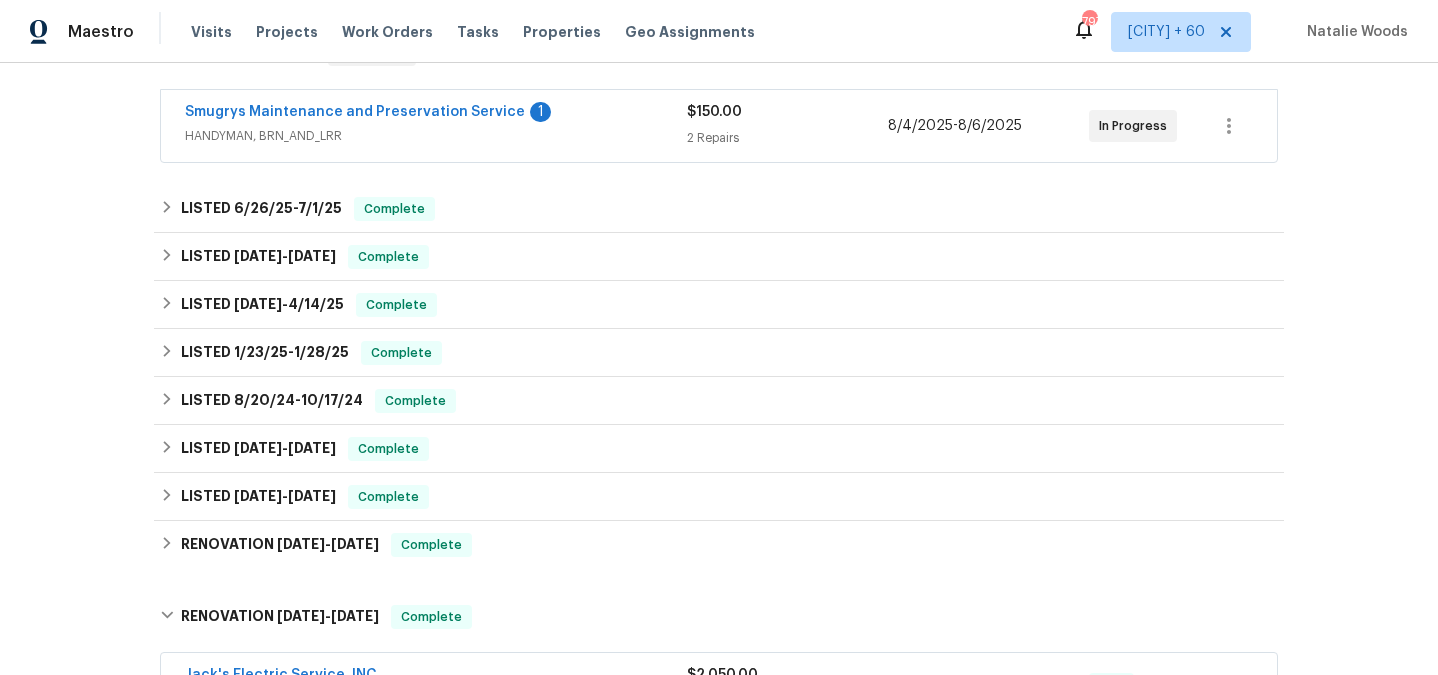 scroll, scrollTop: 0, scrollLeft: 0, axis: both 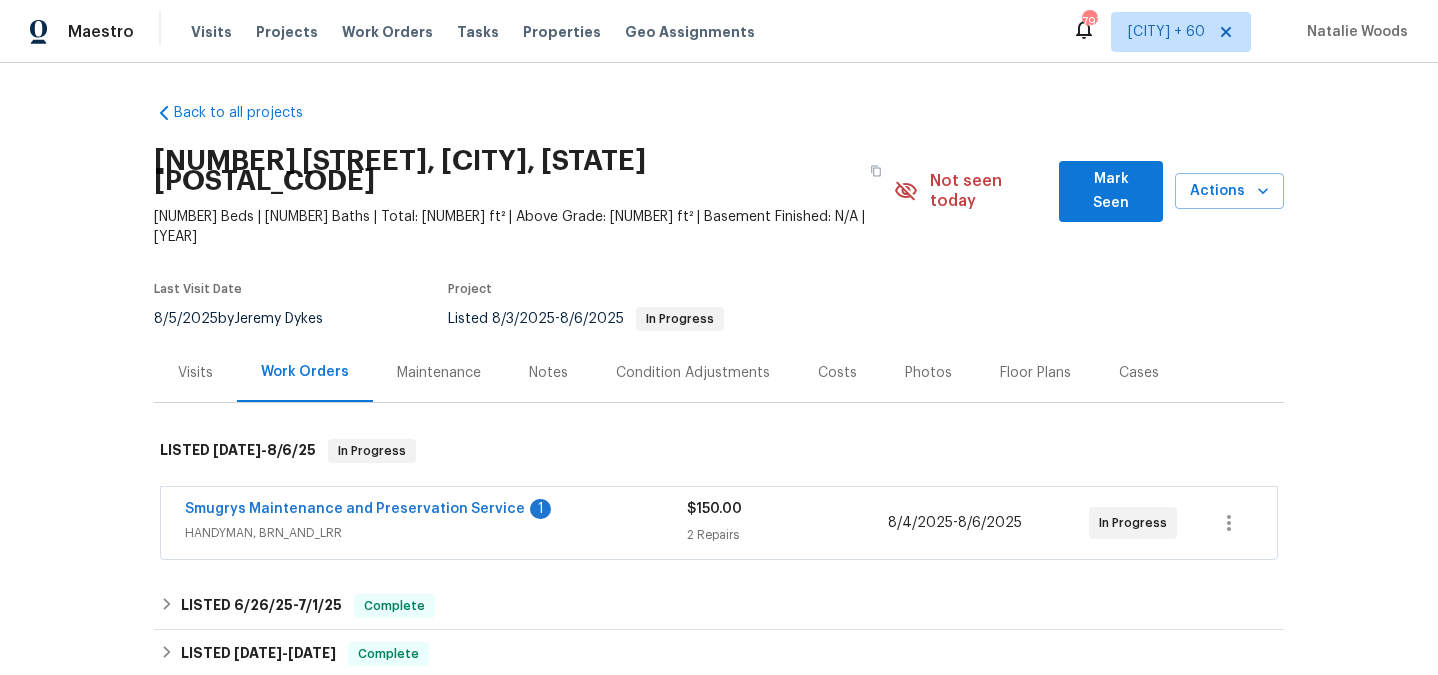 click on "Photos" at bounding box center [928, 372] 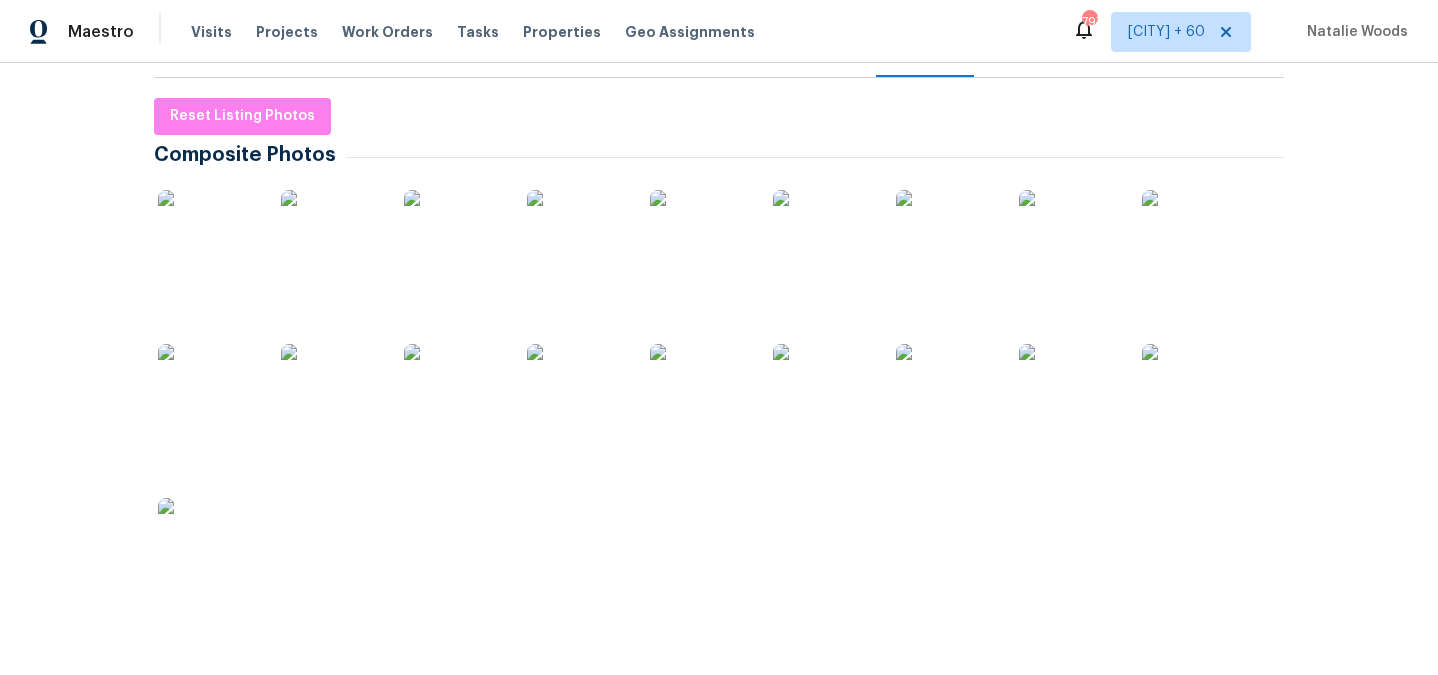 scroll, scrollTop: 316, scrollLeft: 0, axis: vertical 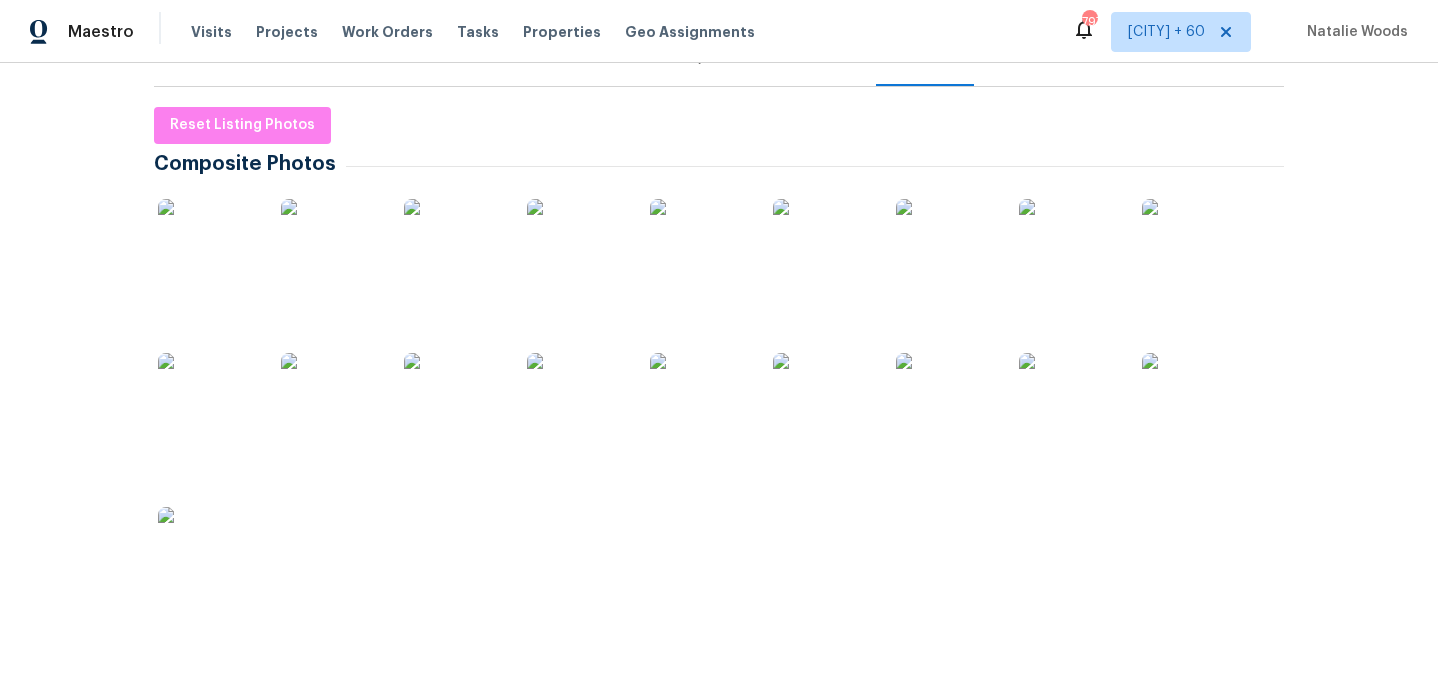 click at bounding box center (331, 249) 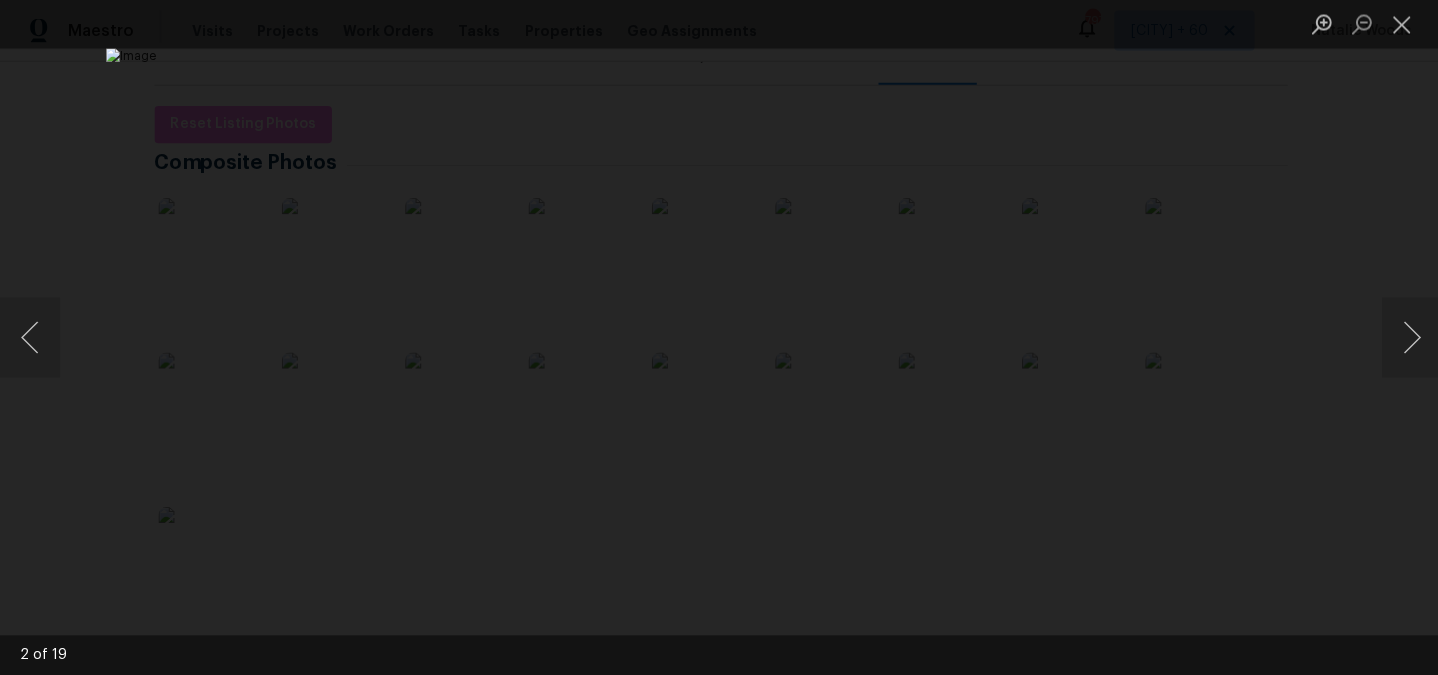 scroll, scrollTop: 0, scrollLeft: 0, axis: both 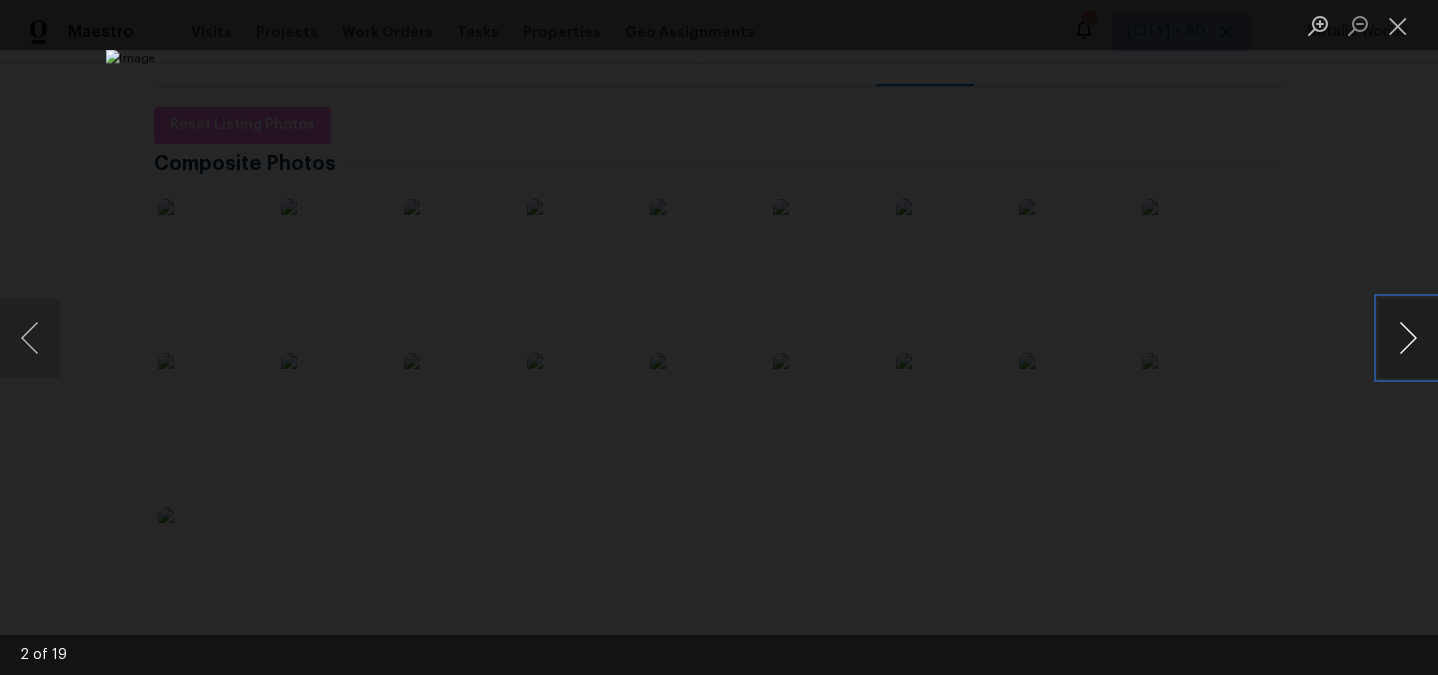 click at bounding box center (1408, 338) 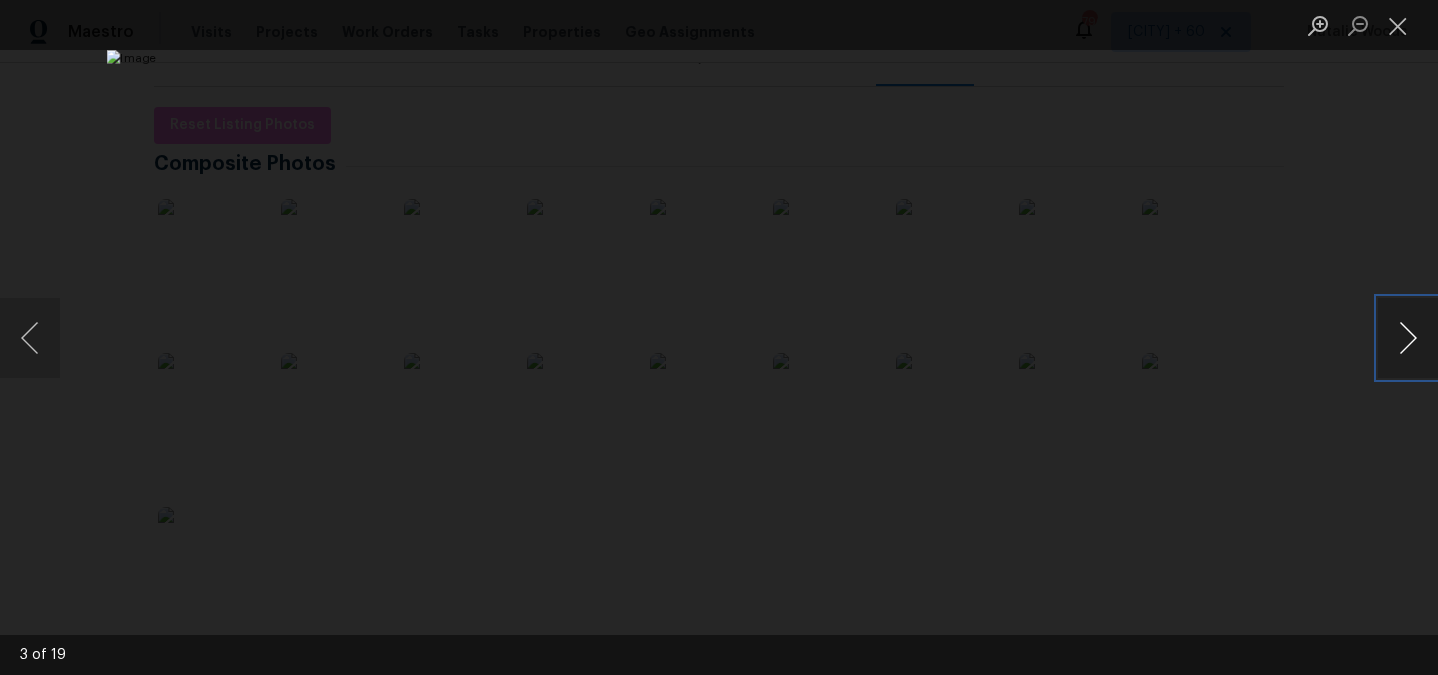 click at bounding box center (1408, 338) 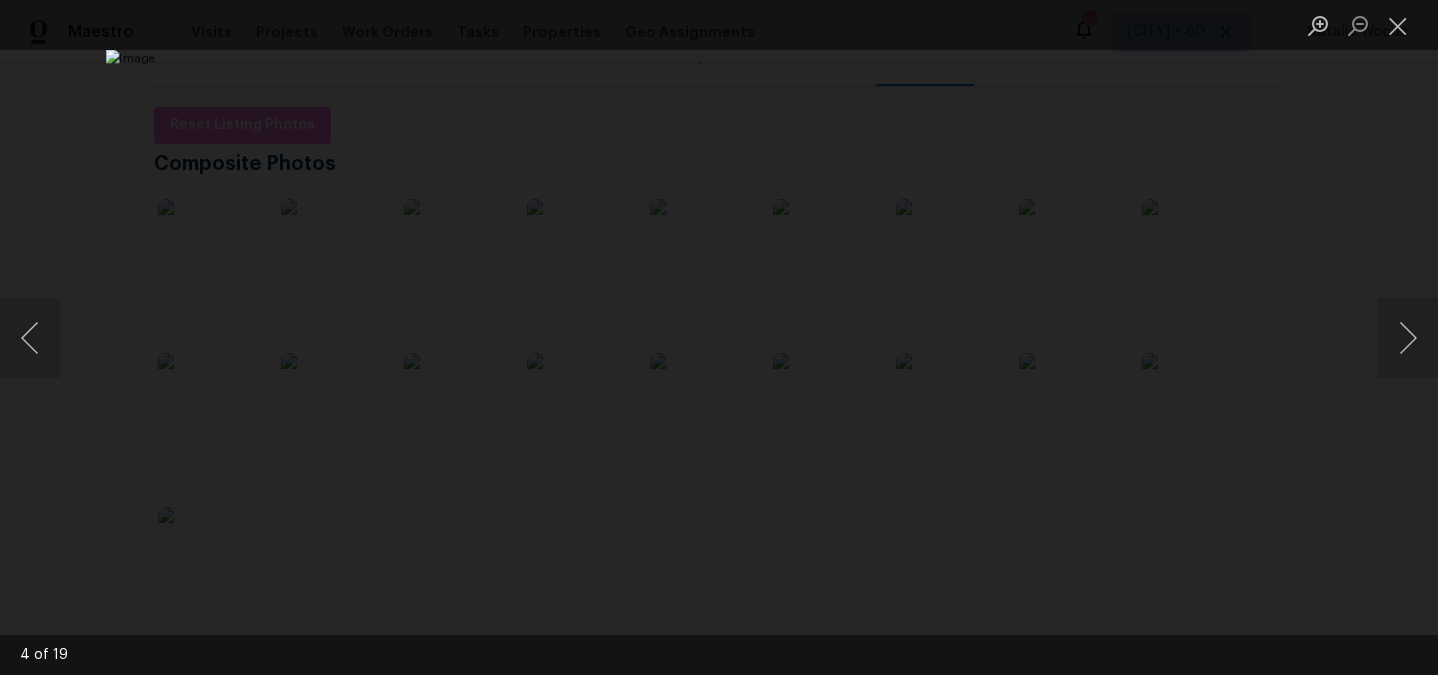 click at bounding box center [719, 337] 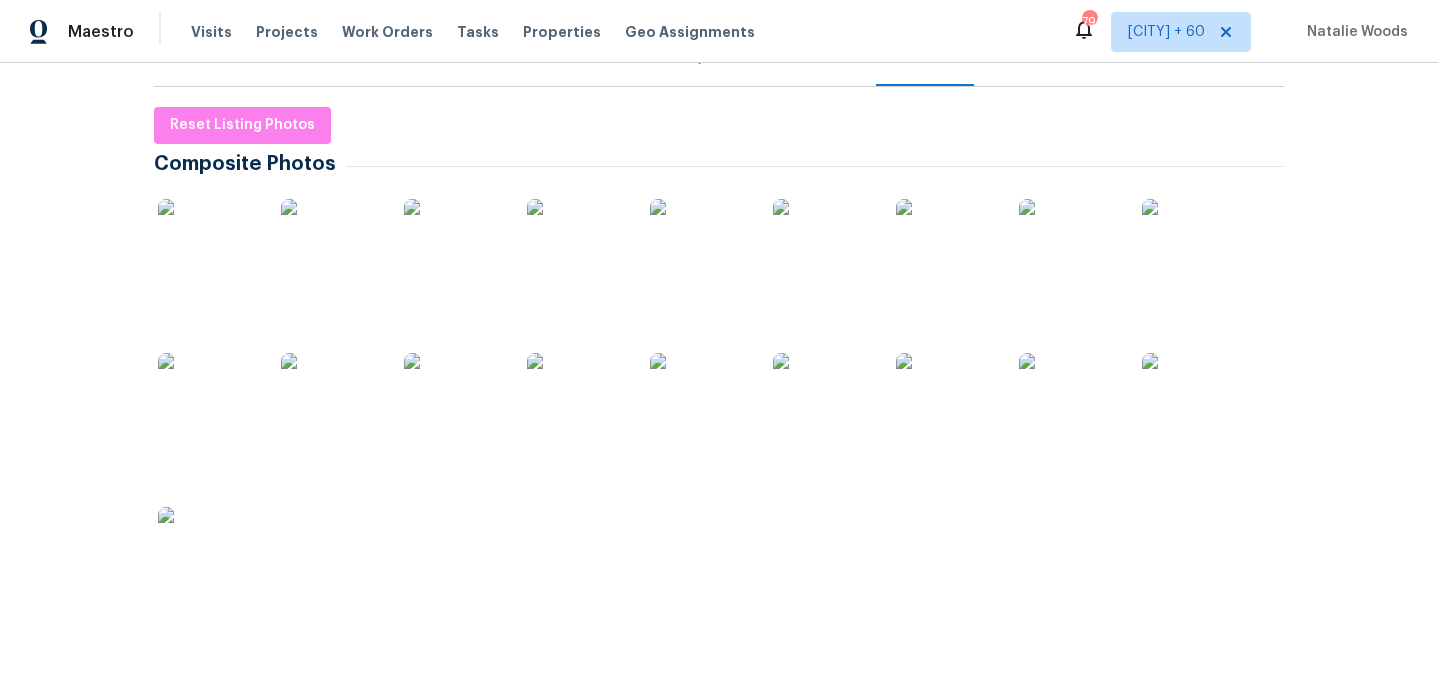 click at bounding box center (823, 249) 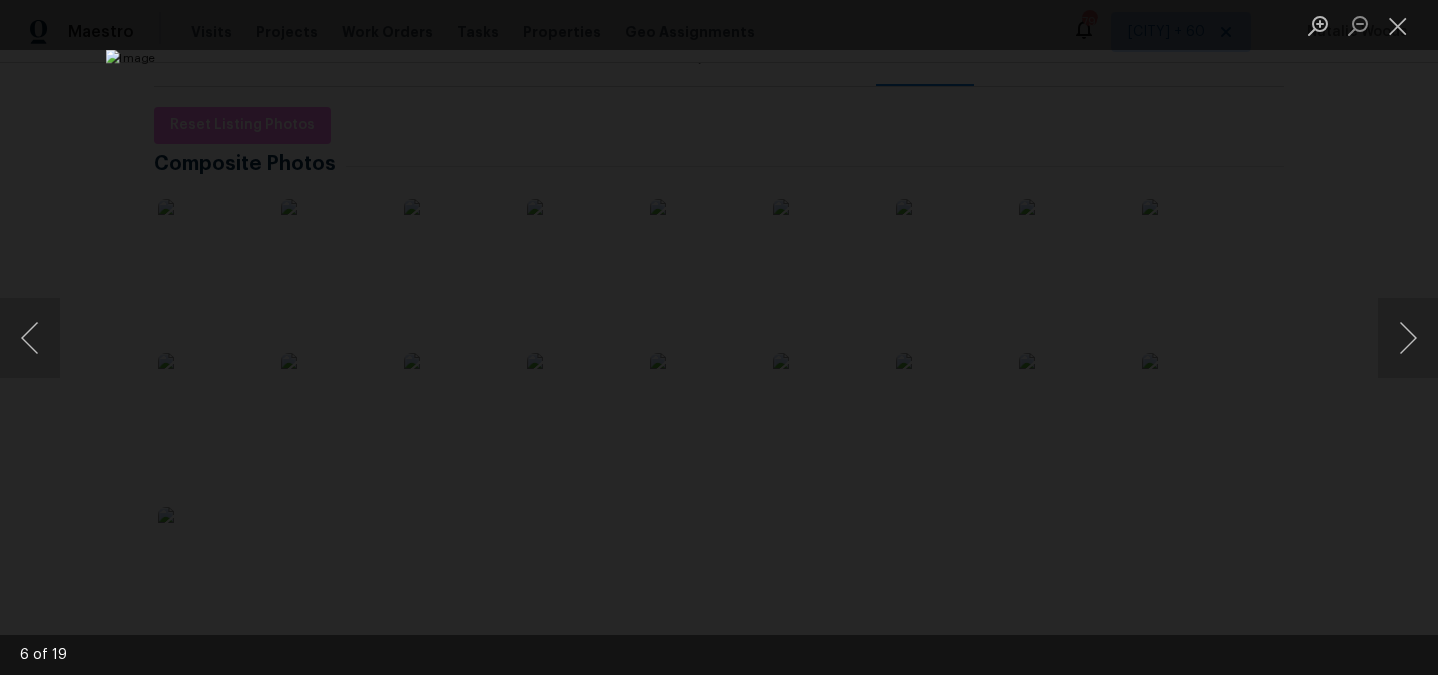 click at bounding box center [719, 337] 